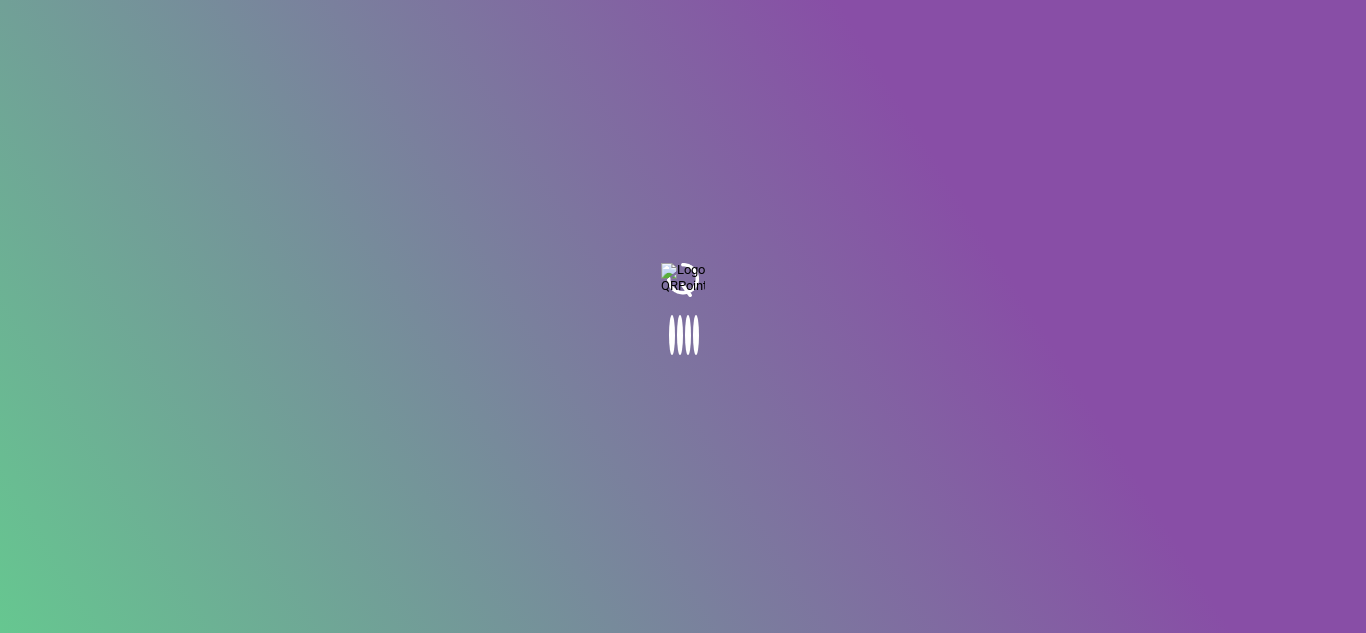 scroll, scrollTop: 0, scrollLeft: 0, axis: both 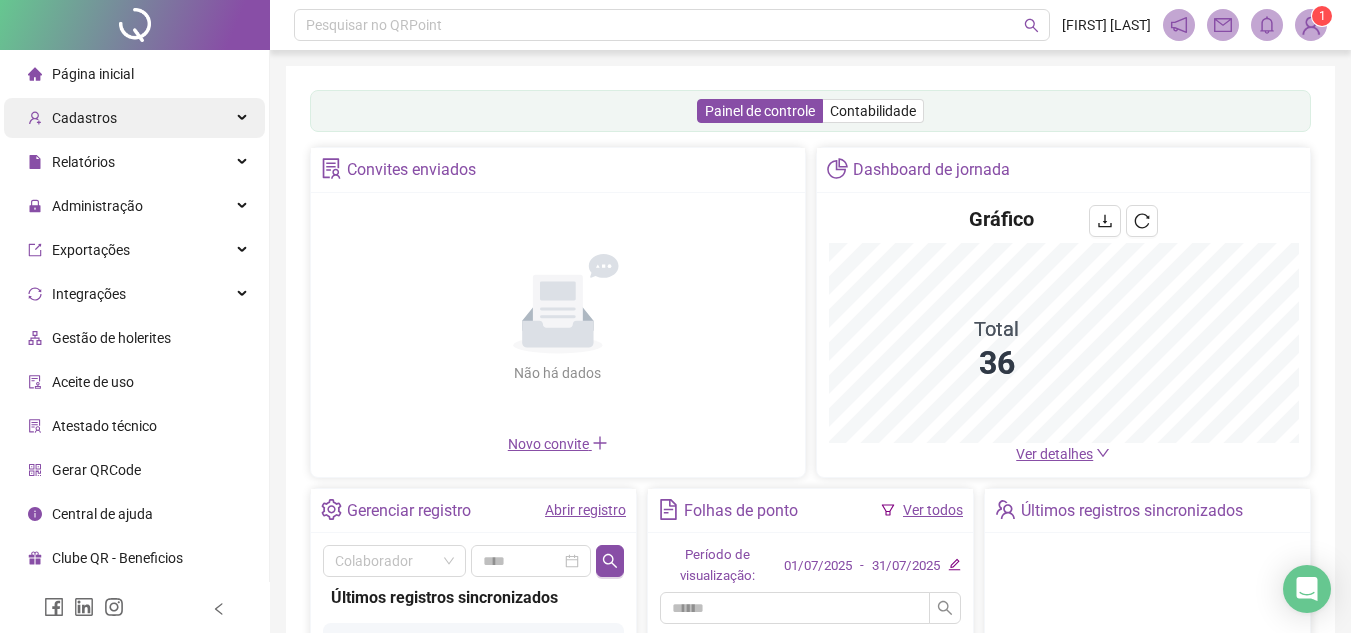click on "Cadastros" at bounding box center [84, 118] 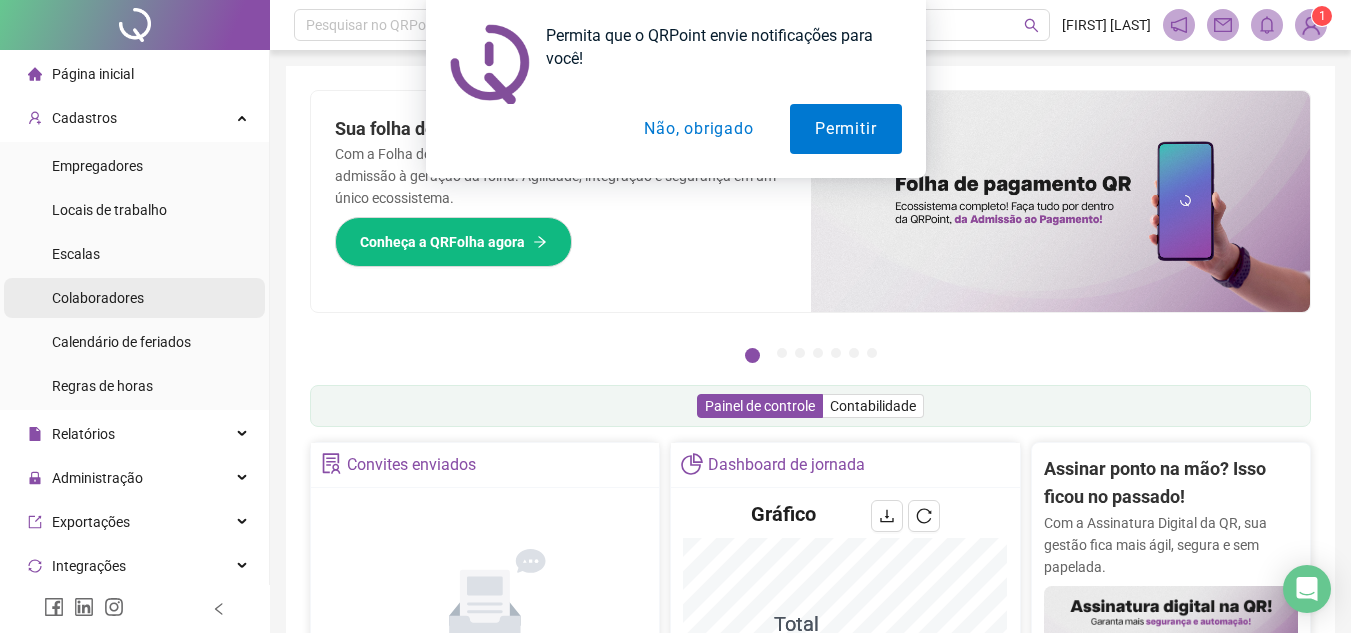 click on "Colaboradores" at bounding box center (98, 298) 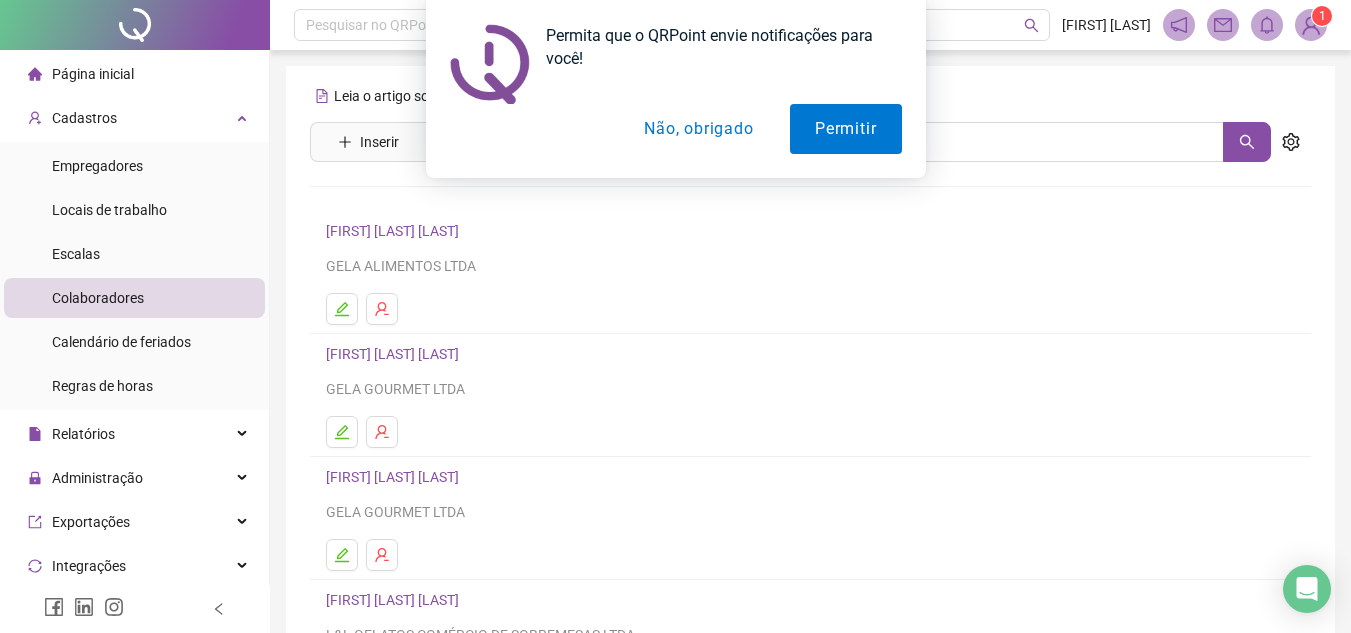click on "Não, obrigado" at bounding box center (698, 129) 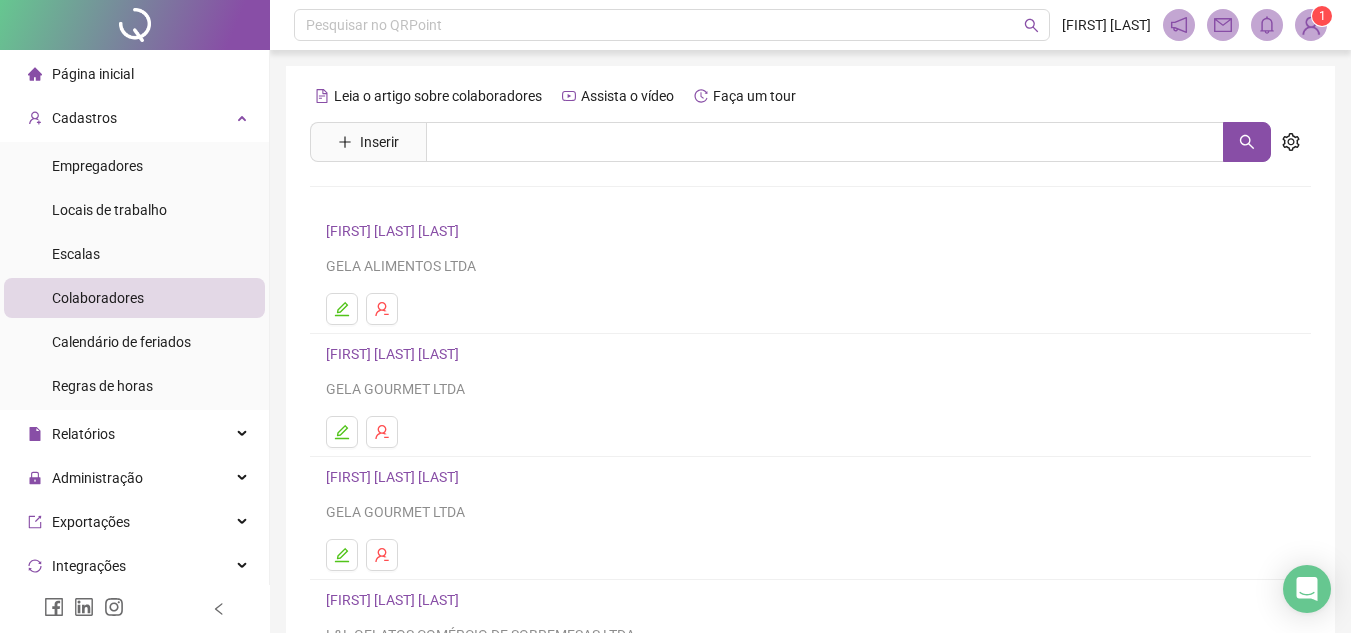 click on "Leia o artigo sobre colaboradores Assista o vídeo Faça um tour Inserir Nenhum resultado [FIRST] [LAST] [LAST]    GELA ALIMENTOS LTDA [FIRST] [LAST] [LAST]    GELA GOURMET LTDA [FIRST] [LAST] [LAST]    GELA GOURMET LTDA [FIRST] [LAST] [LAST]    L&L GELATOS COMÉRCIO DE SOBREMESAS LTDA [FIRST] [LAST] [LAST]    RAVILA COMERCIO DE ALIMENTOS LTDA 1 2 3 4 5 ••• 8" at bounding box center [810, 468] 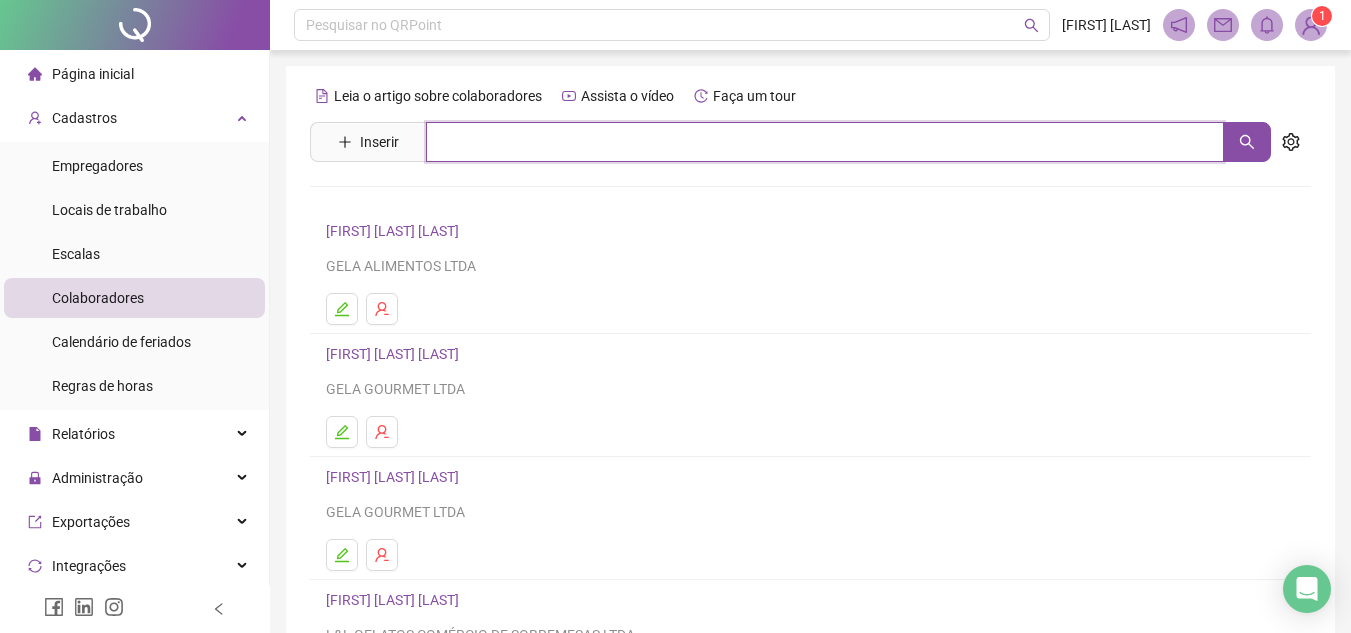 click at bounding box center [825, 142] 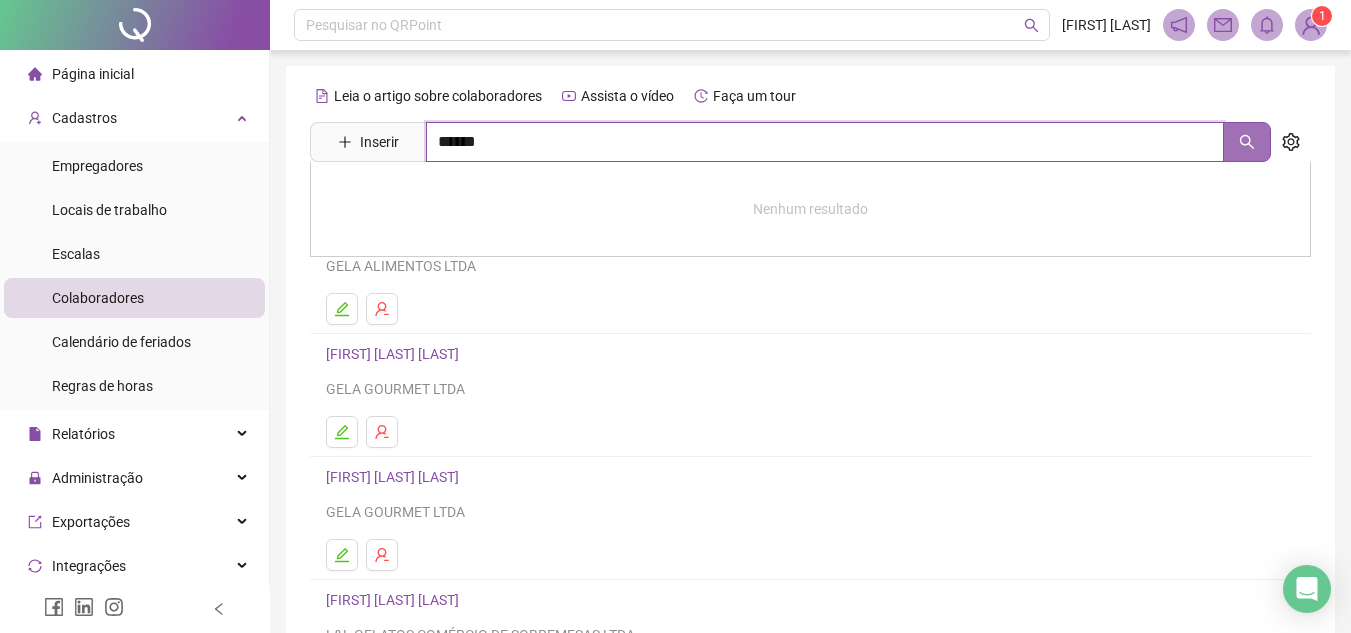 click at bounding box center (1247, 142) 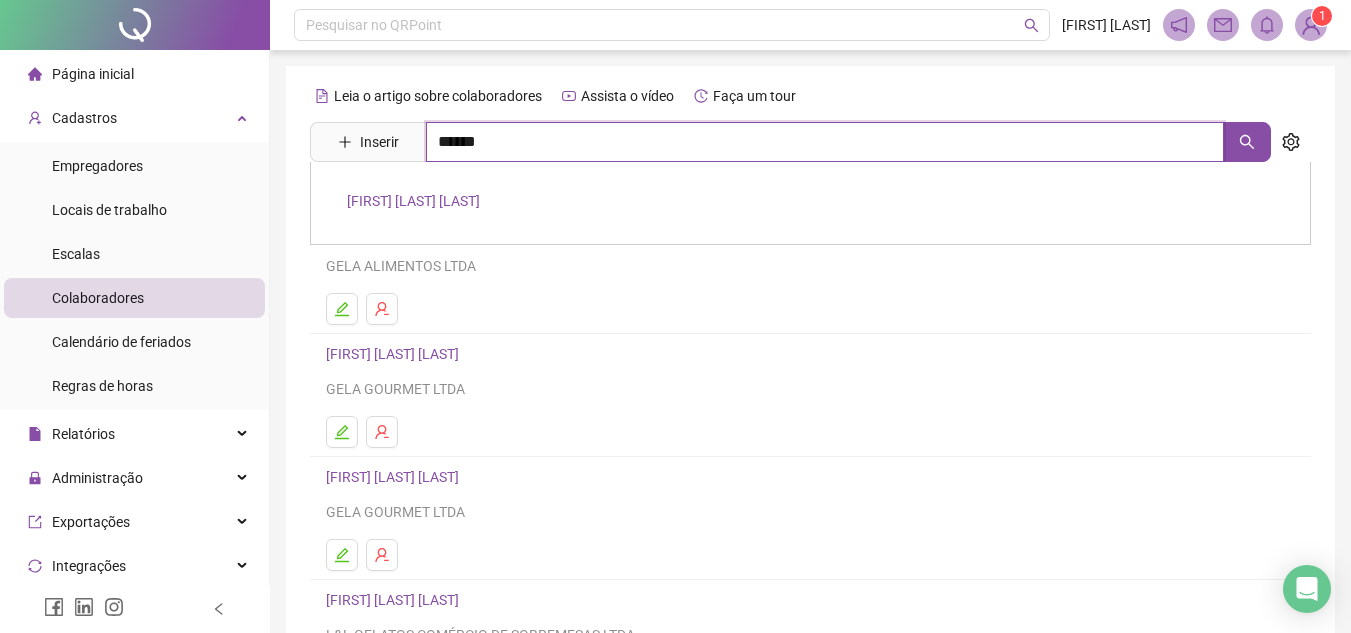 type on "******" 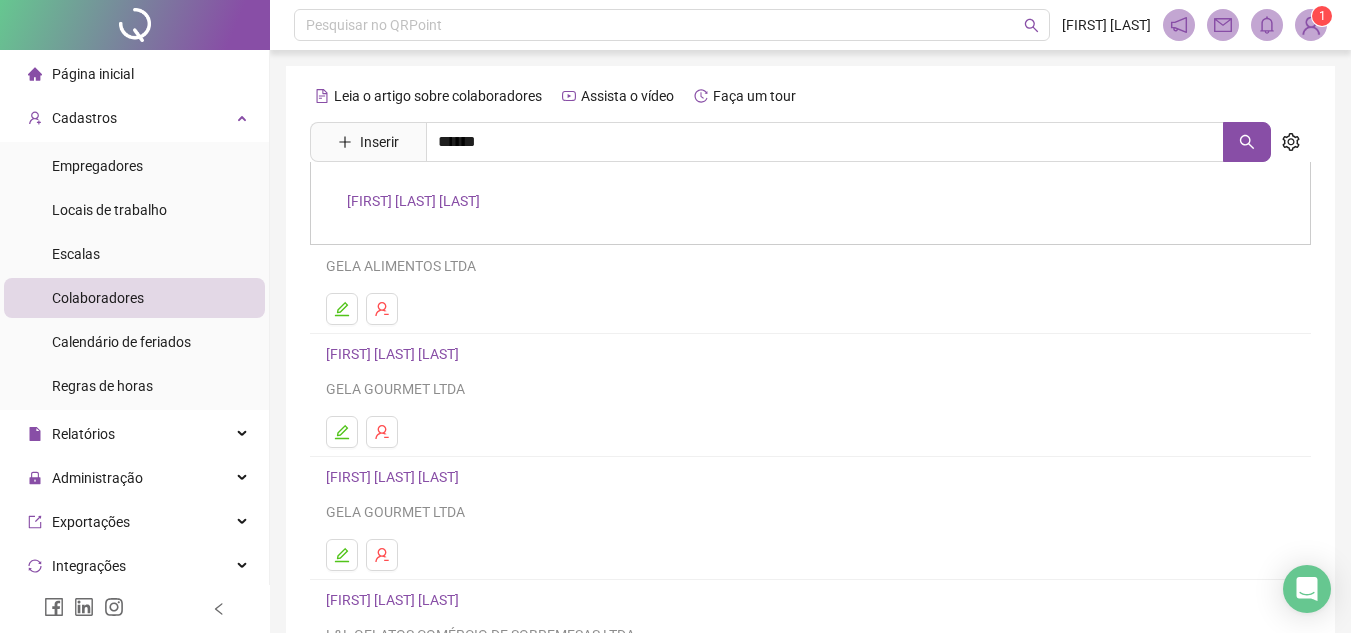 click on "[LAST] [LAST] [LAST]" at bounding box center (413, 201) 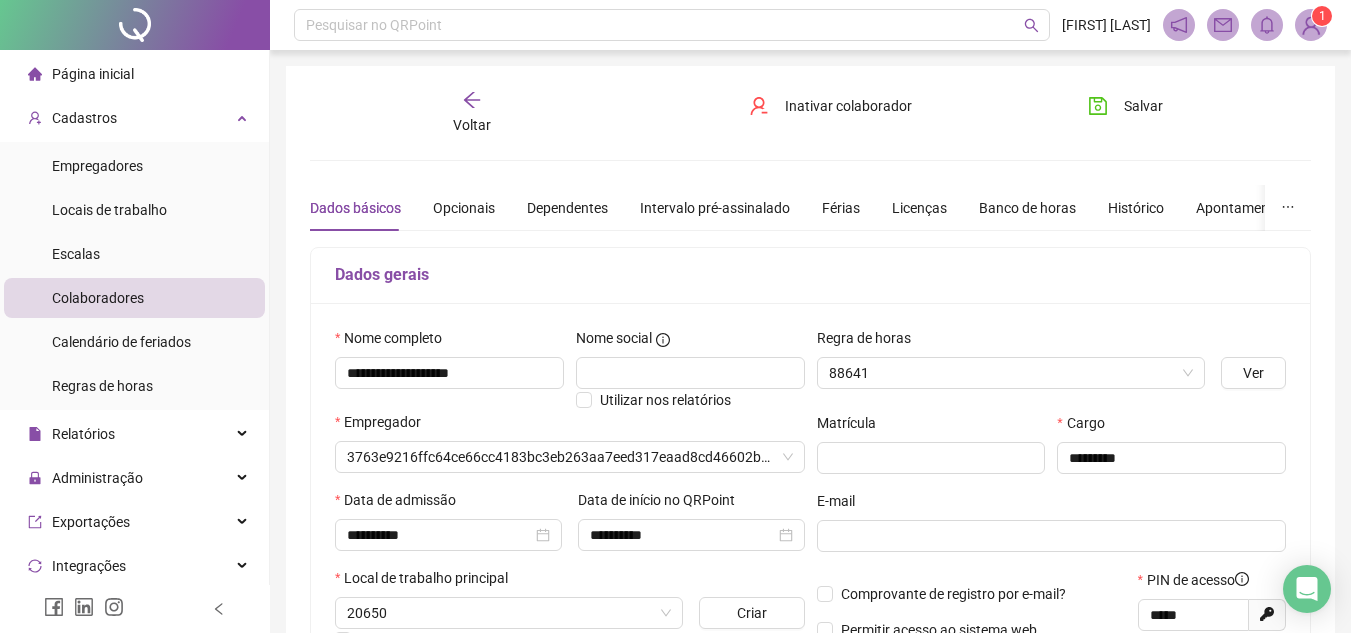 type on "**********" 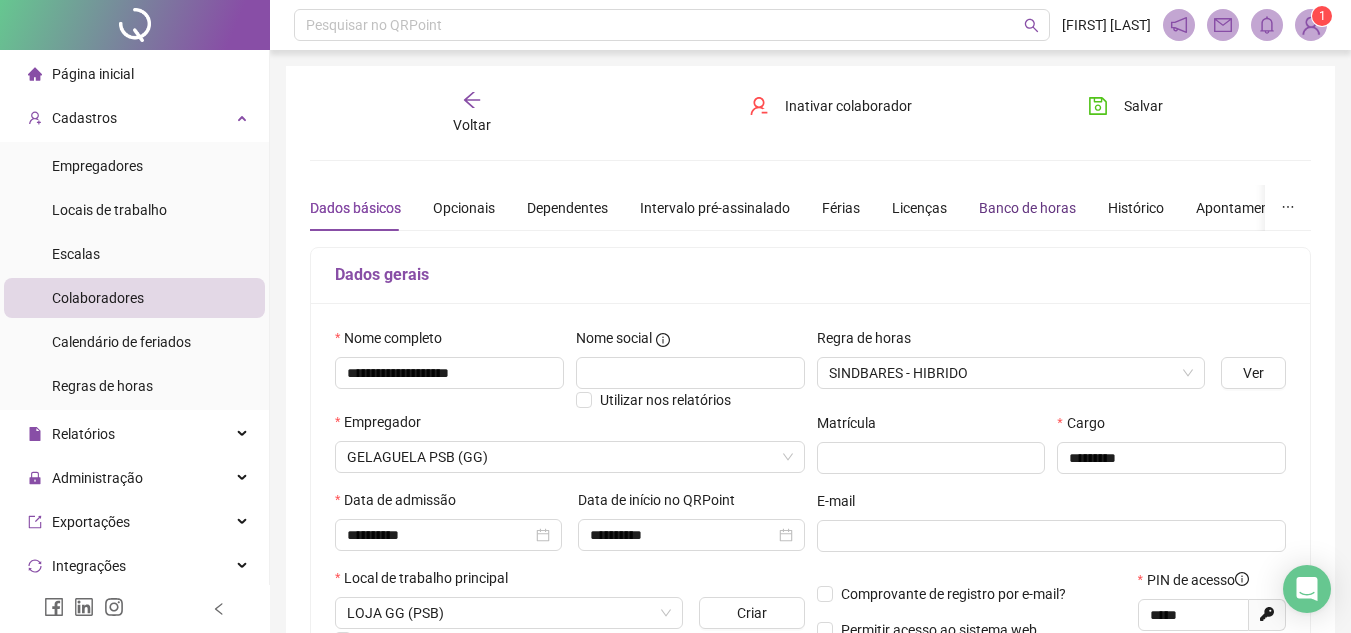 click on "Banco de horas" at bounding box center [1027, 208] 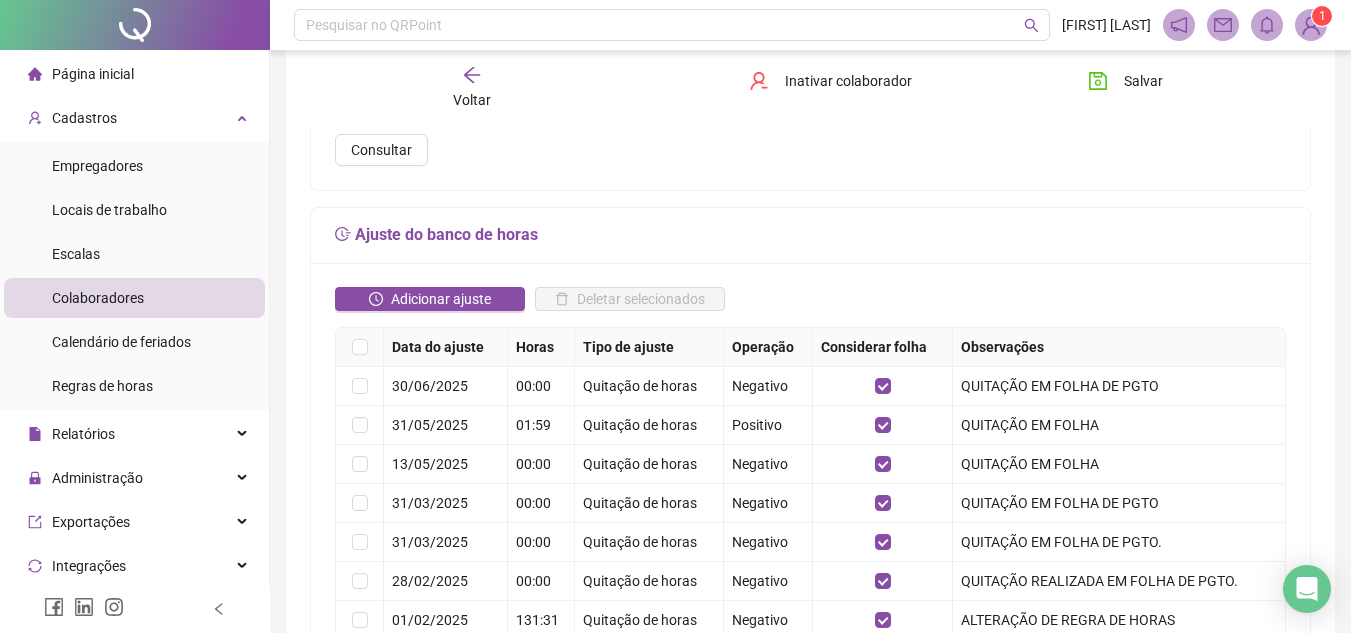 scroll, scrollTop: 300, scrollLeft: 0, axis: vertical 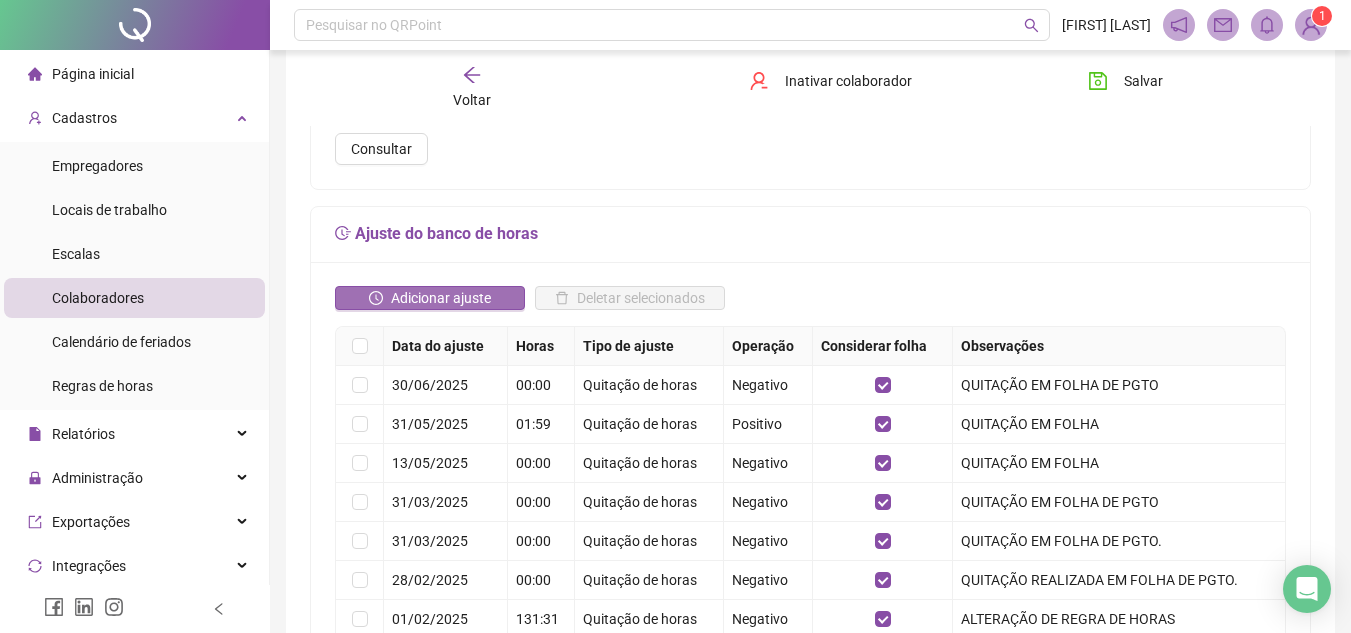 click on "Adicionar ajuste" at bounding box center [441, 298] 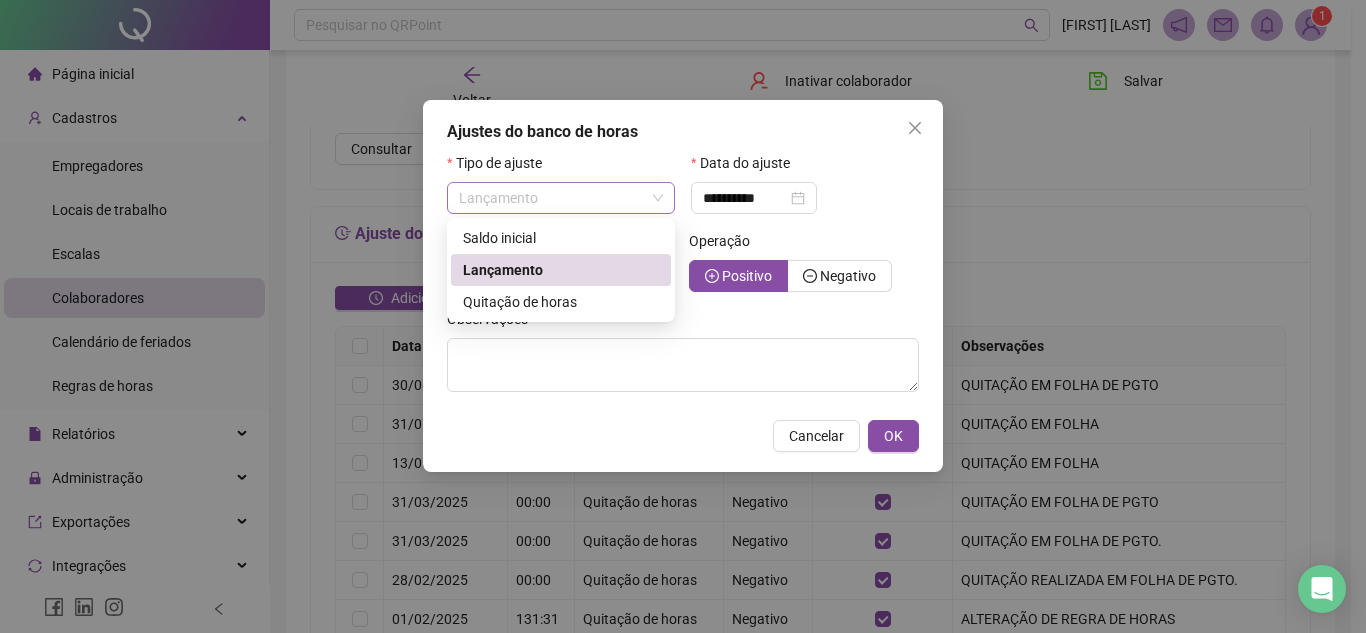 click on "Lançamento" at bounding box center (561, 198) 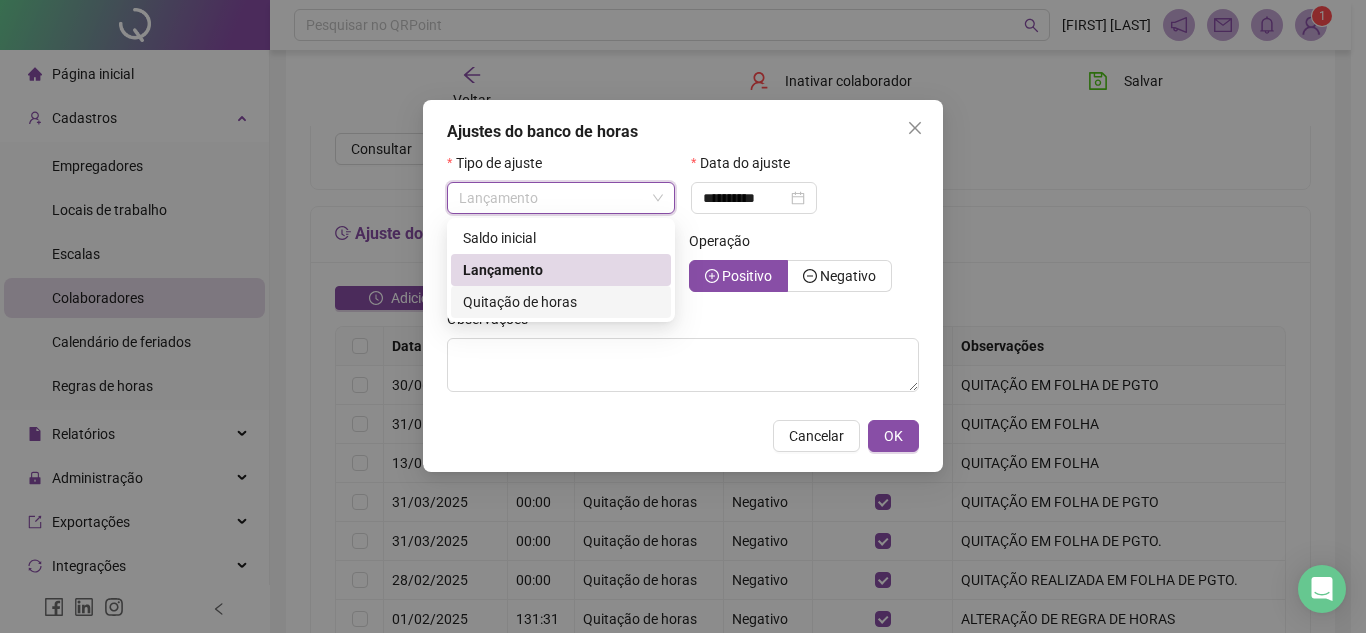 click on "Quitação de horas" at bounding box center [520, 302] 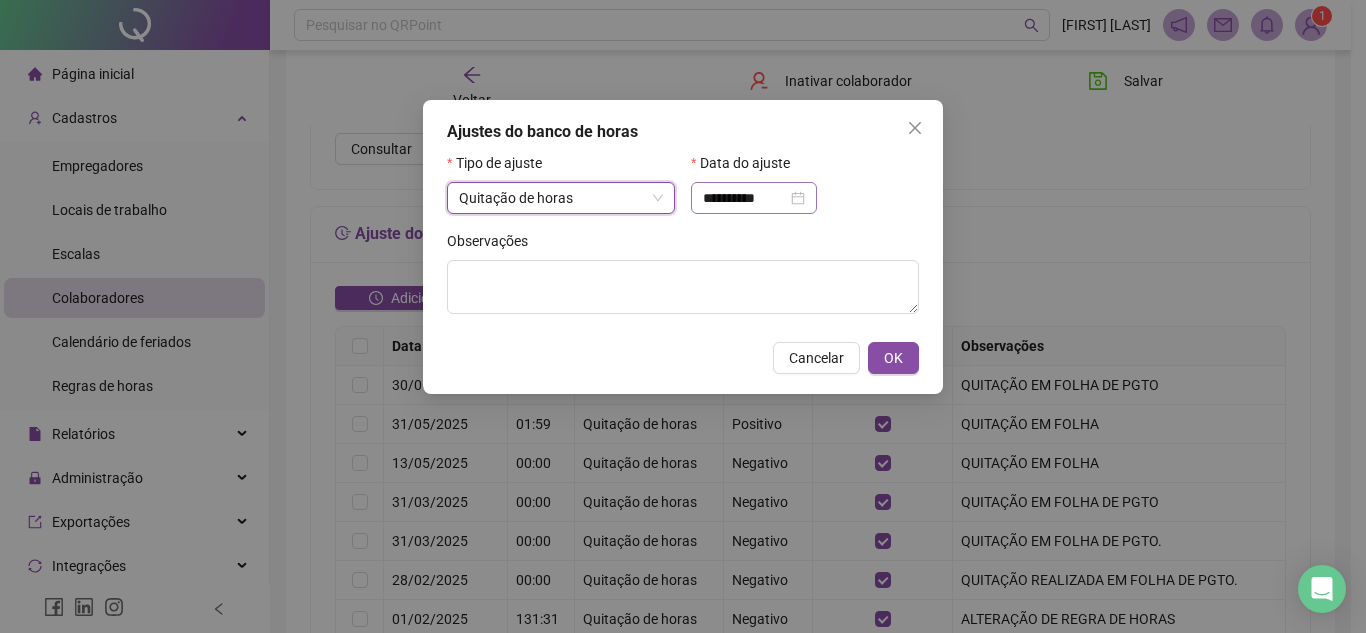 click on "**********" at bounding box center (754, 198) 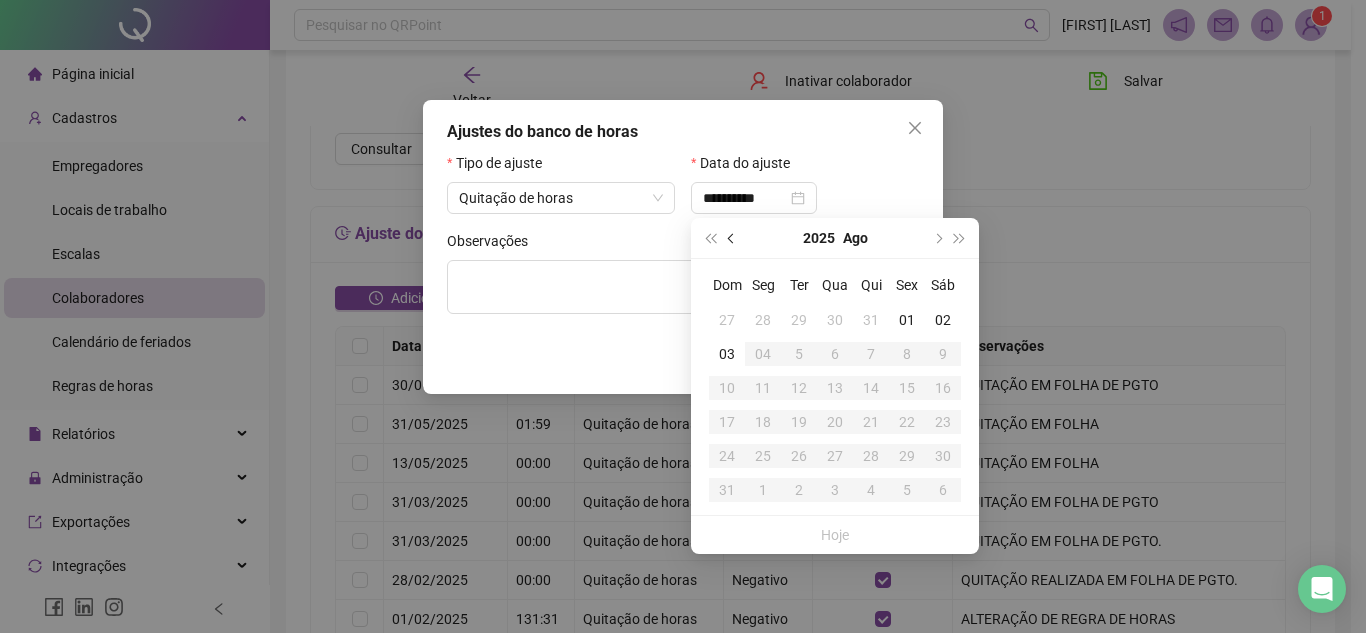 click at bounding box center [733, 238] 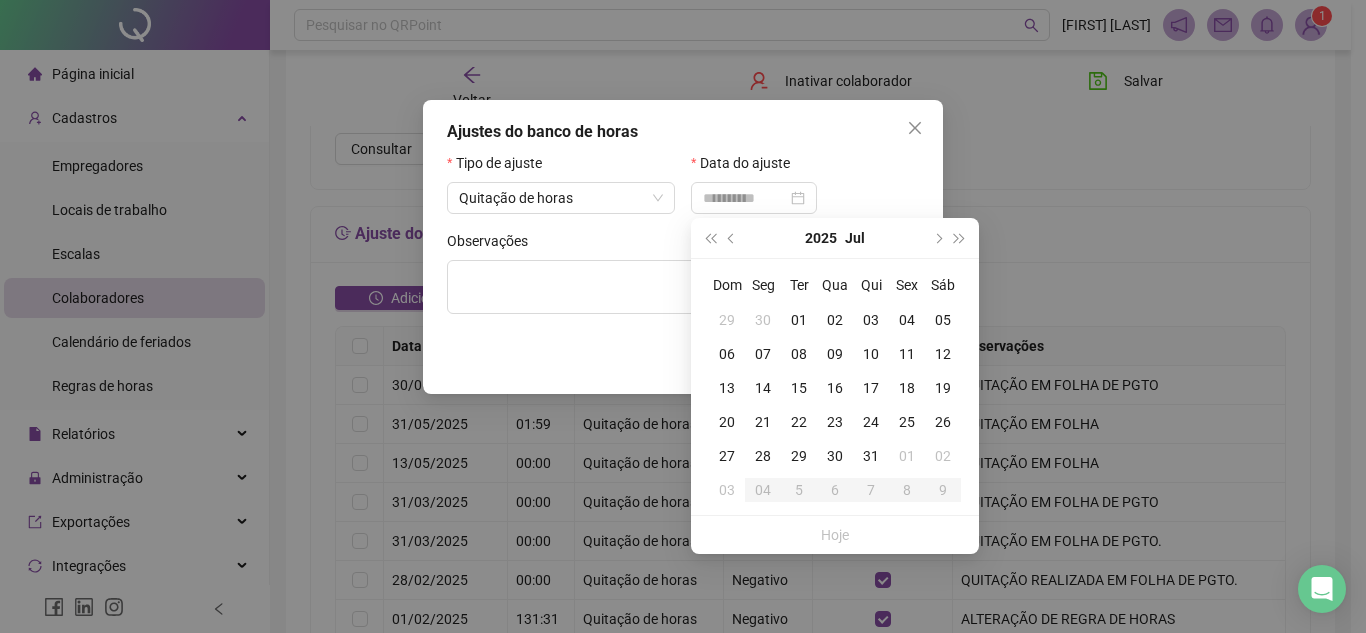 click on "30" at bounding box center [763, 320] 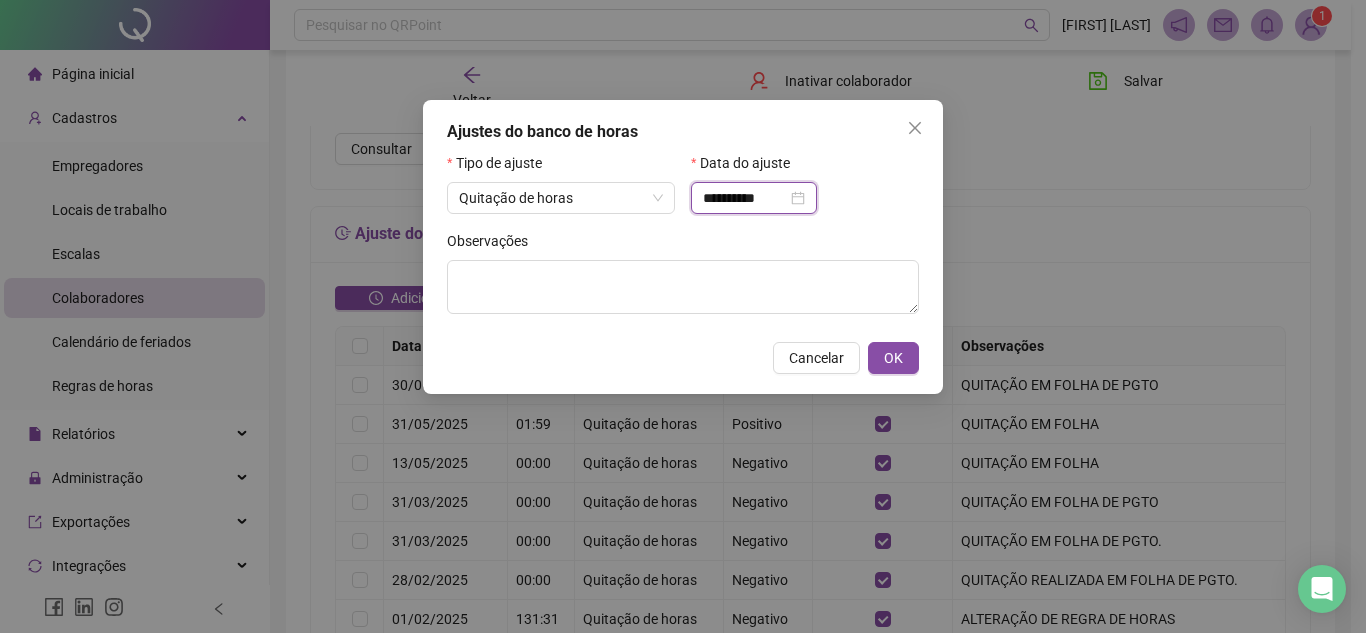 click on "**********" at bounding box center (745, 198) 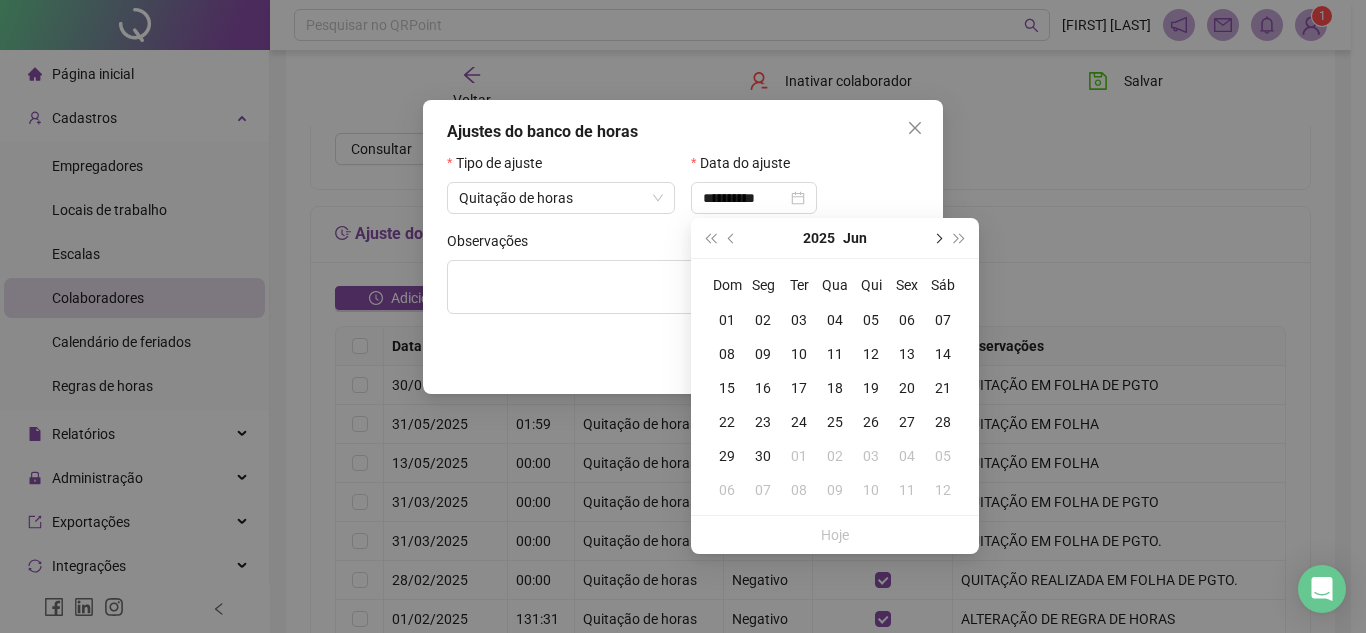 click at bounding box center [937, 238] 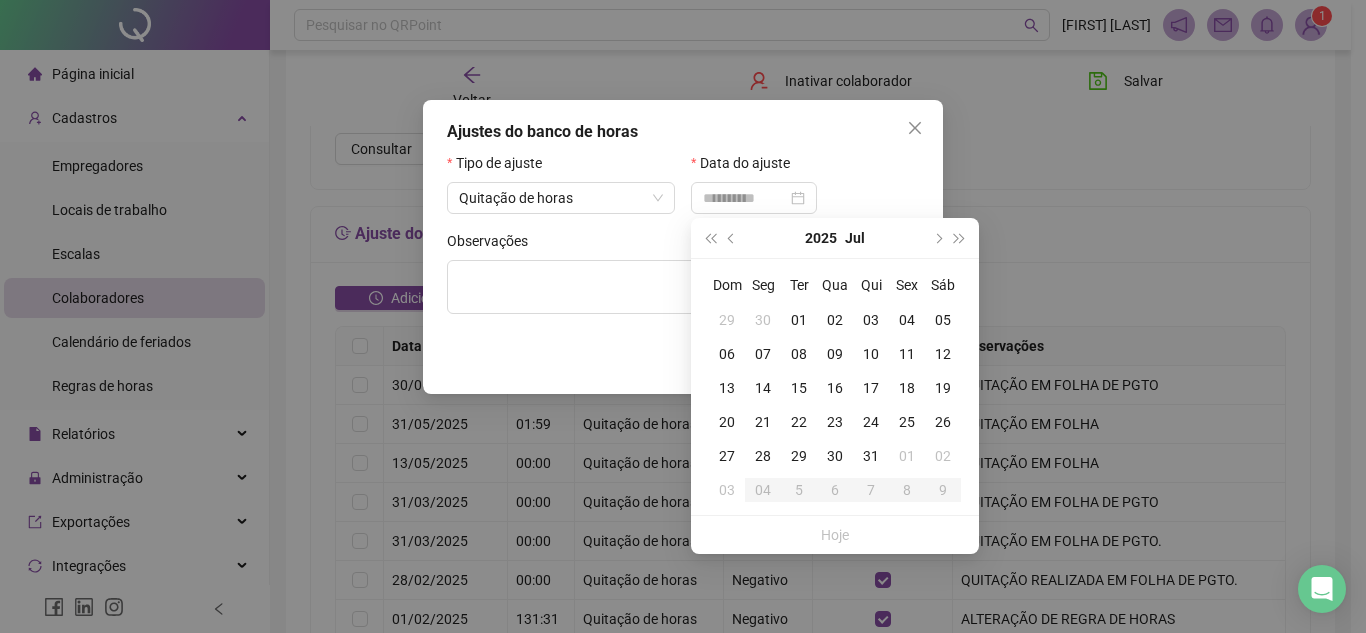 type on "**********" 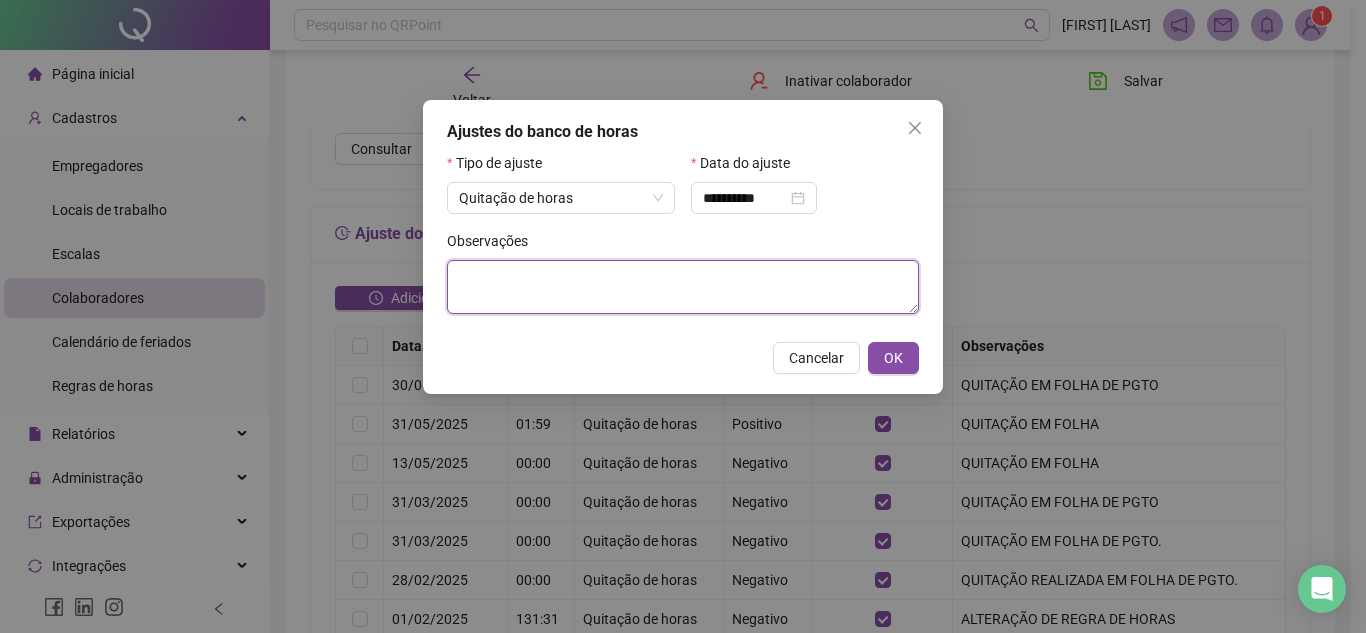 click at bounding box center (683, 287) 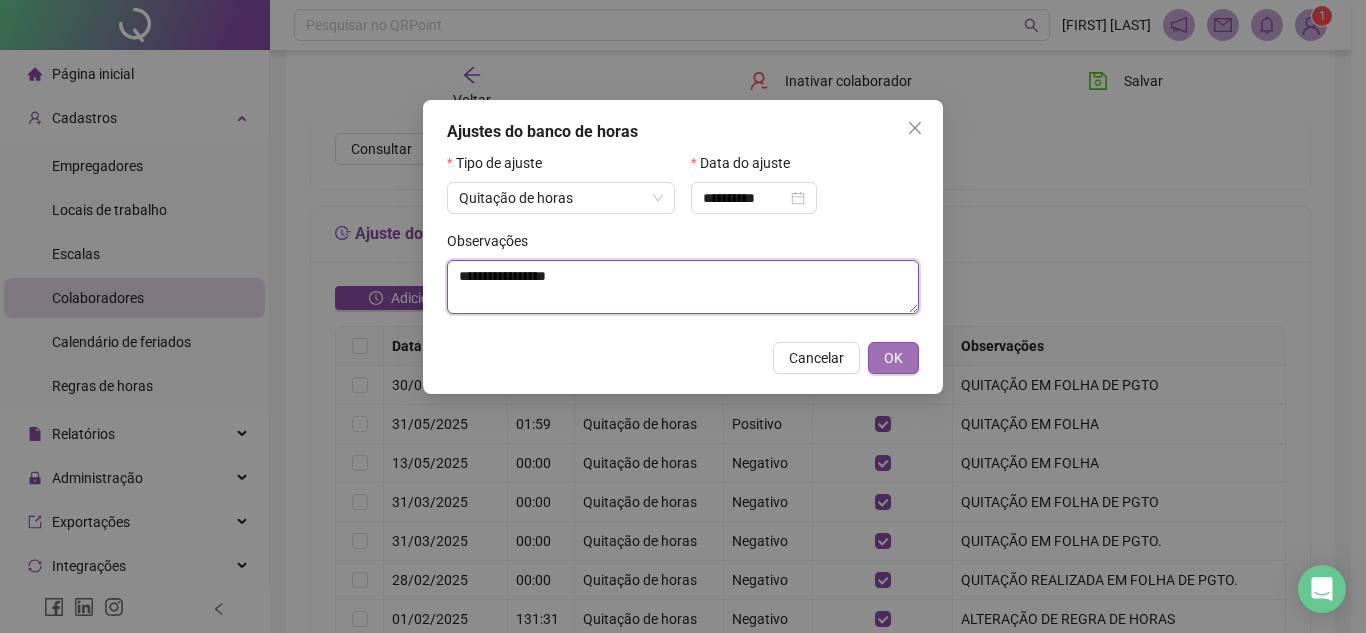 type on "**********" 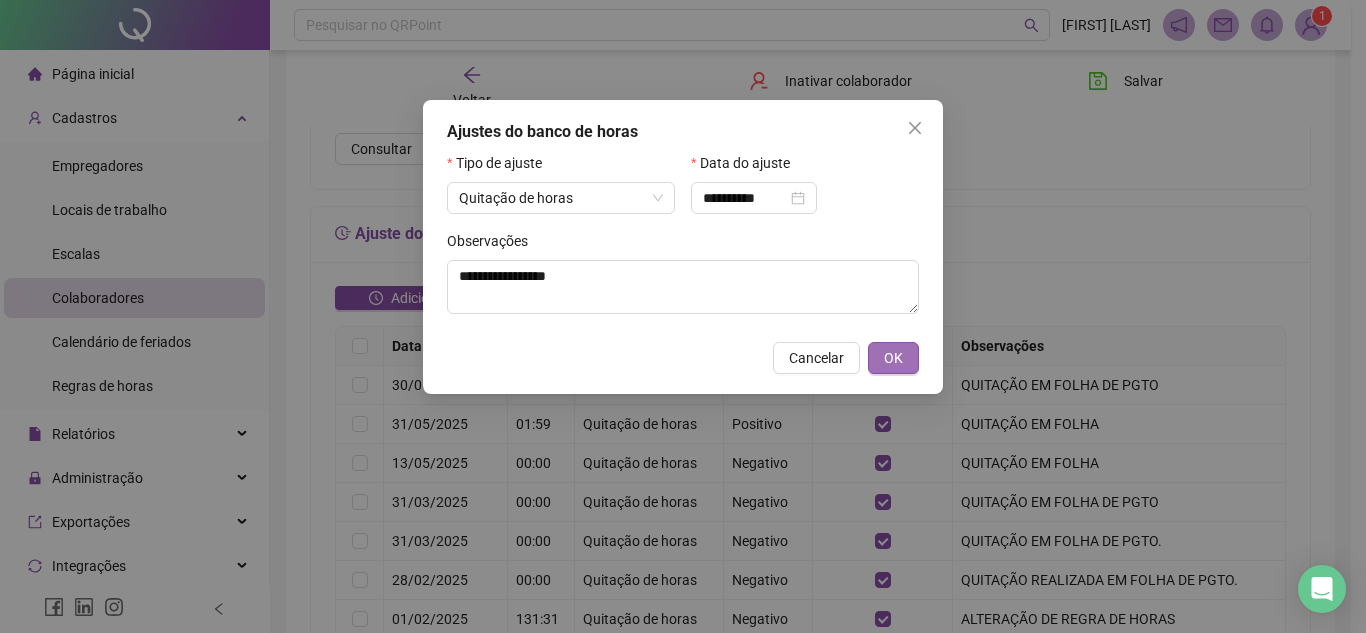 click on "OK" at bounding box center (893, 358) 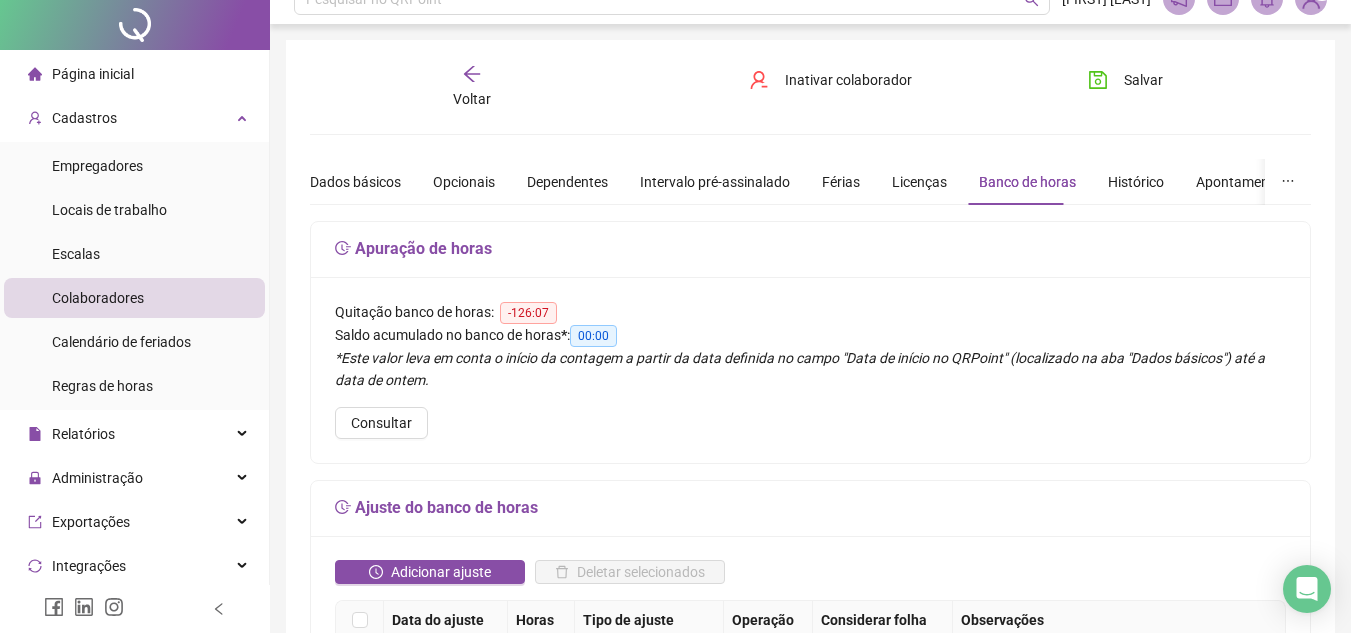 scroll, scrollTop: 0, scrollLeft: 0, axis: both 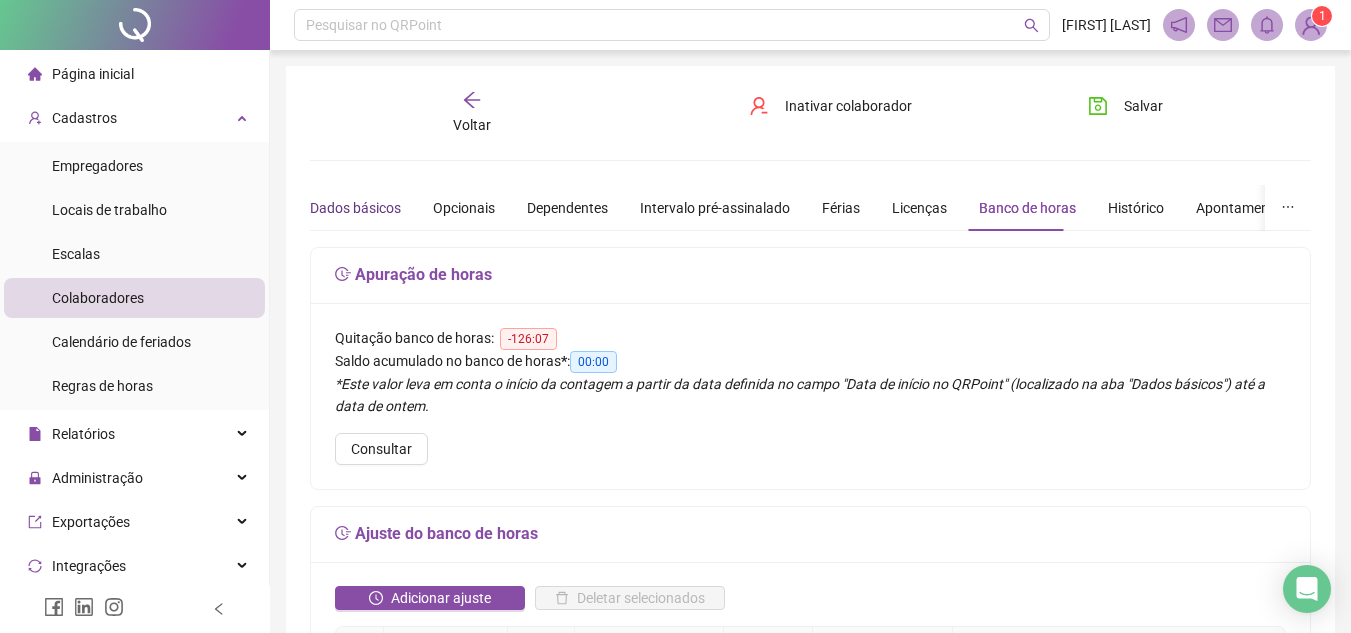 click on "Dados básicos" at bounding box center [355, 208] 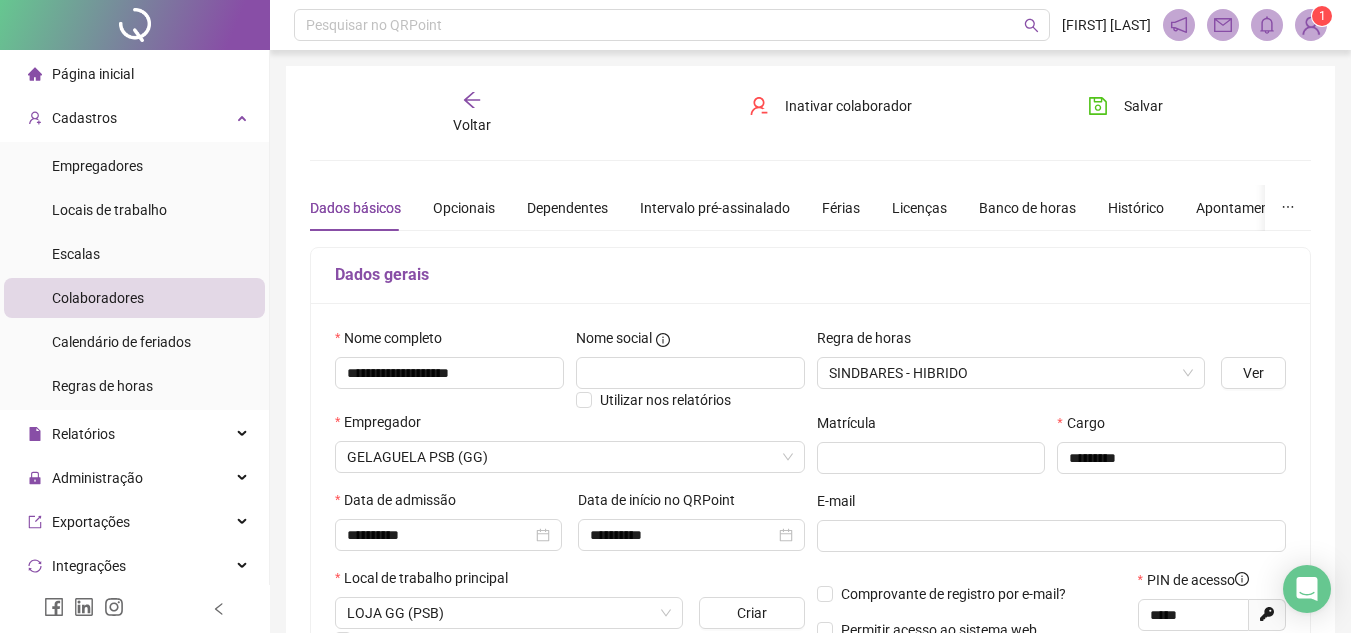 click on "Página inicial" at bounding box center [134, 74] 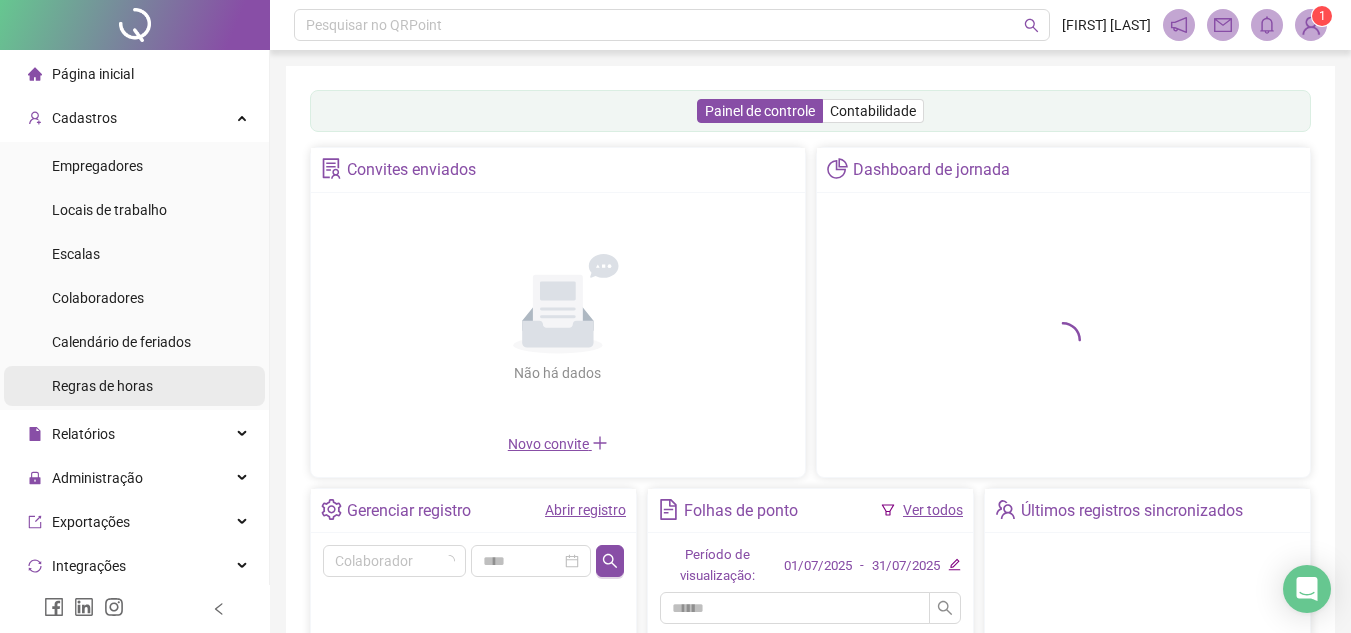 scroll, scrollTop: 200, scrollLeft: 0, axis: vertical 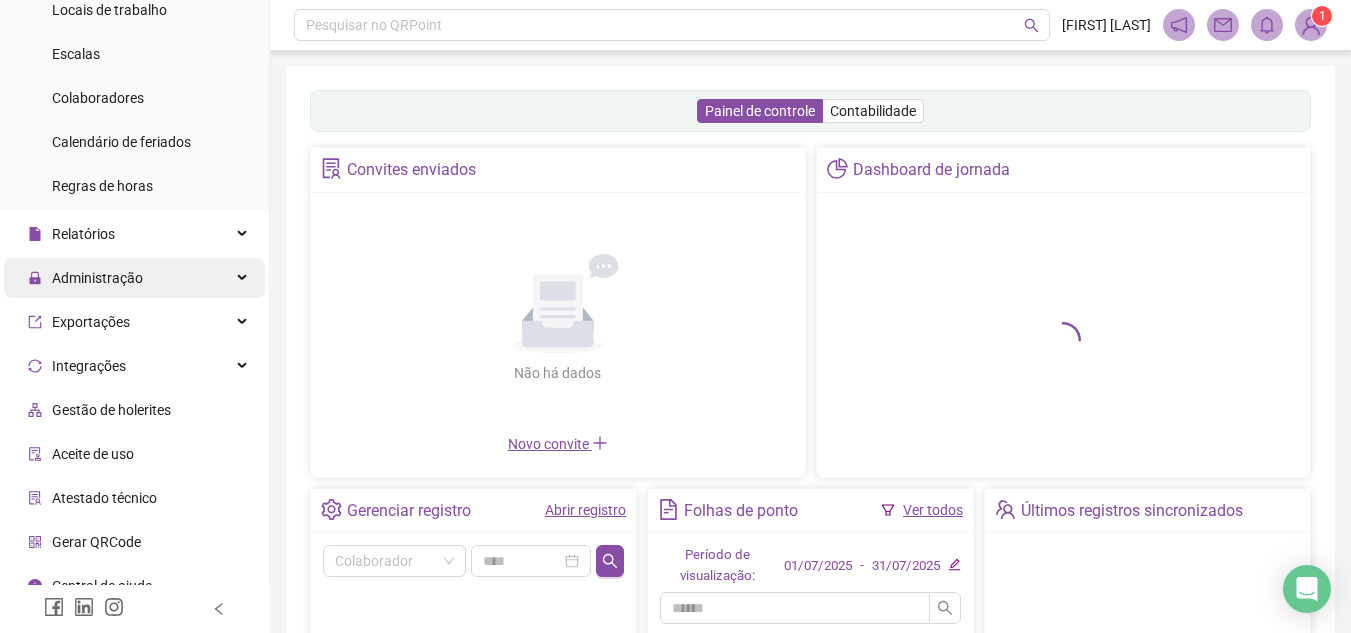 click on "Administração" at bounding box center [134, 278] 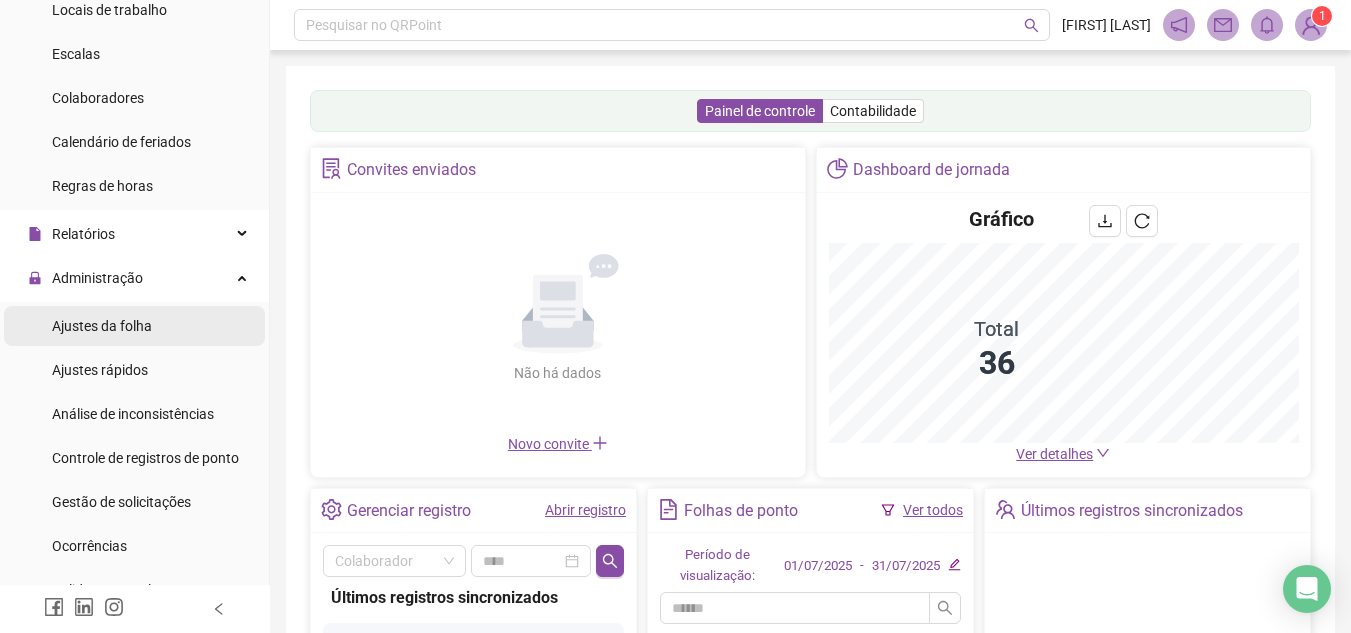 click on "Ajustes da folha" at bounding box center [134, 326] 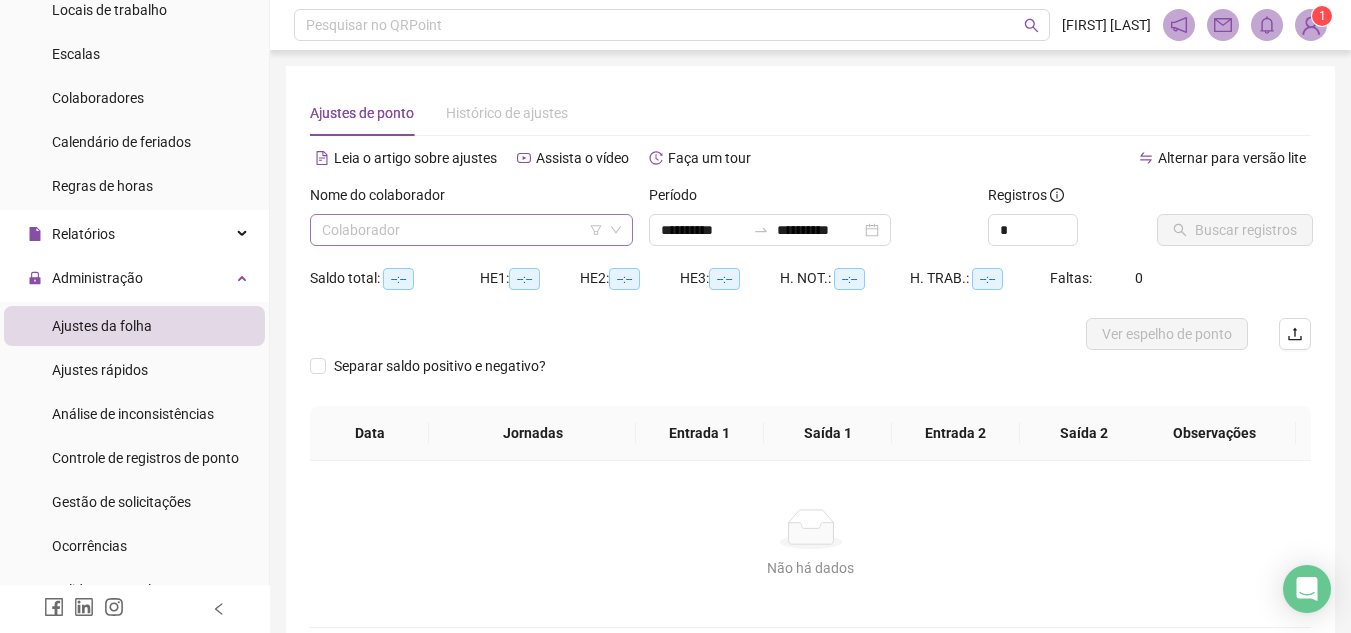 click at bounding box center (462, 230) 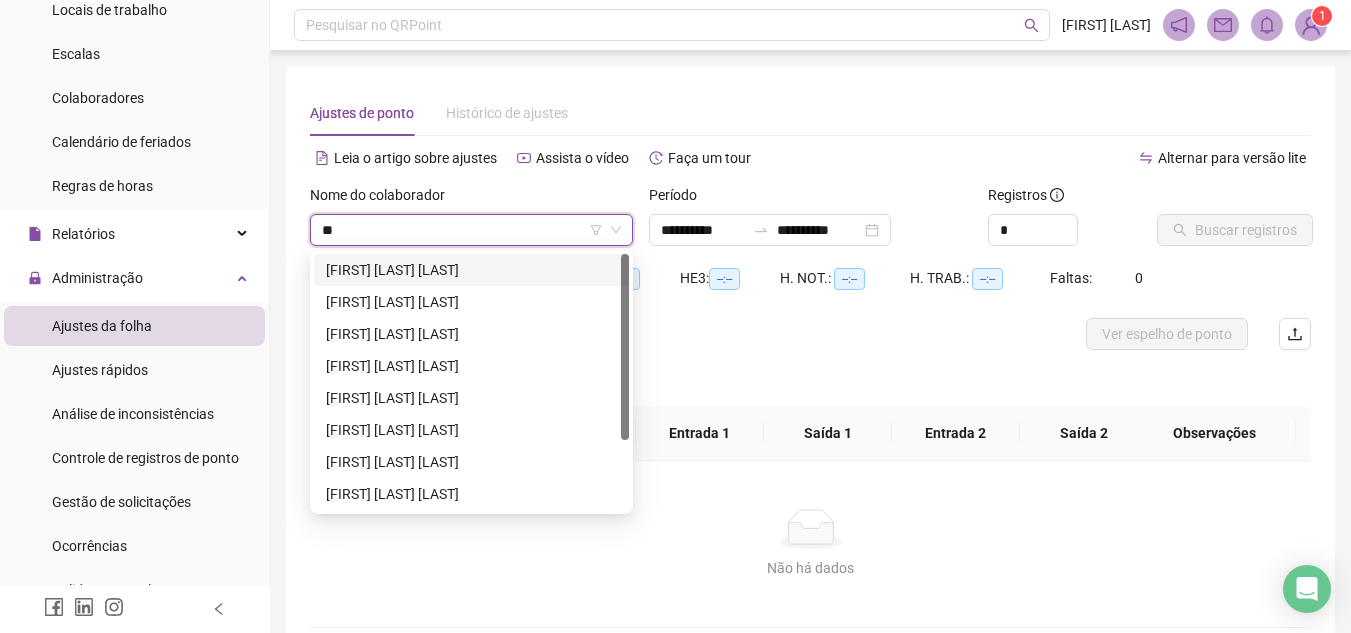 type on "***" 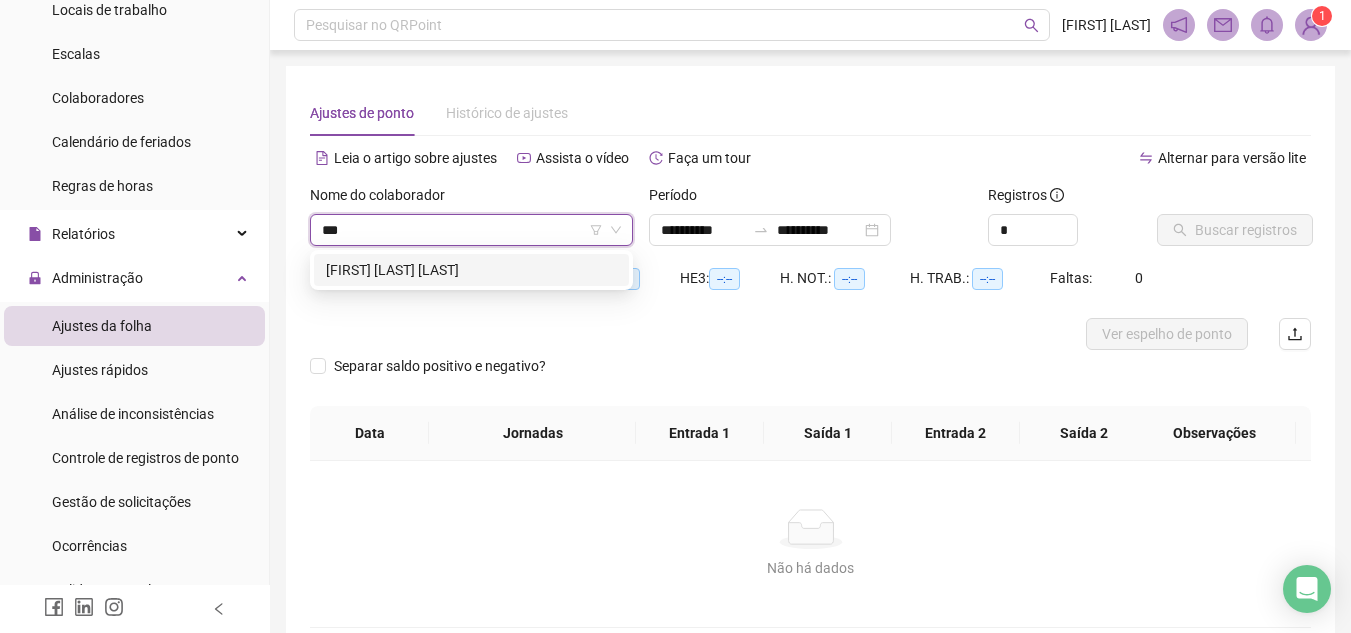 click on "[LAST] [LAST] [LAST]" at bounding box center (471, 270) 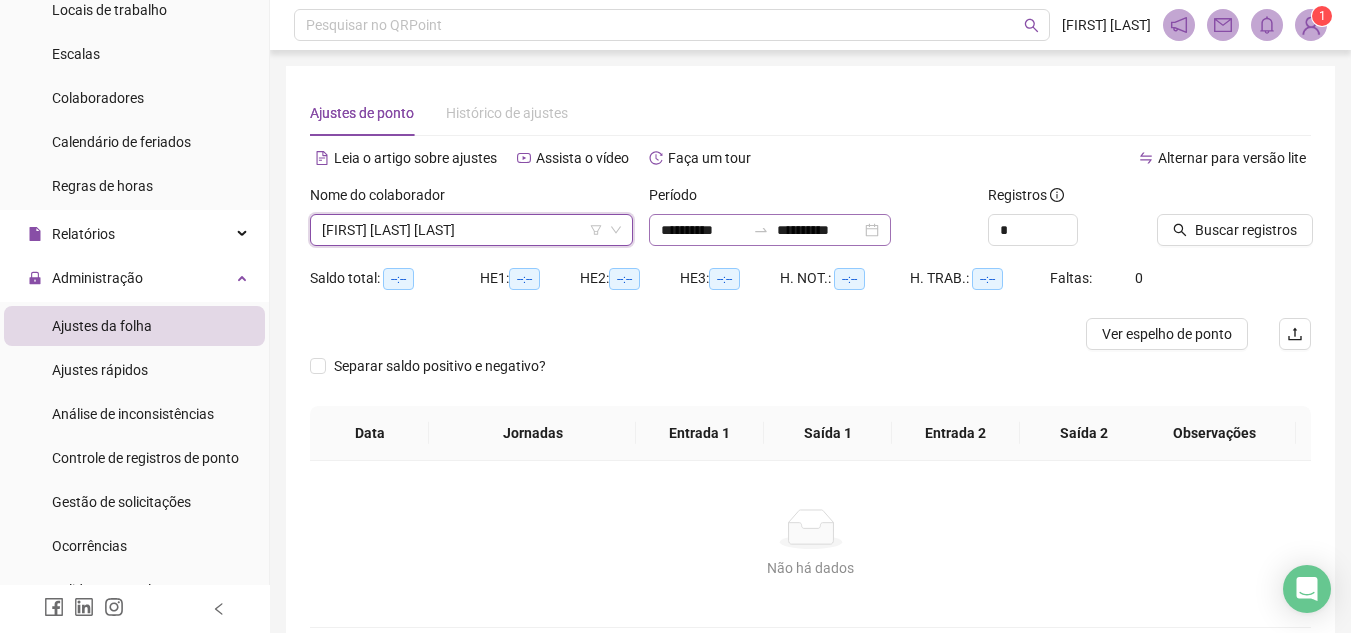 click on "**********" at bounding box center [770, 230] 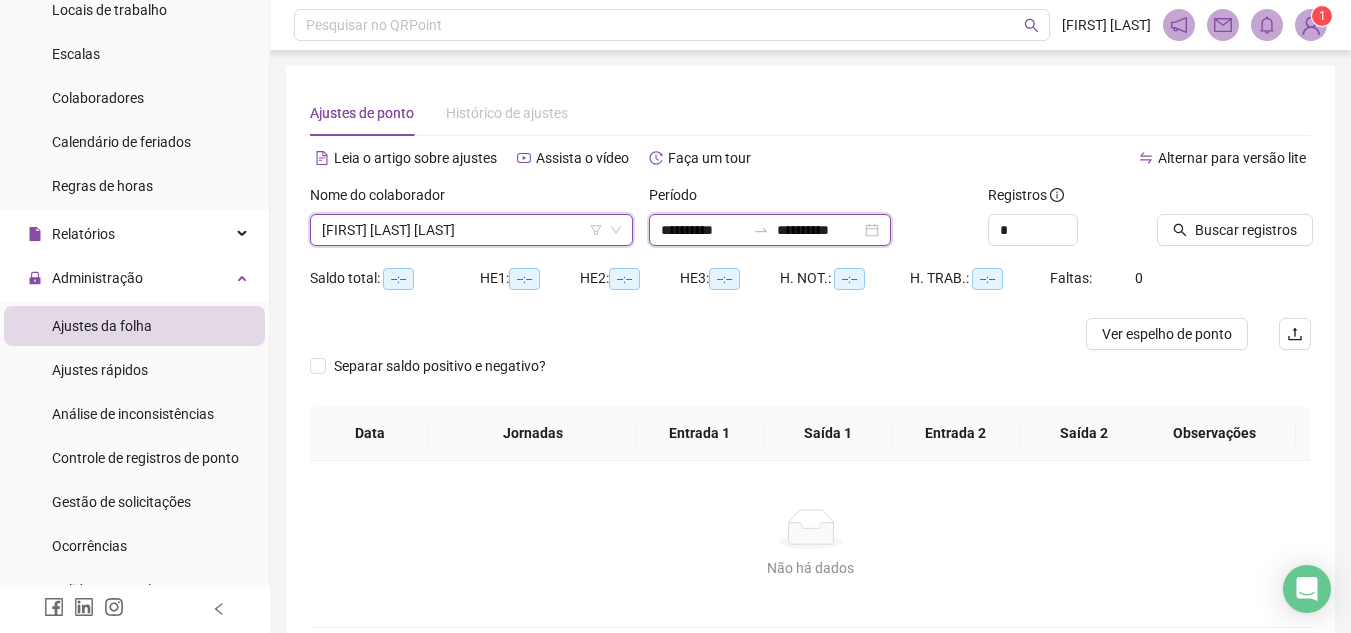 click on "**********" at bounding box center (770, 230) 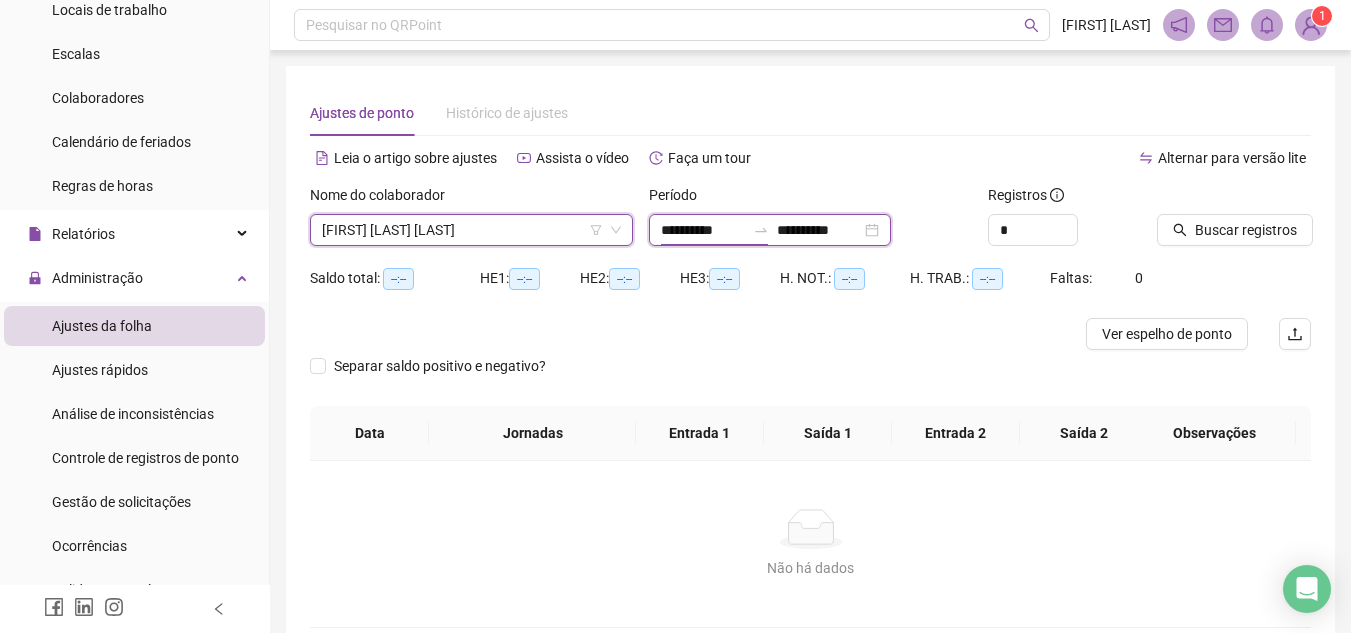 click on "**********" at bounding box center (770, 230) 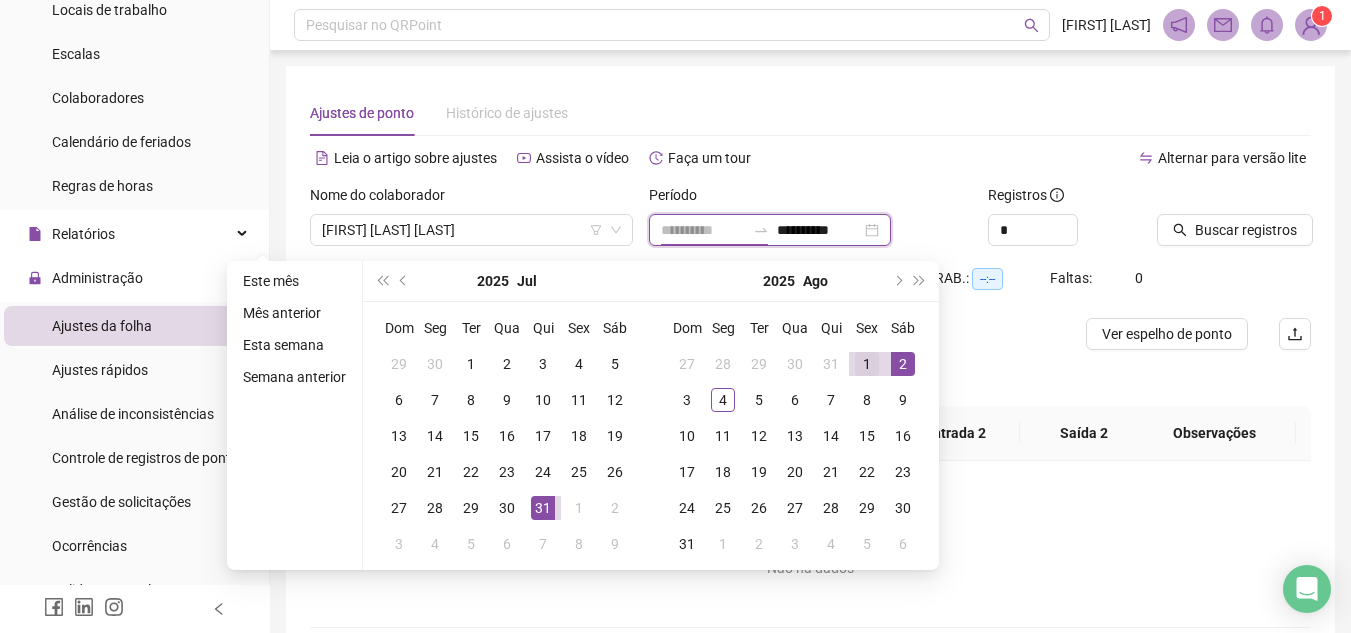 type on "**********" 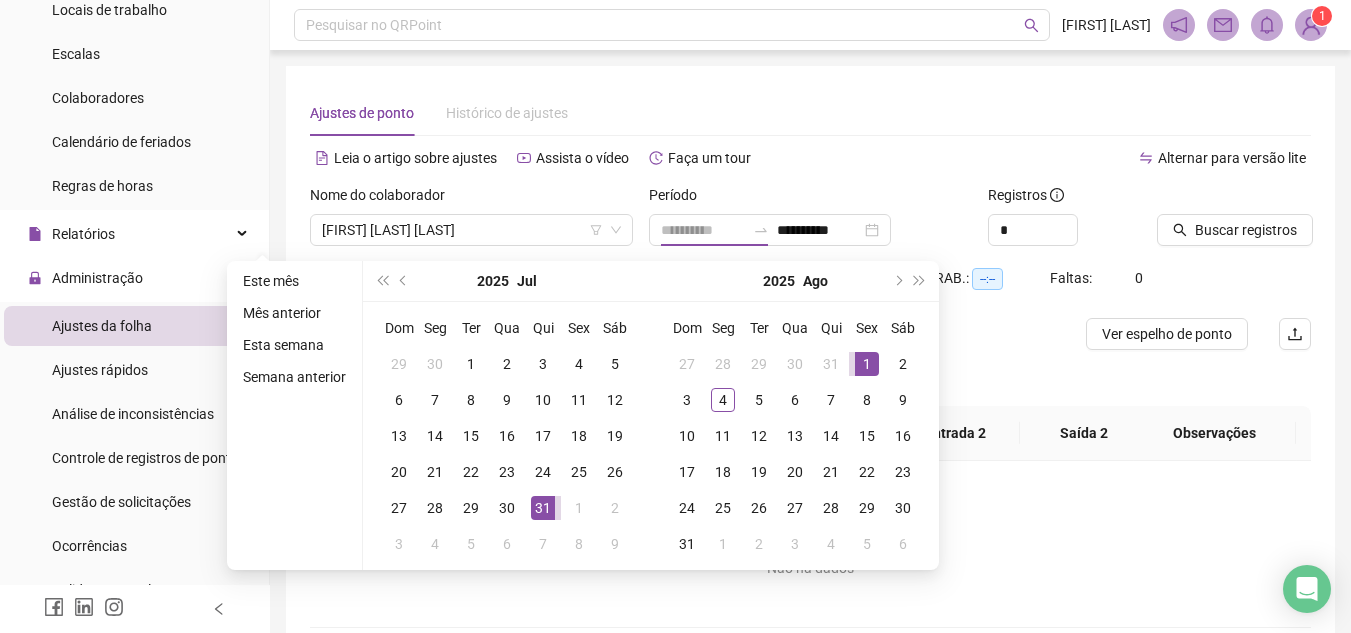 click on "1" at bounding box center (867, 364) 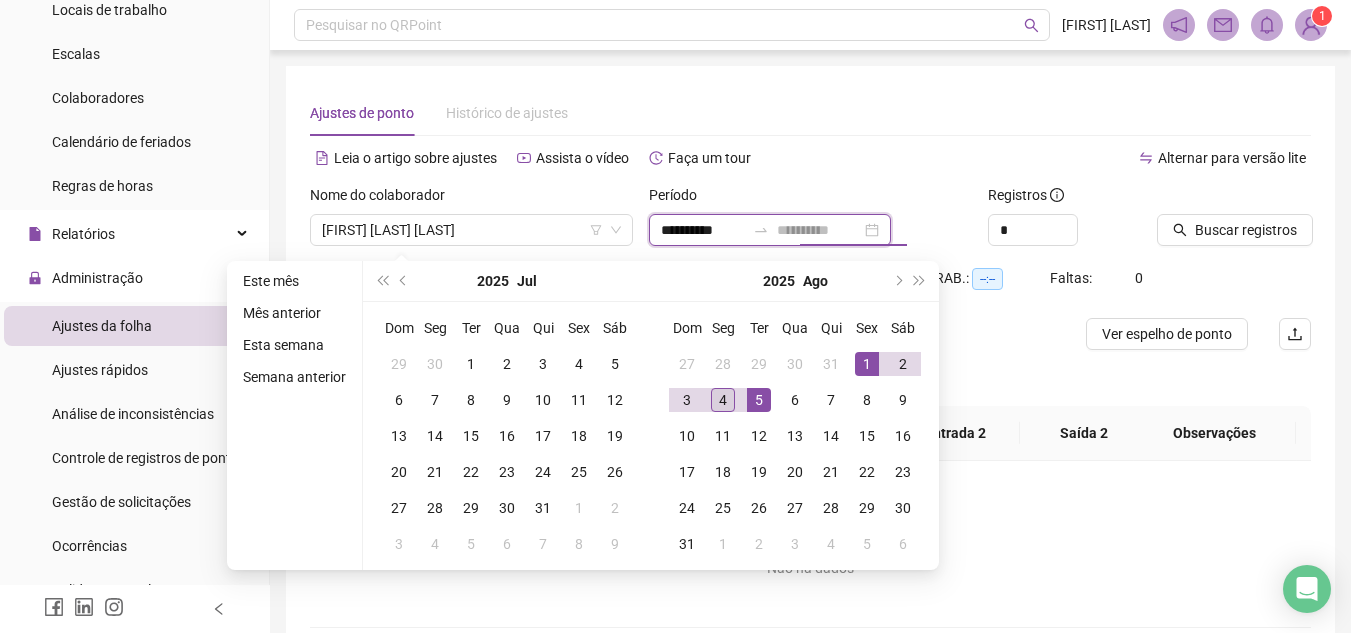 type on "**********" 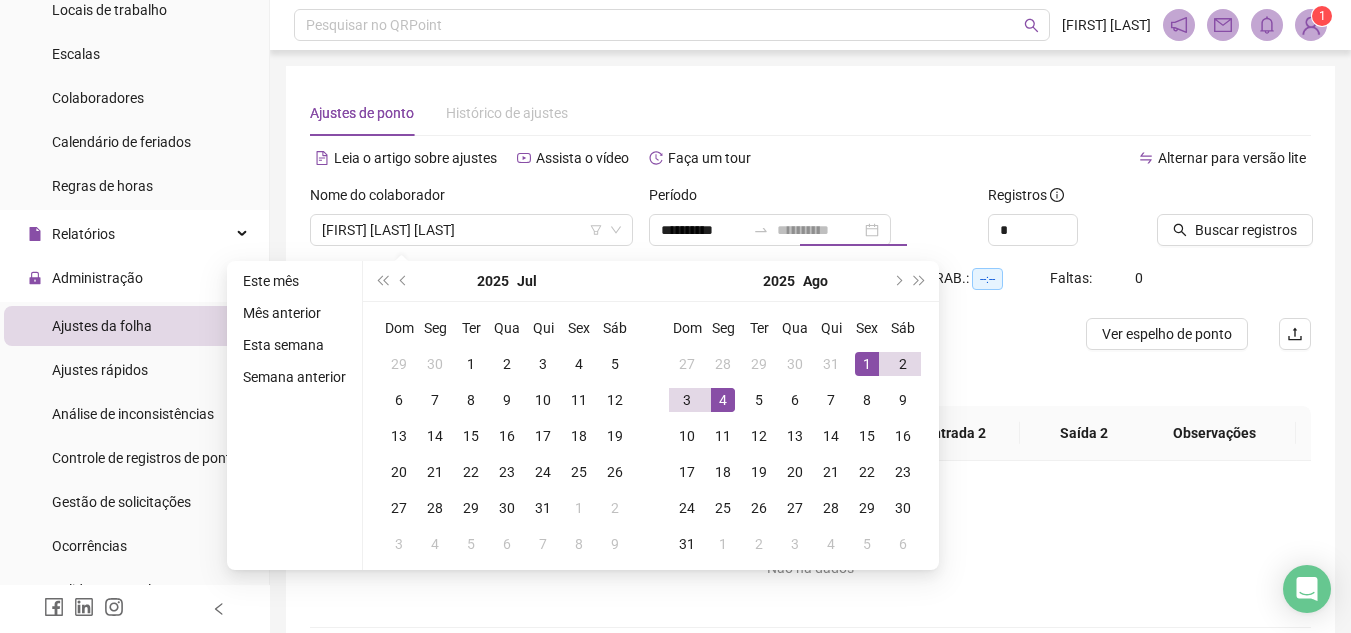 click on "4" at bounding box center [723, 400] 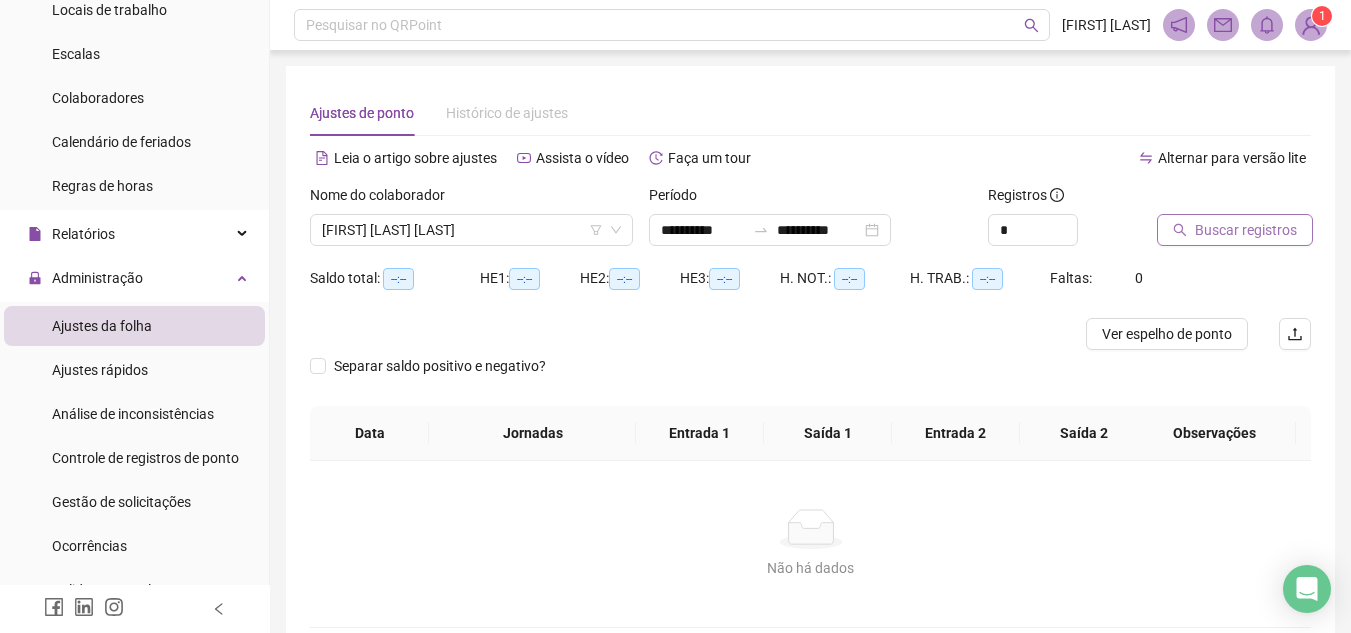 click on "Buscar registros" at bounding box center (1246, 230) 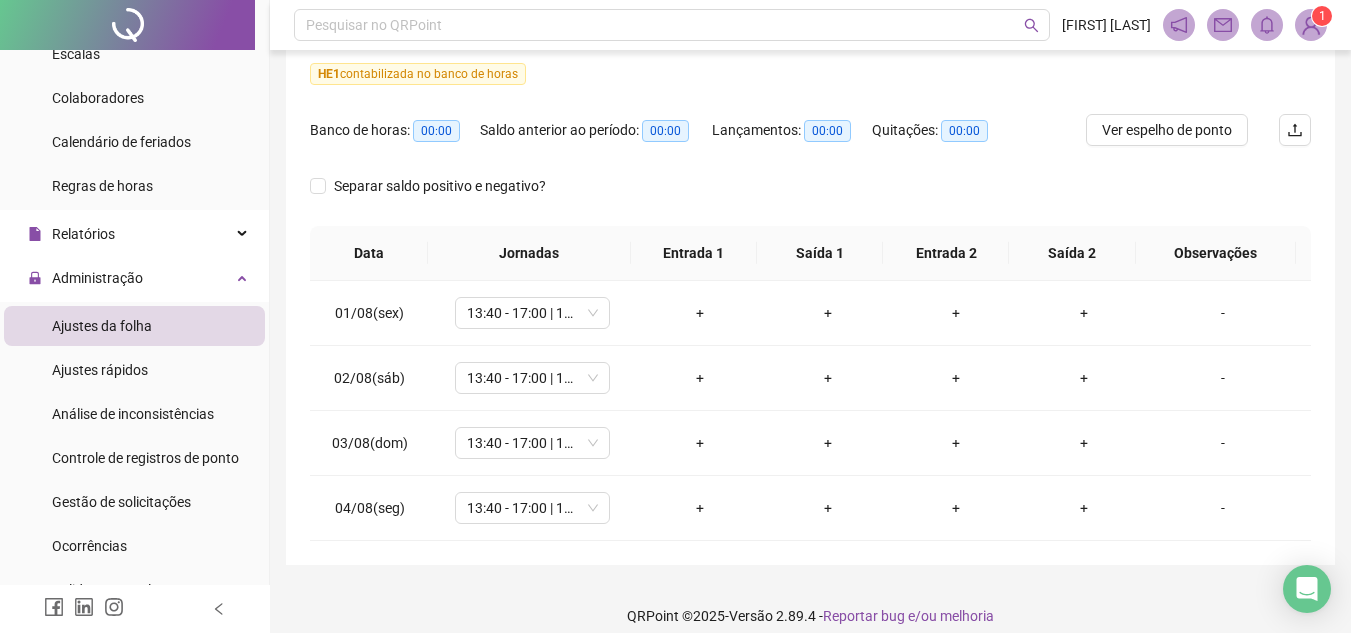 scroll, scrollTop: 278, scrollLeft: 0, axis: vertical 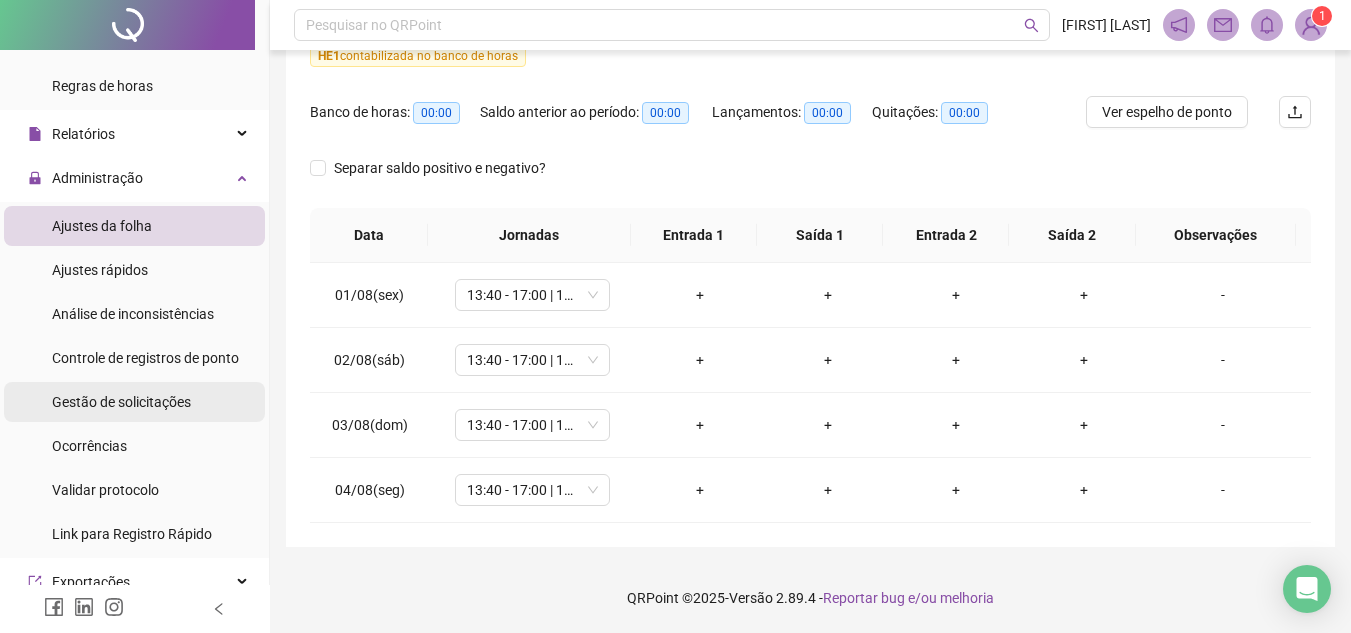 click on "Gestão de solicitações" at bounding box center [121, 402] 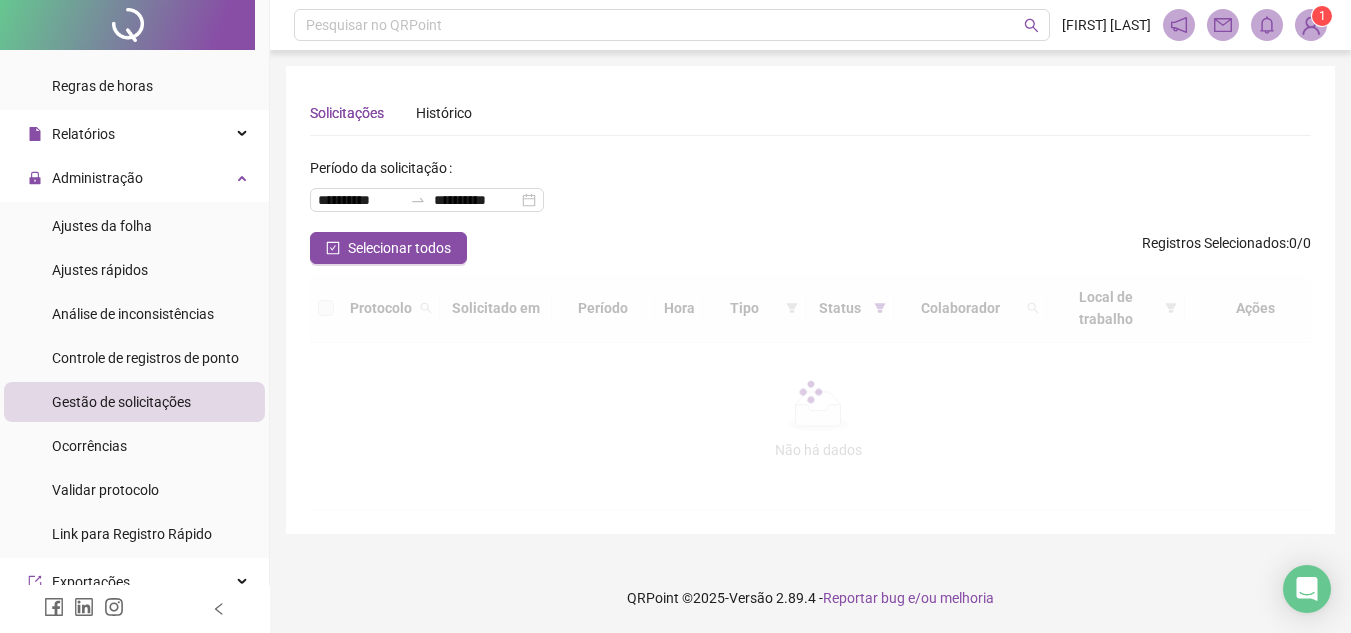 click on "Gestão de solicitações" at bounding box center [121, 402] 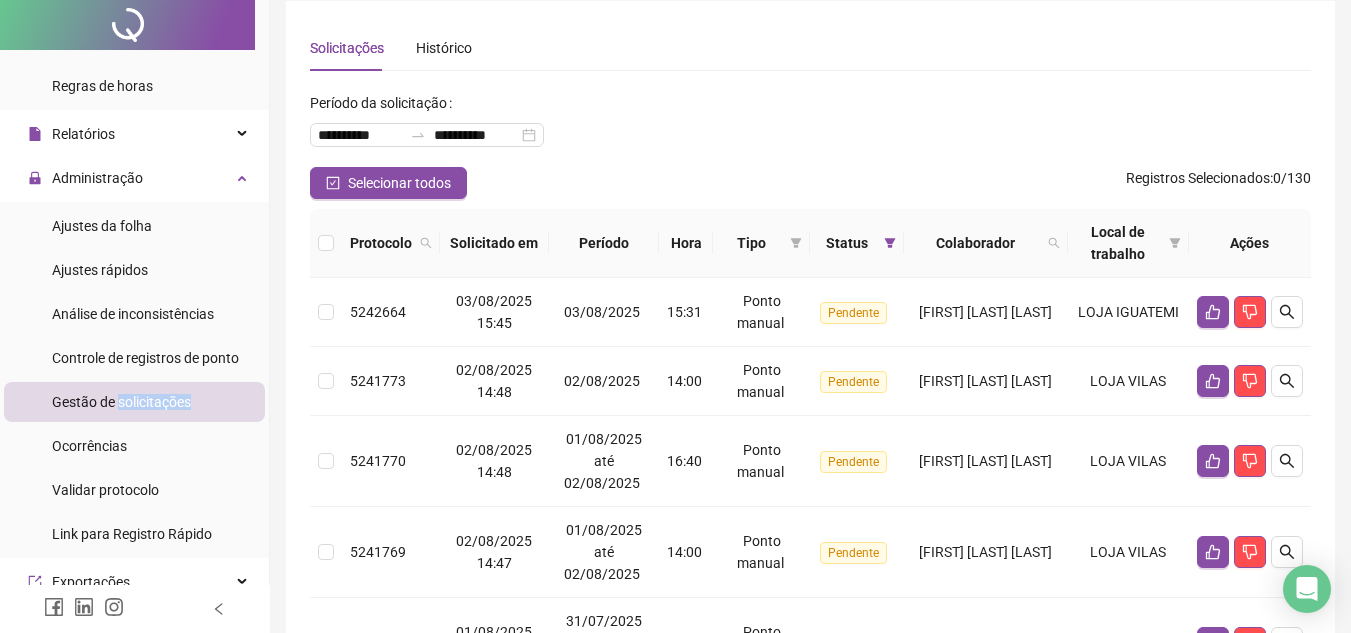 scroll, scrollTop: 100, scrollLeft: 0, axis: vertical 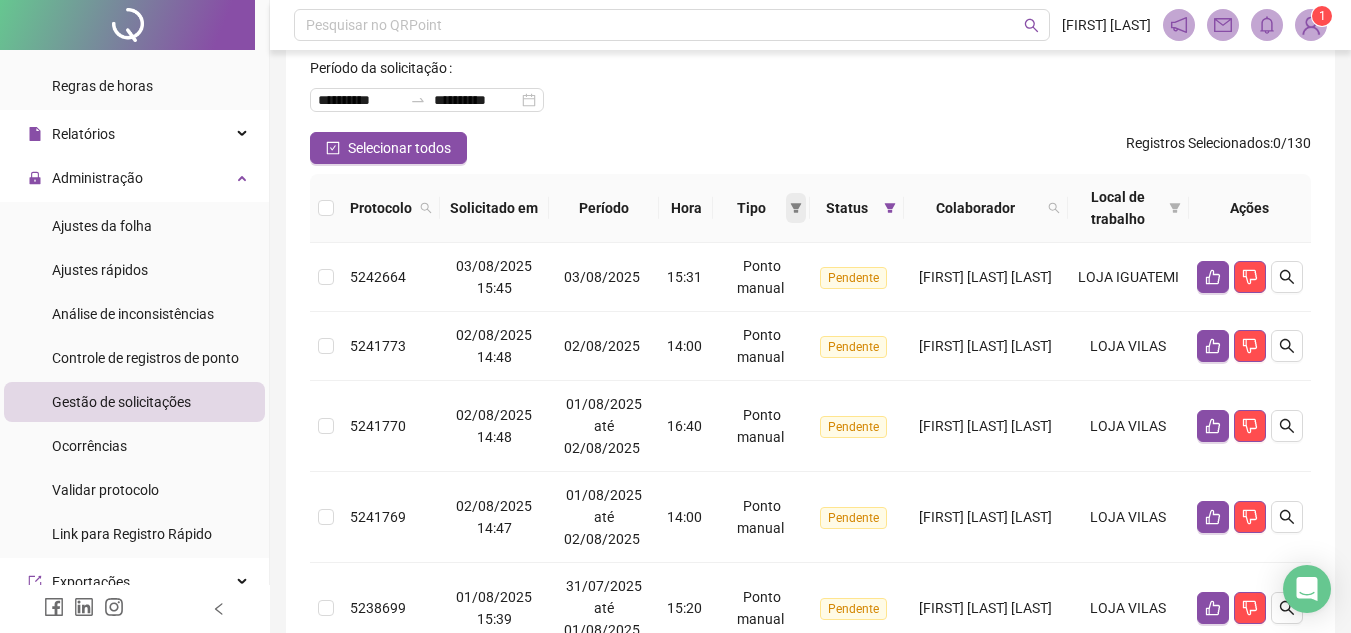 click 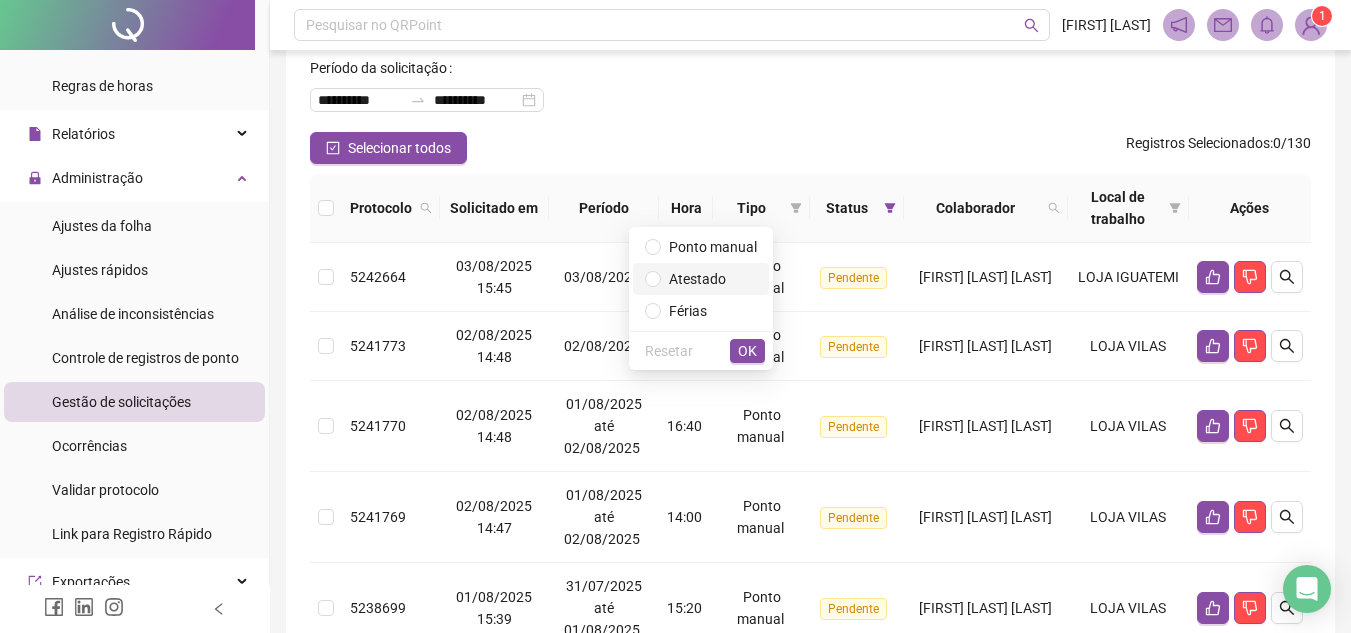 click on "Atestado" at bounding box center [701, 279] 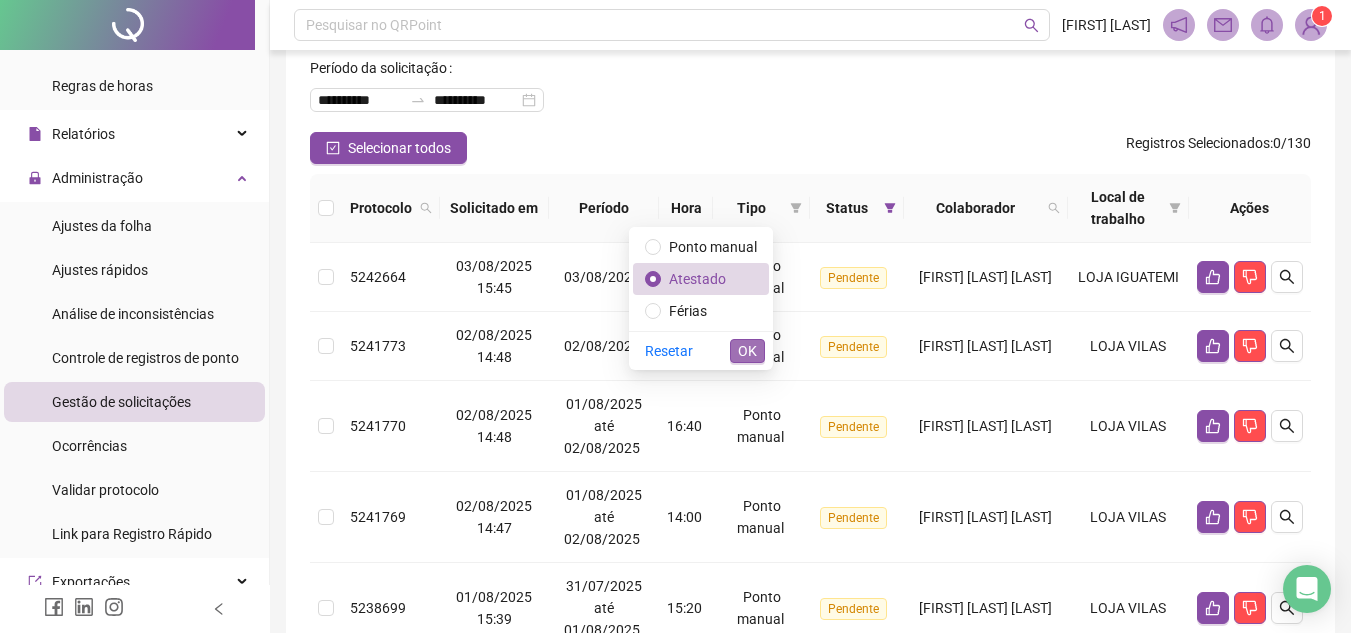 click on "OK" at bounding box center (747, 351) 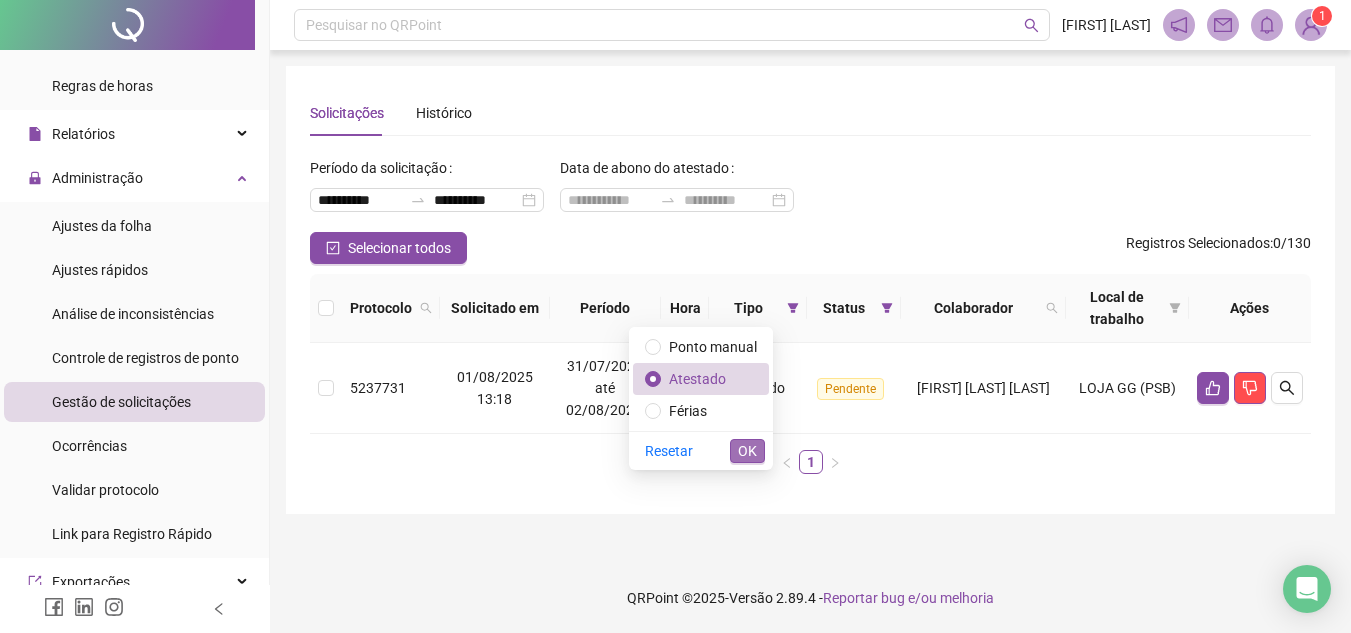 scroll, scrollTop: 0, scrollLeft: 0, axis: both 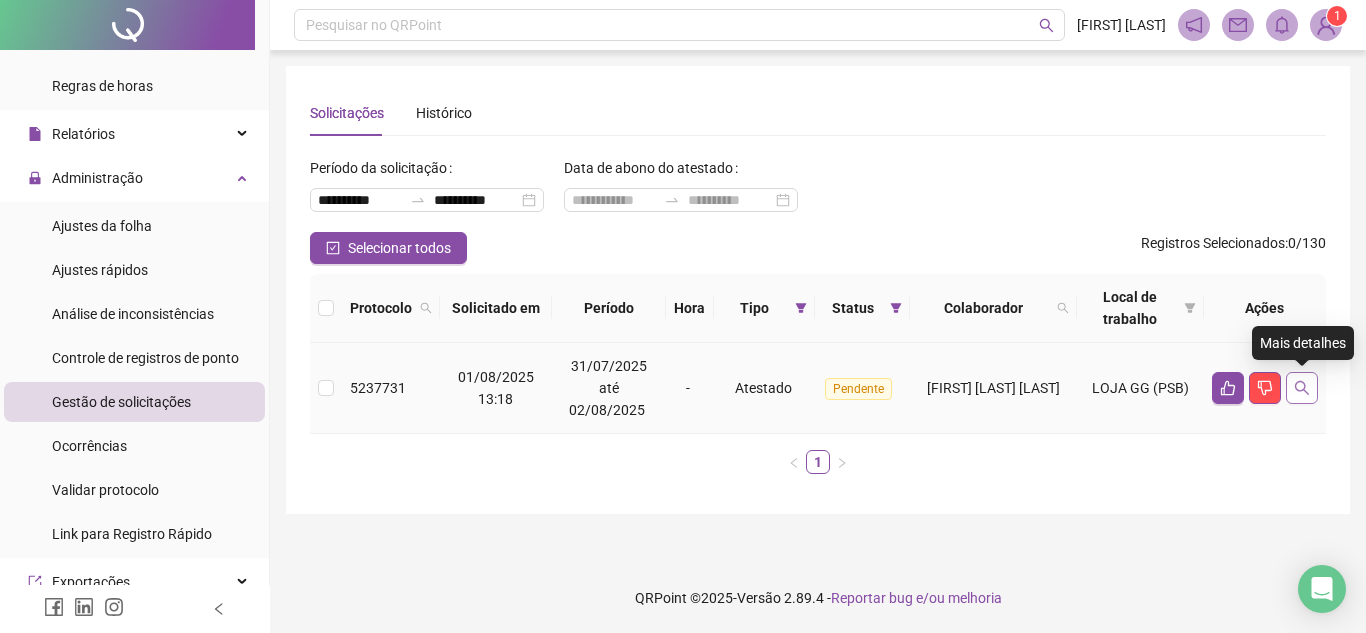 click 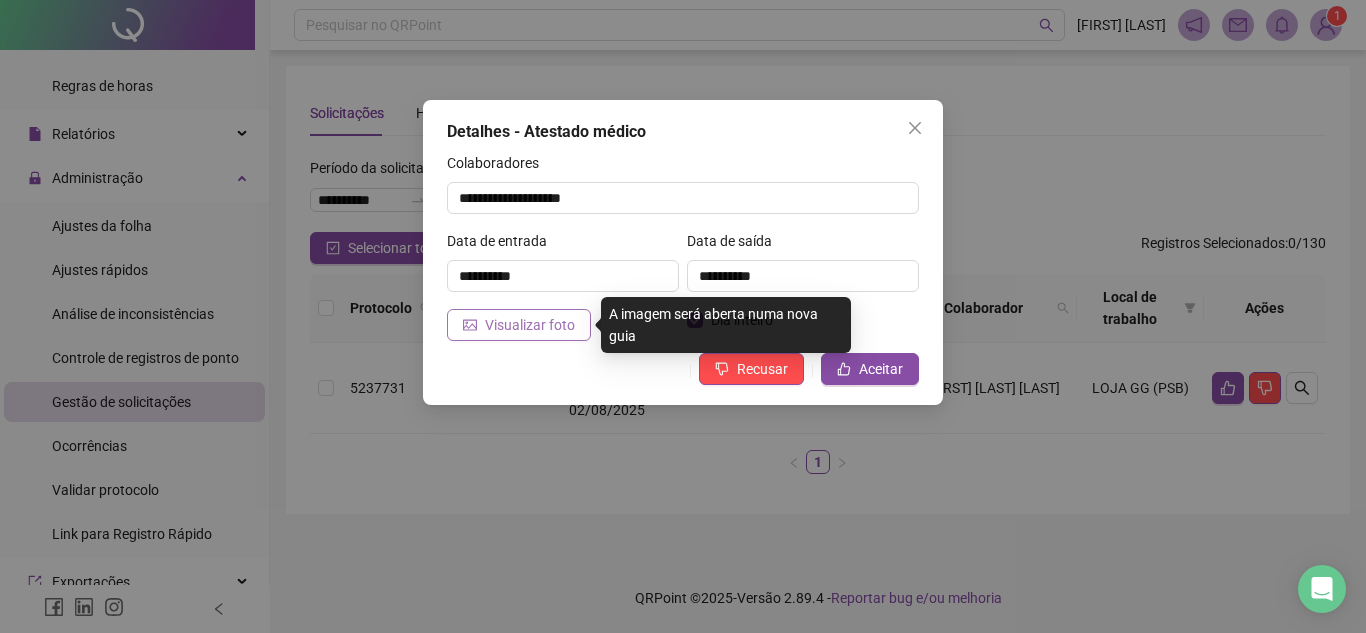 click on "Visualizar foto" at bounding box center (530, 325) 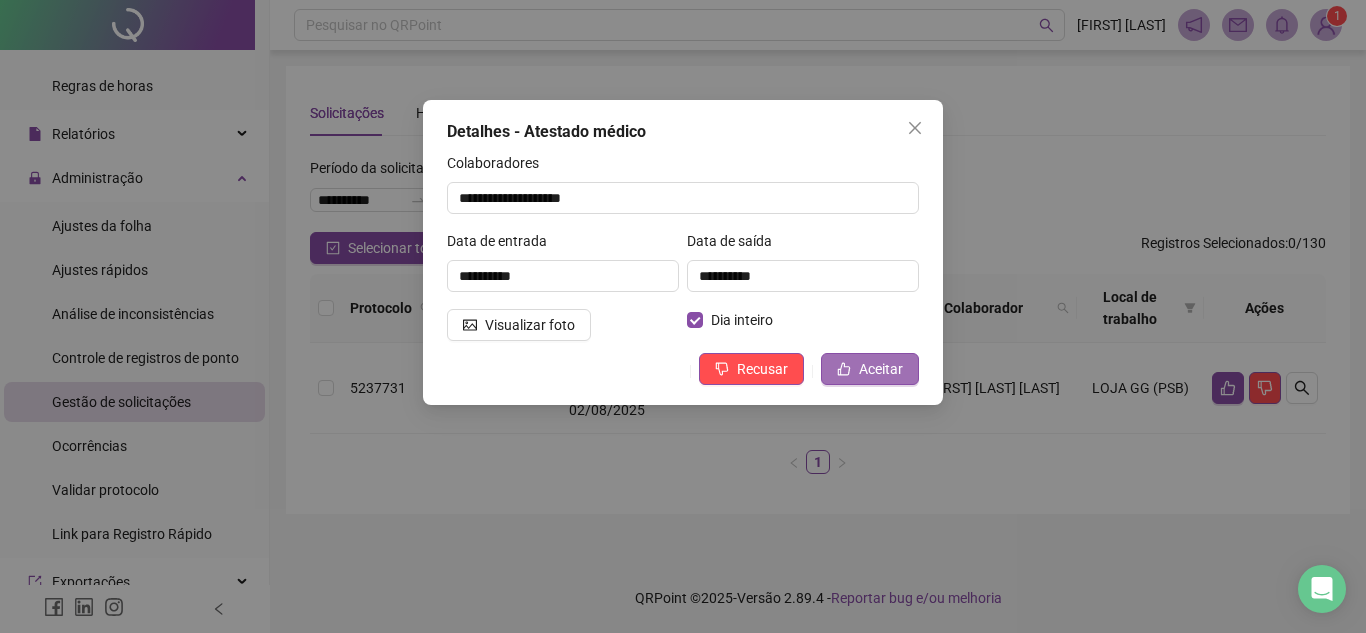 click on "Aceitar" at bounding box center [881, 369] 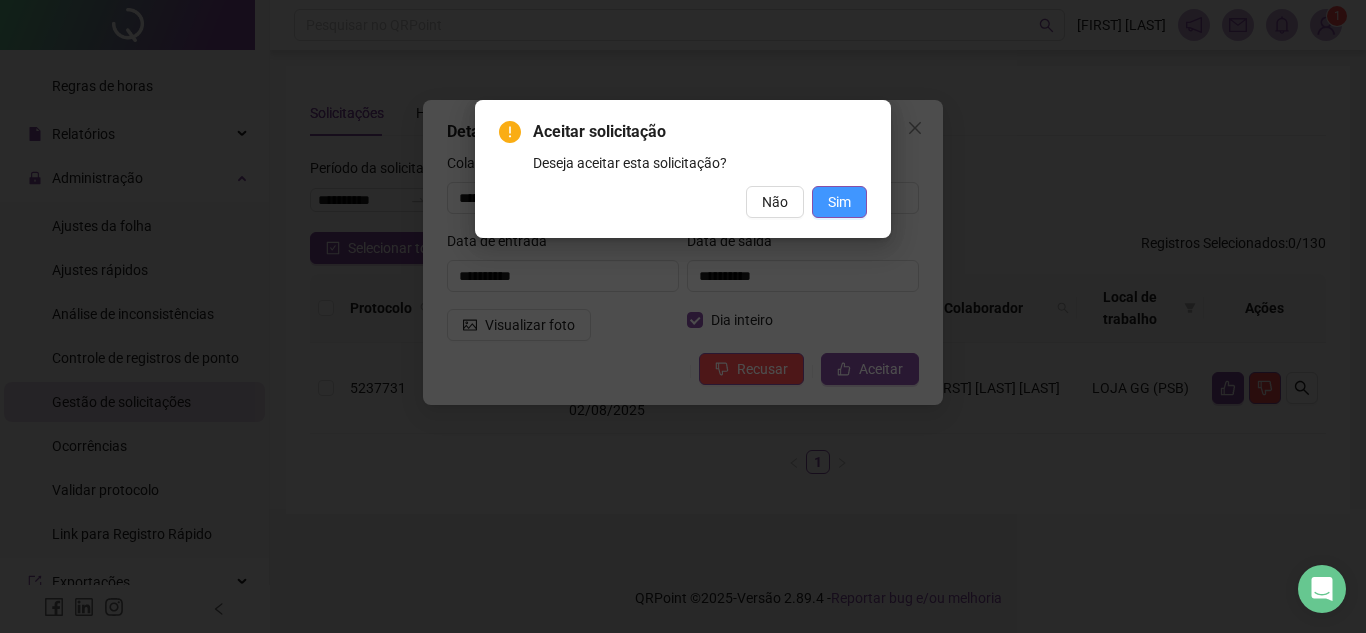 click on "Sim" at bounding box center [839, 202] 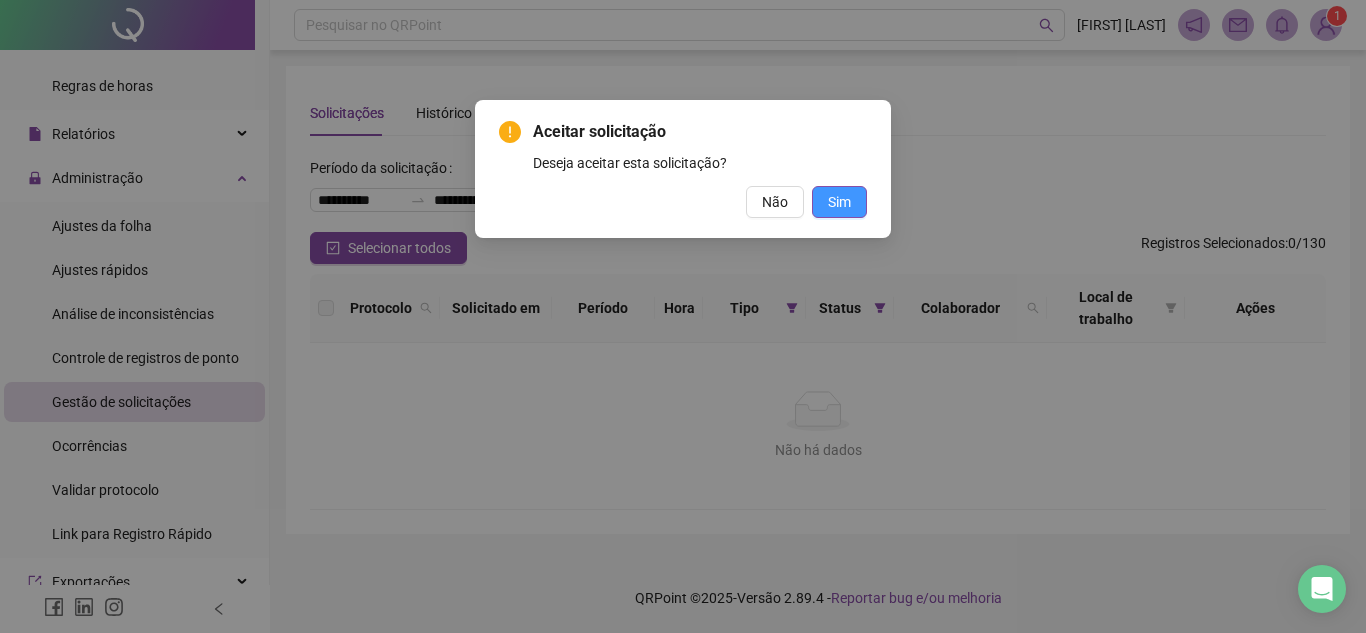 click on "Sim" at bounding box center [839, 202] 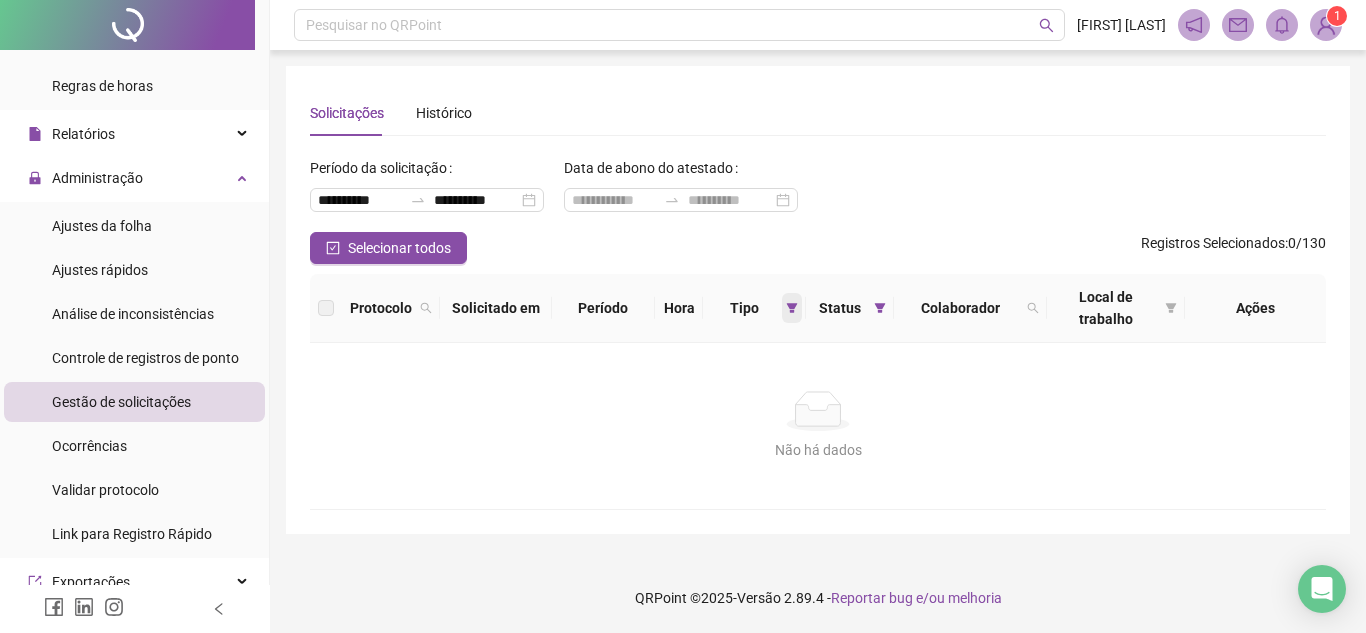 click 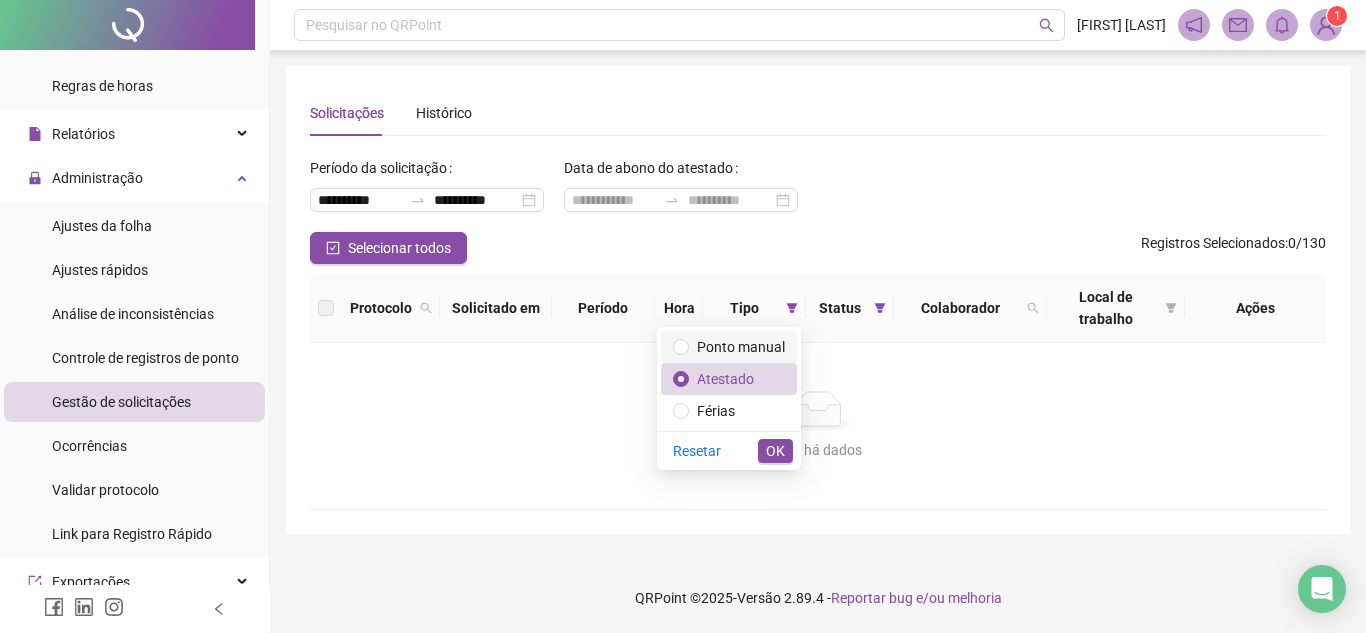 click on "Ponto manual" at bounding box center [741, 347] 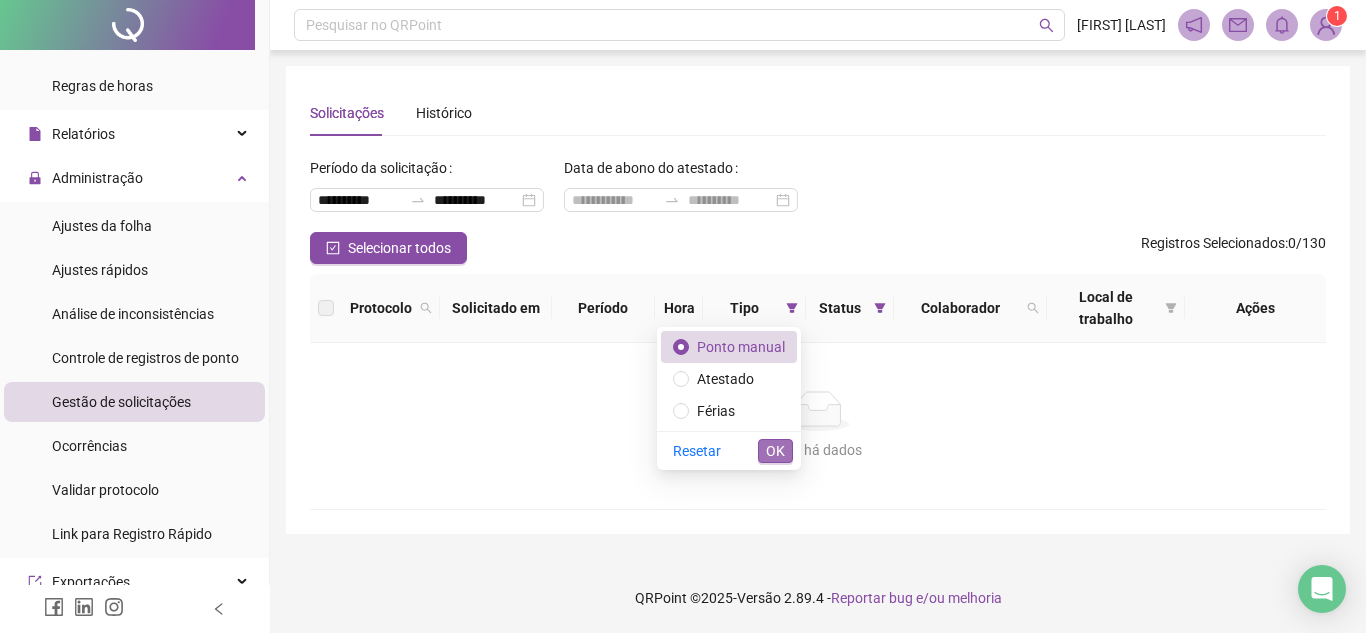 click on "OK" at bounding box center [775, 451] 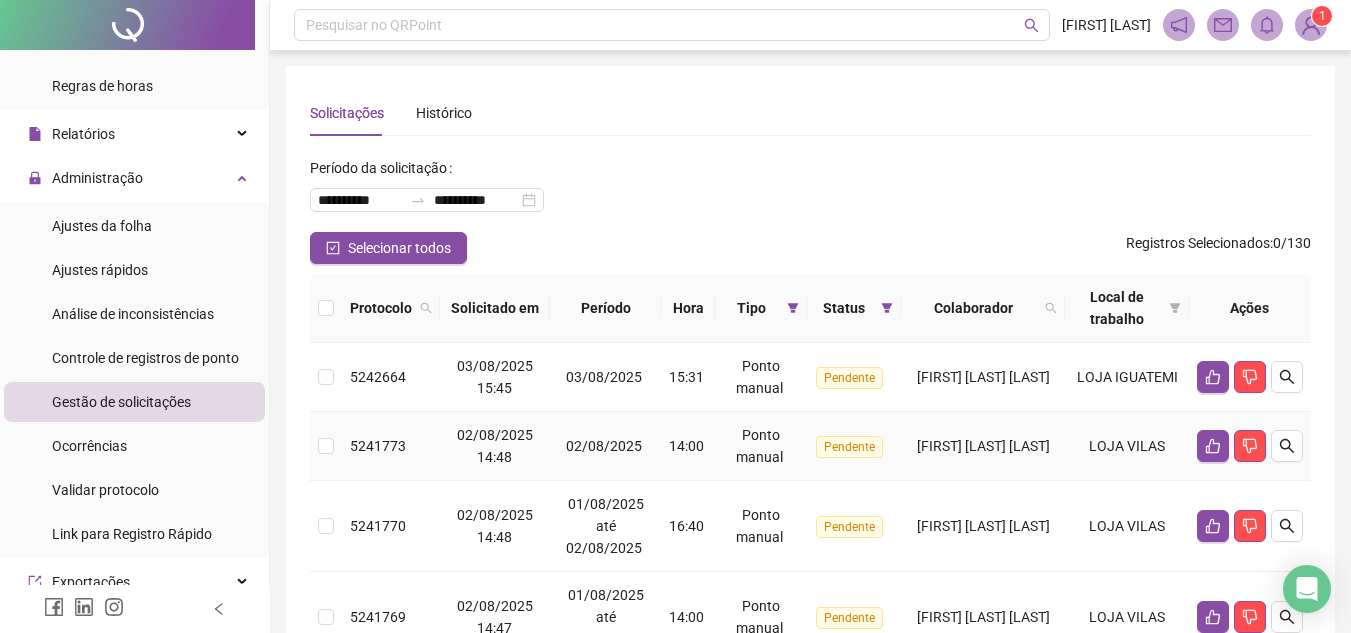 scroll, scrollTop: 100, scrollLeft: 0, axis: vertical 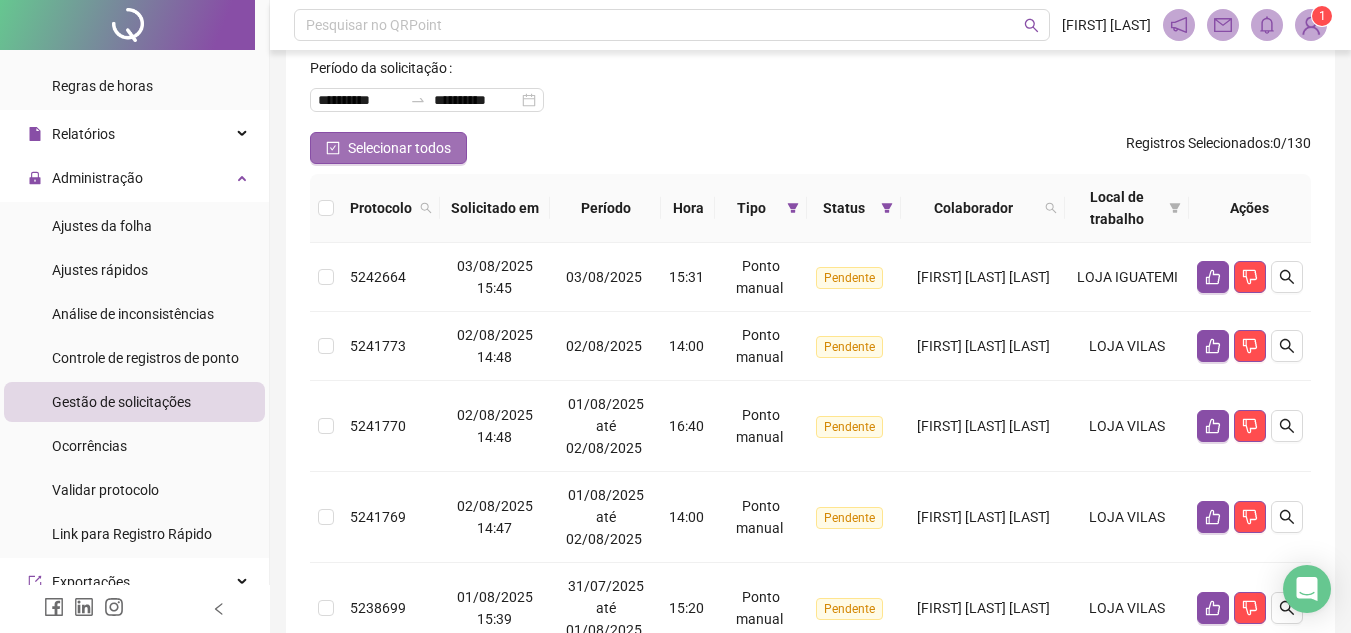 click on "Selecionar todos" at bounding box center [399, 148] 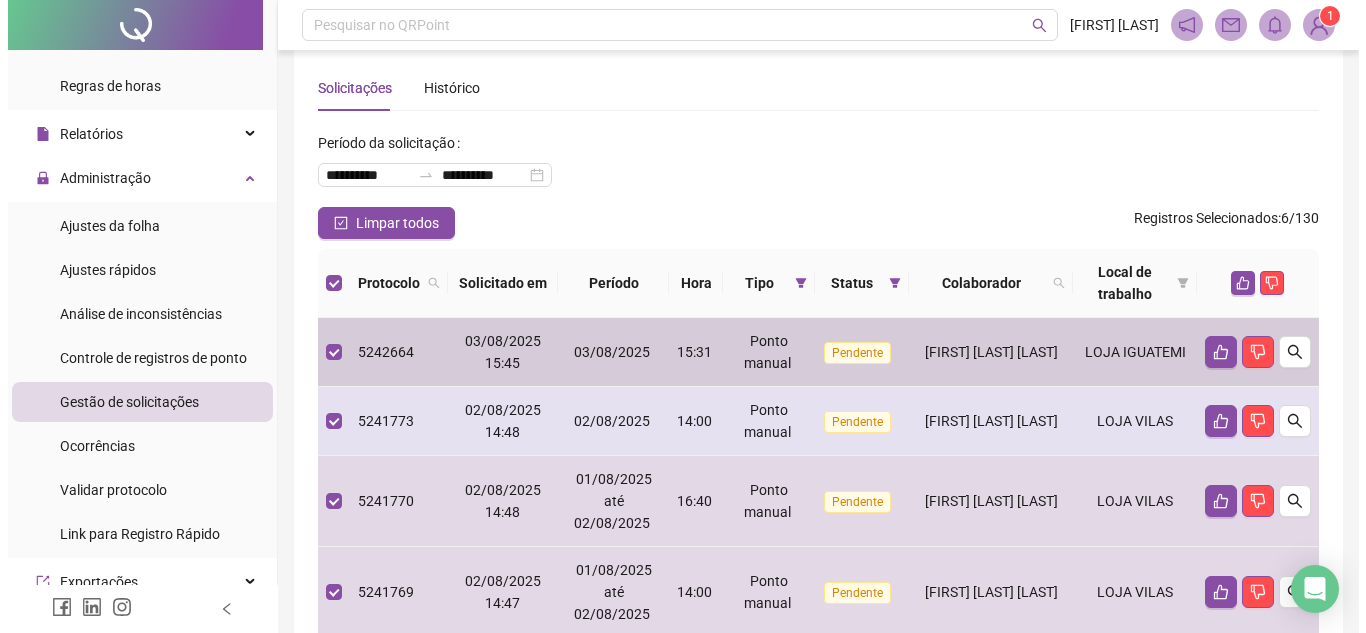 scroll, scrollTop: 0, scrollLeft: 0, axis: both 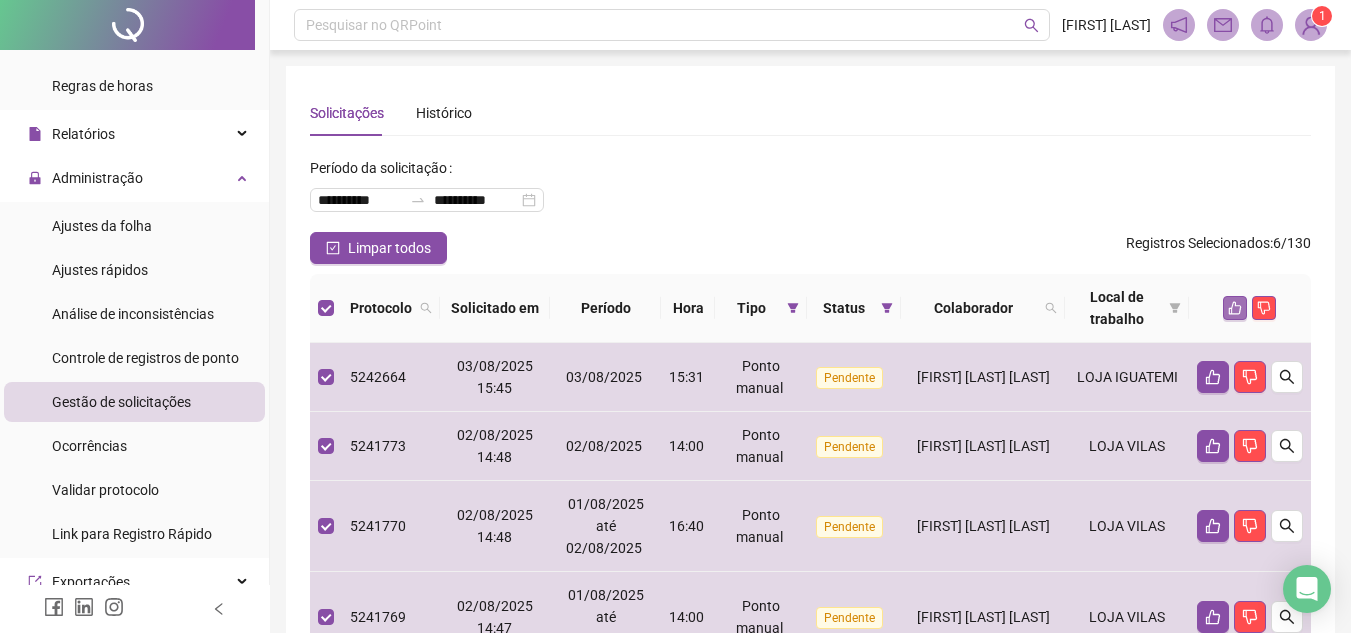 click 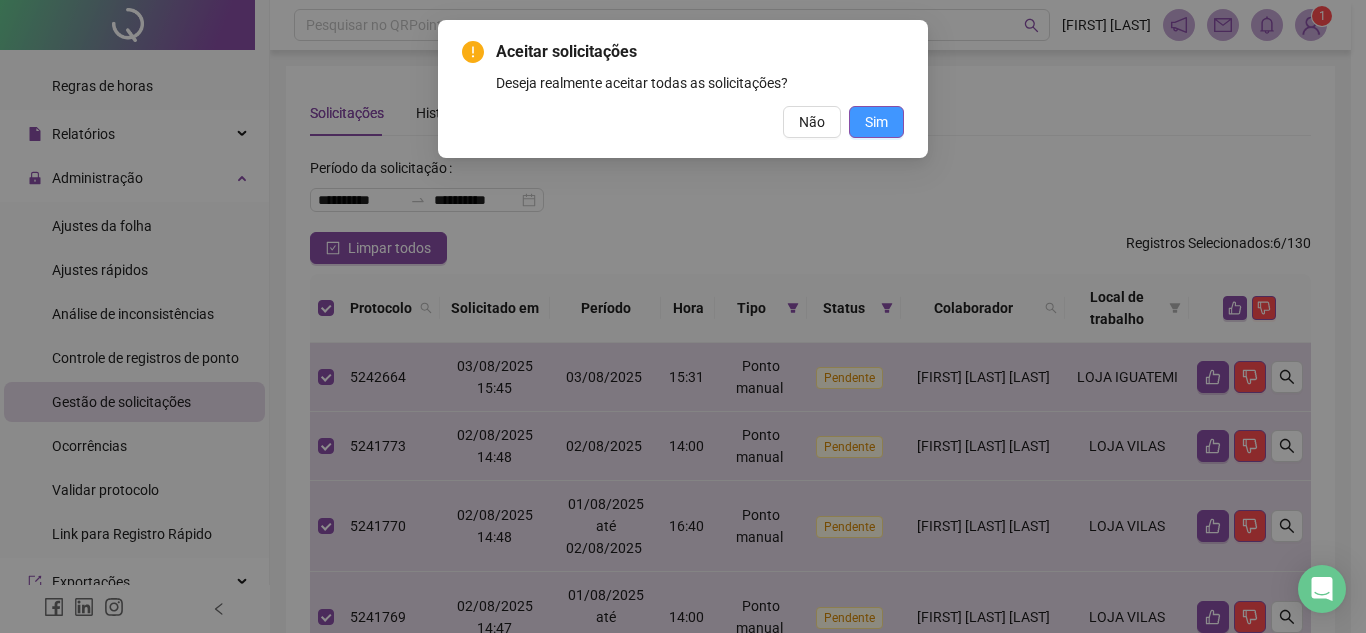 click on "Sim" at bounding box center [876, 122] 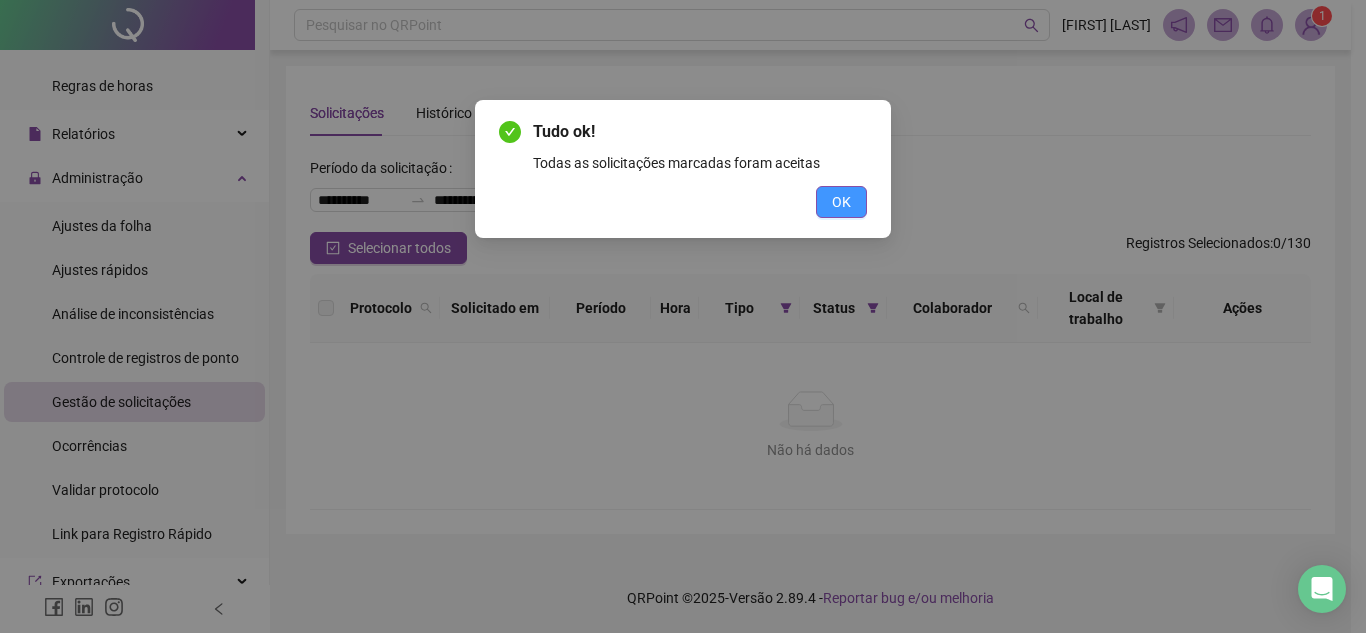 click on "OK" at bounding box center (841, 202) 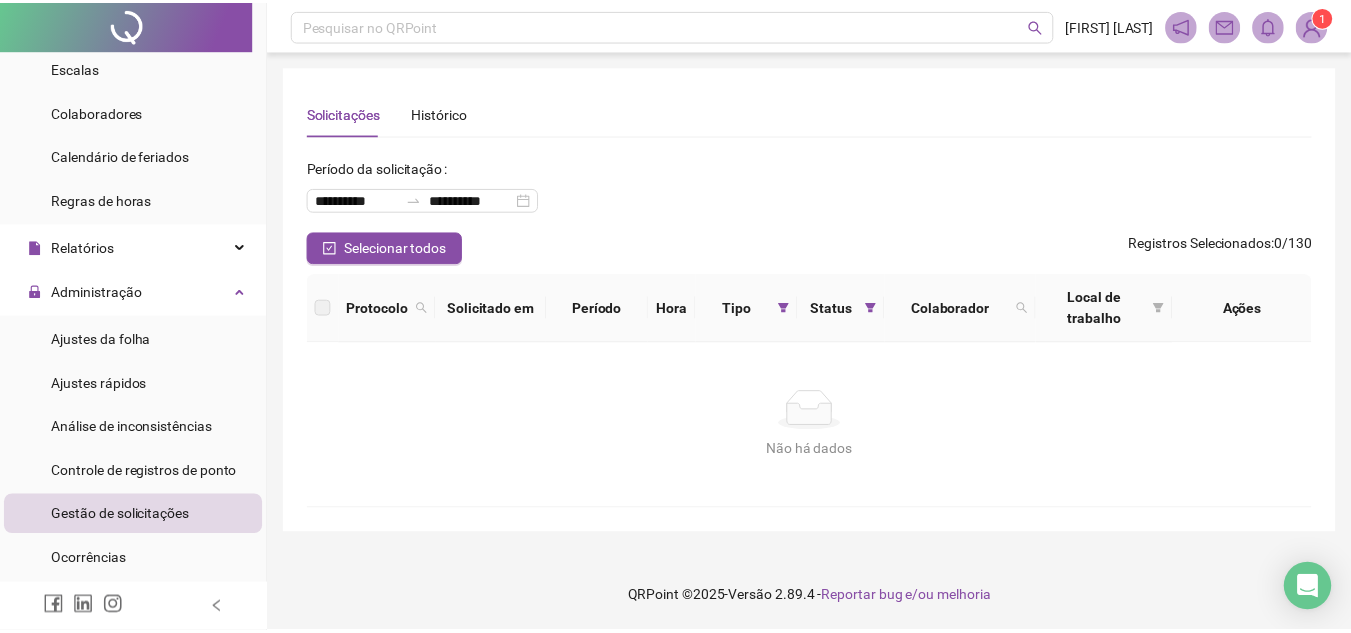 scroll, scrollTop: 0, scrollLeft: 0, axis: both 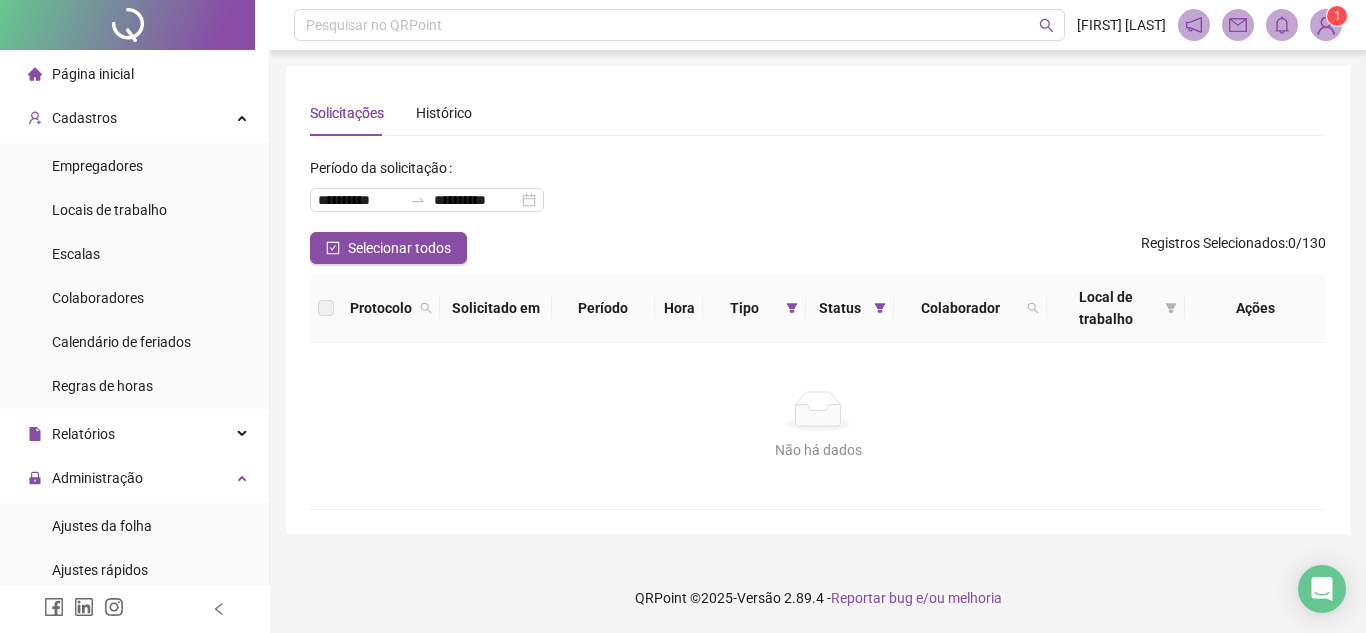 click on "Página inicial" at bounding box center [81, 74] 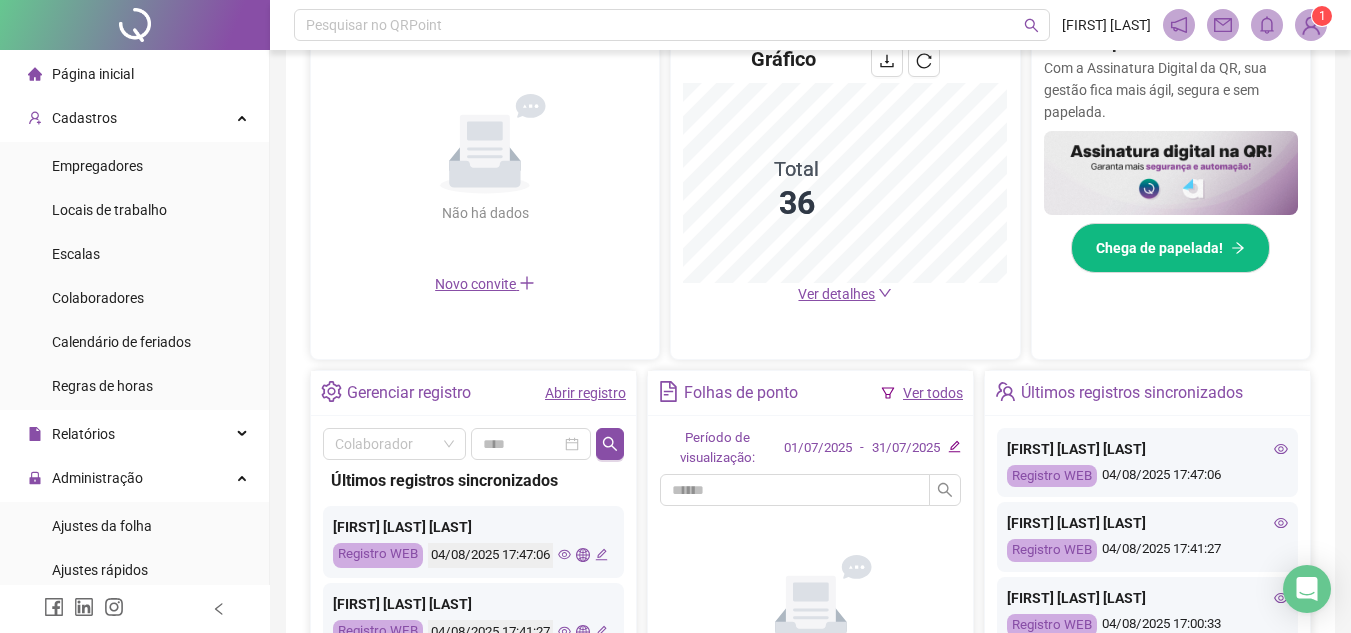 scroll, scrollTop: 679, scrollLeft: 0, axis: vertical 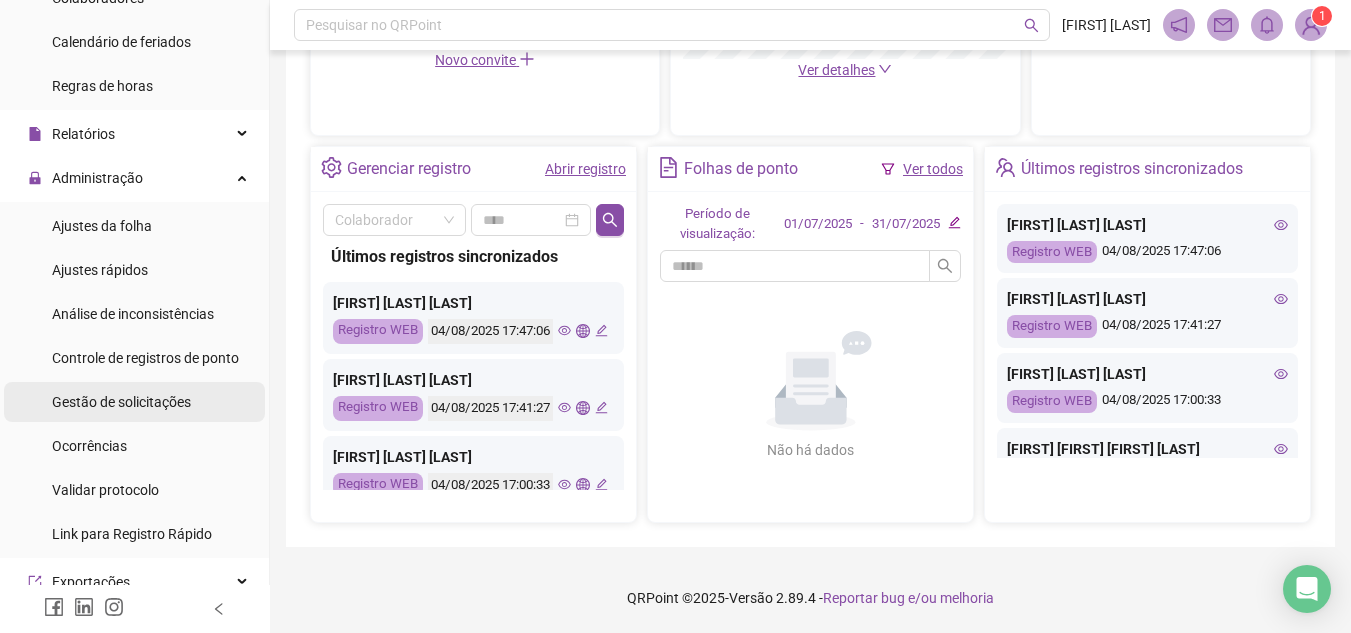 click on "Gestão de solicitações" at bounding box center [121, 402] 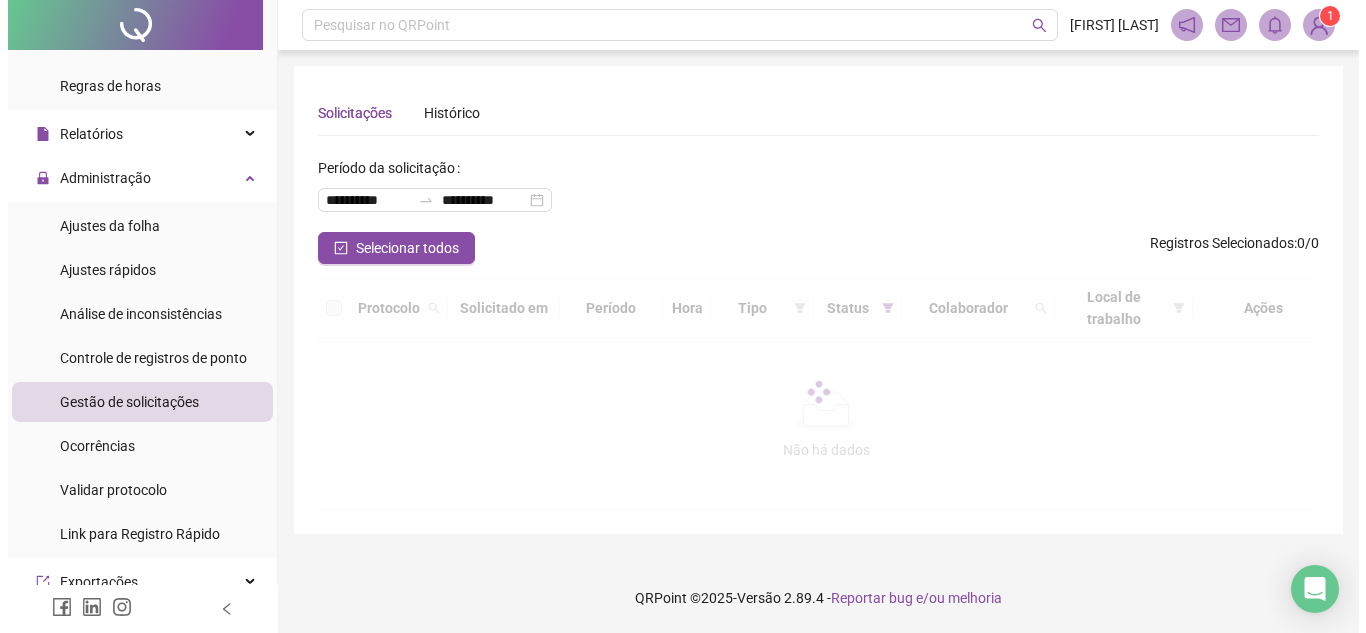 scroll, scrollTop: 0, scrollLeft: 0, axis: both 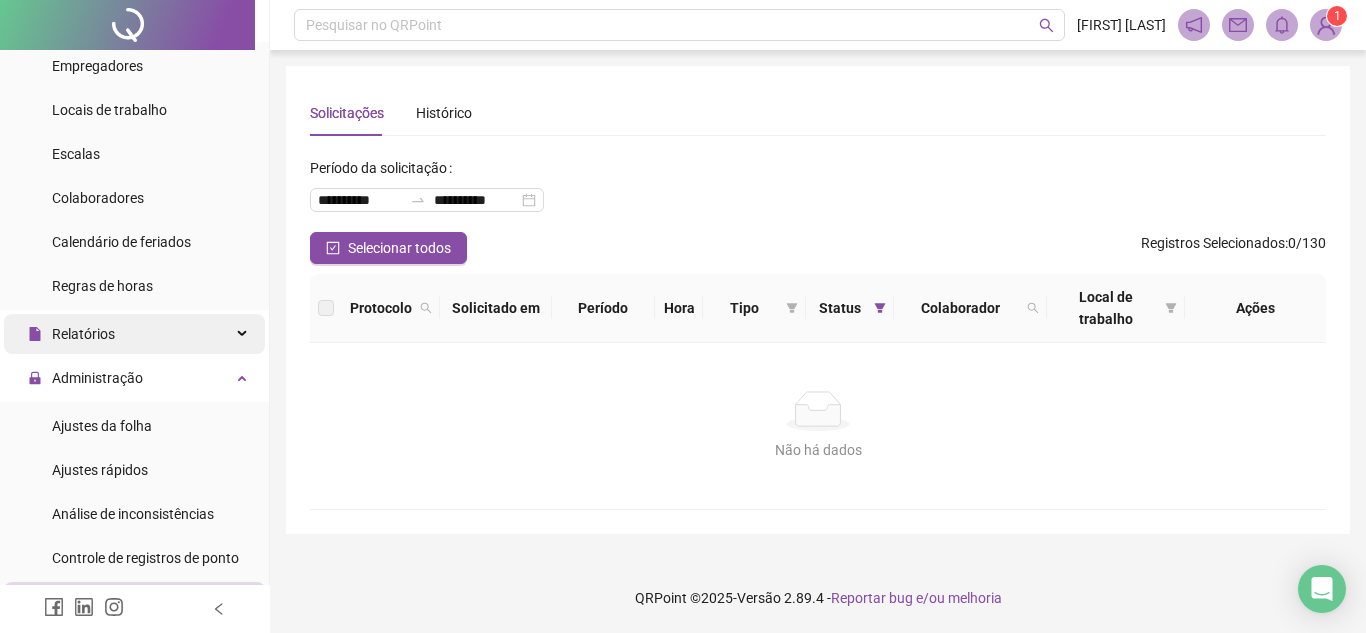 click on "Relatórios" at bounding box center (134, 334) 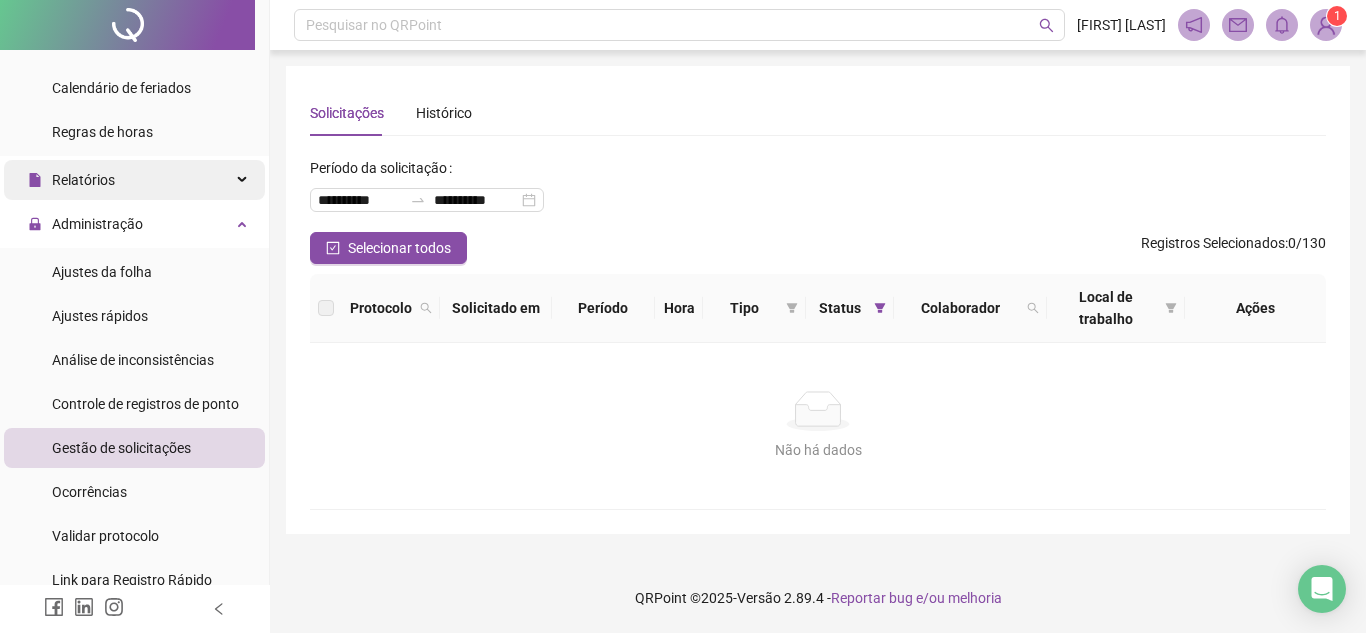 scroll, scrollTop: 300, scrollLeft: 0, axis: vertical 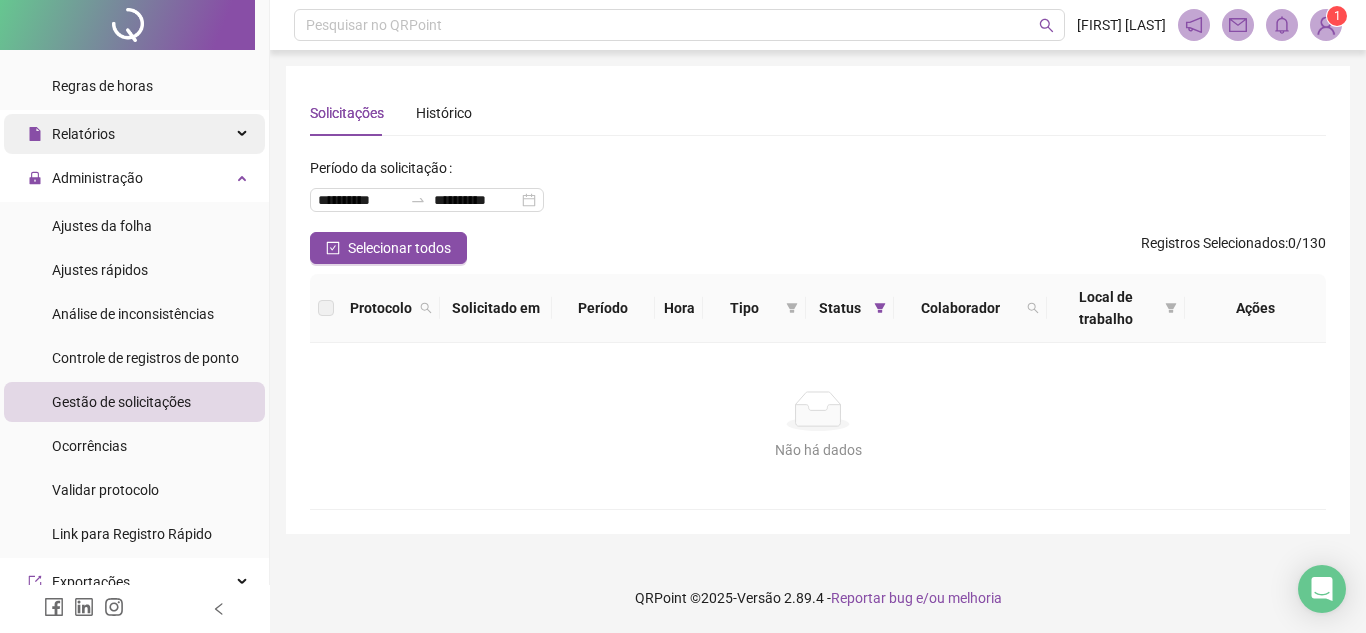 click on "Relatórios" at bounding box center (71, 134) 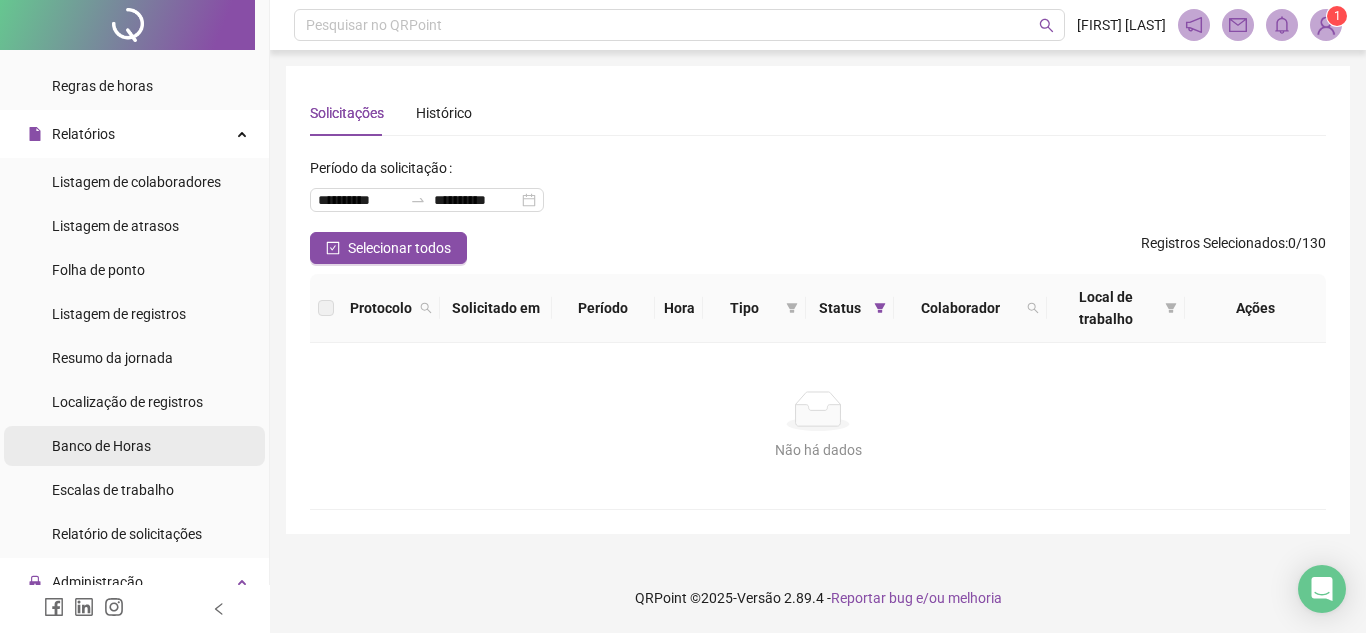 click on "Banco de Horas" at bounding box center [101, 446] 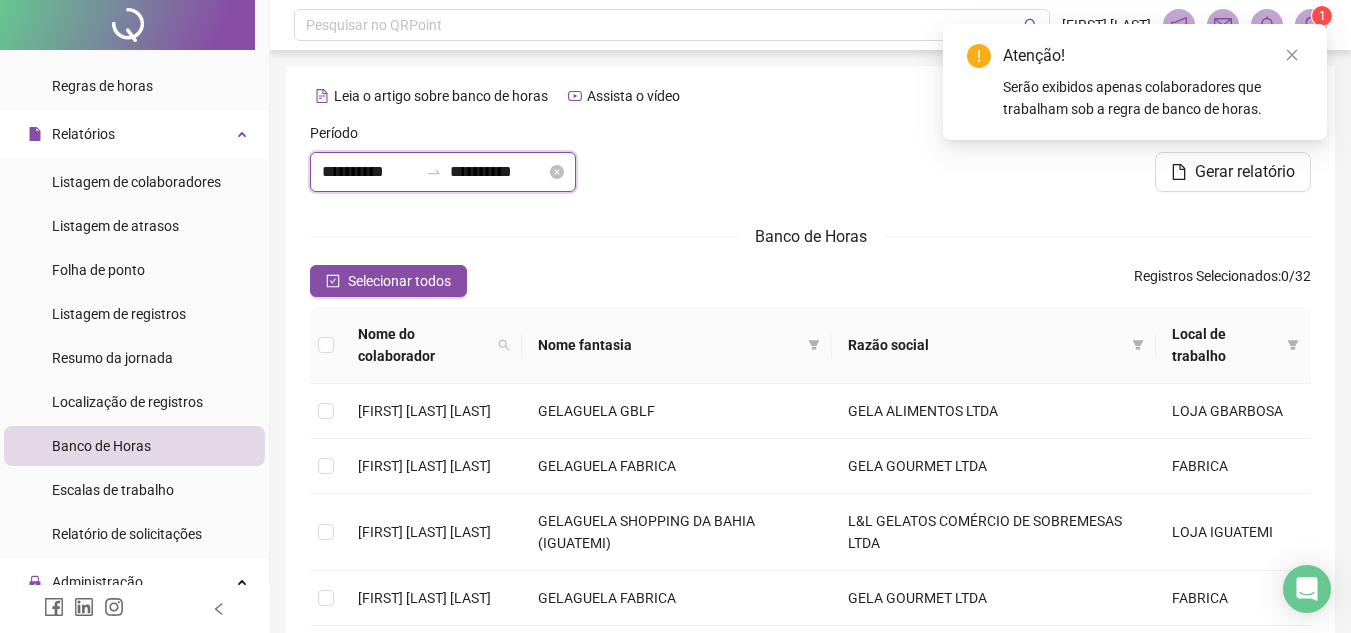 click on "**********" at bounding box center [370, 172] 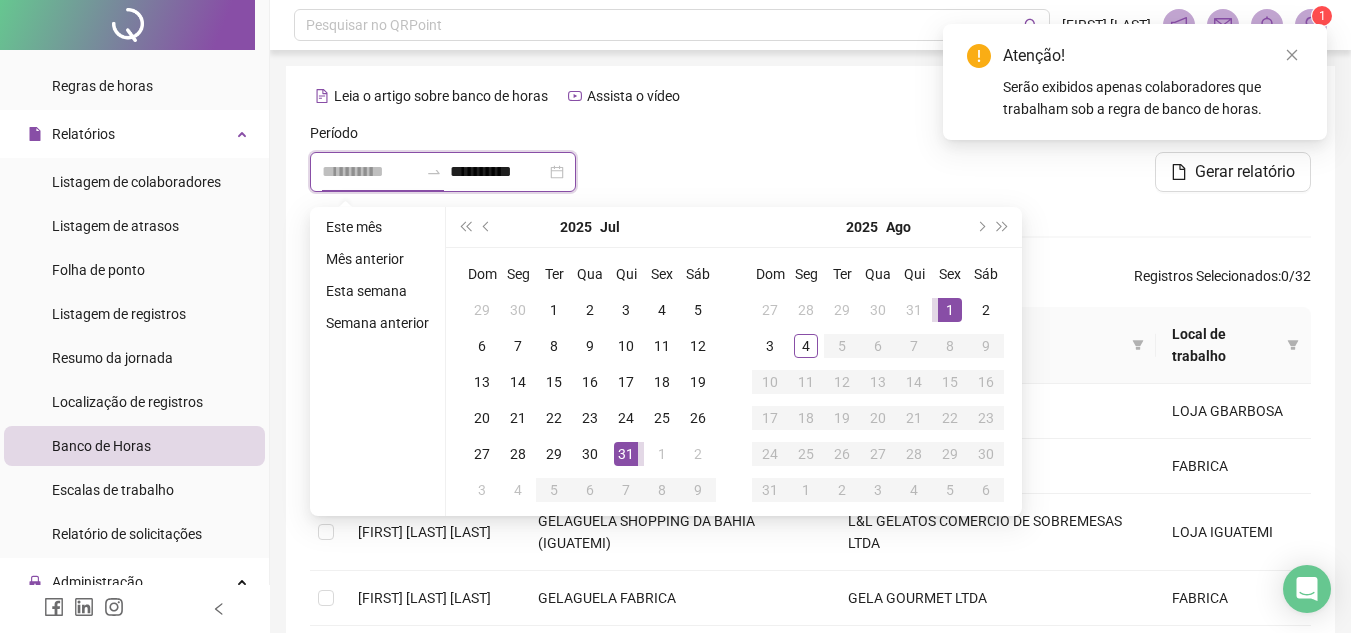 type on "**********" 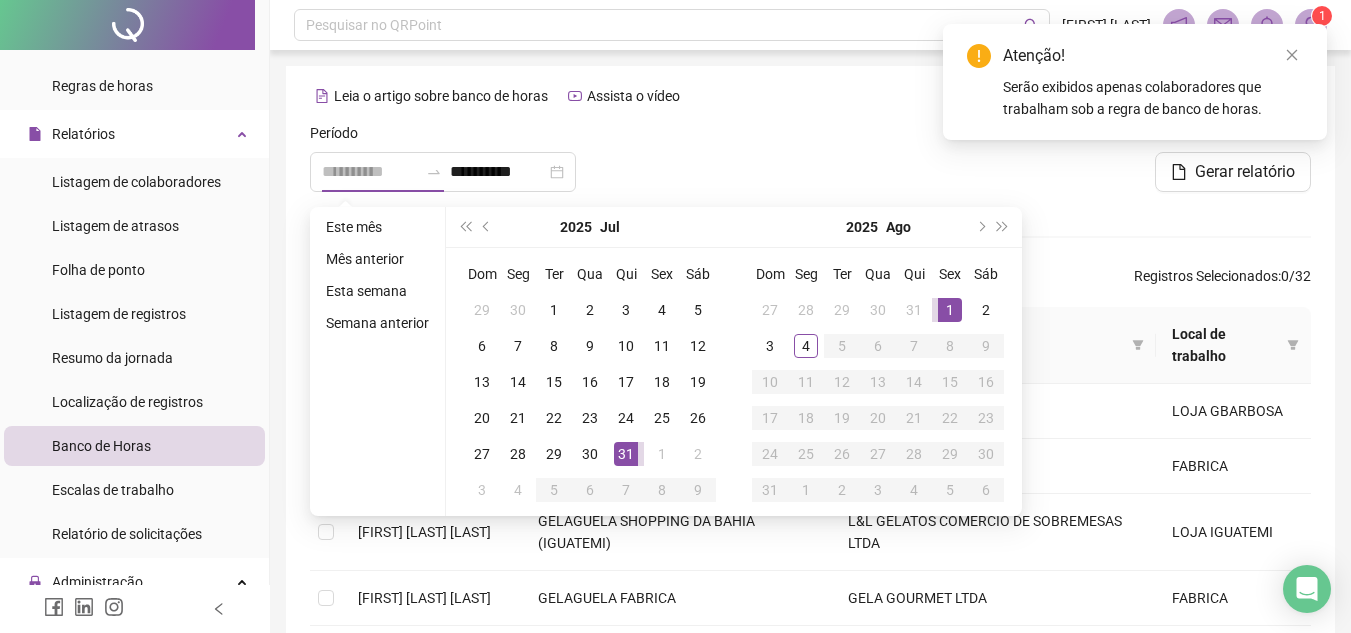 click on "1" at bounding box center [950, 310] 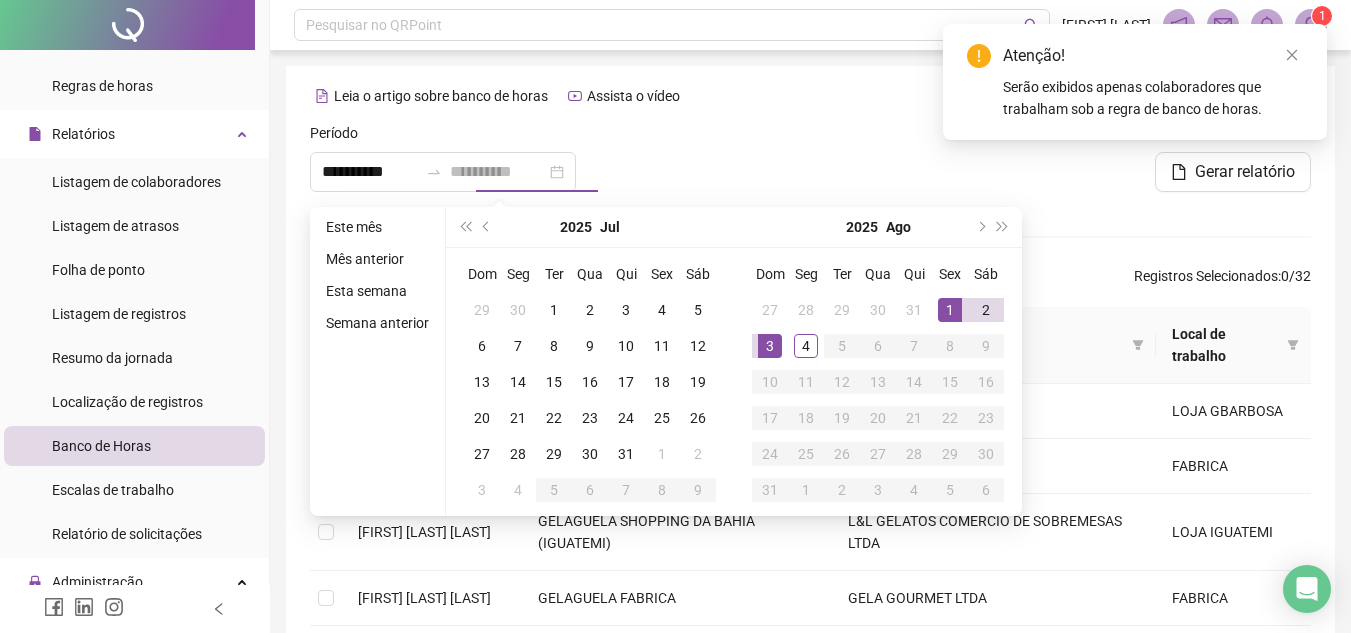 click on "3" at bounding box center [770, 346] 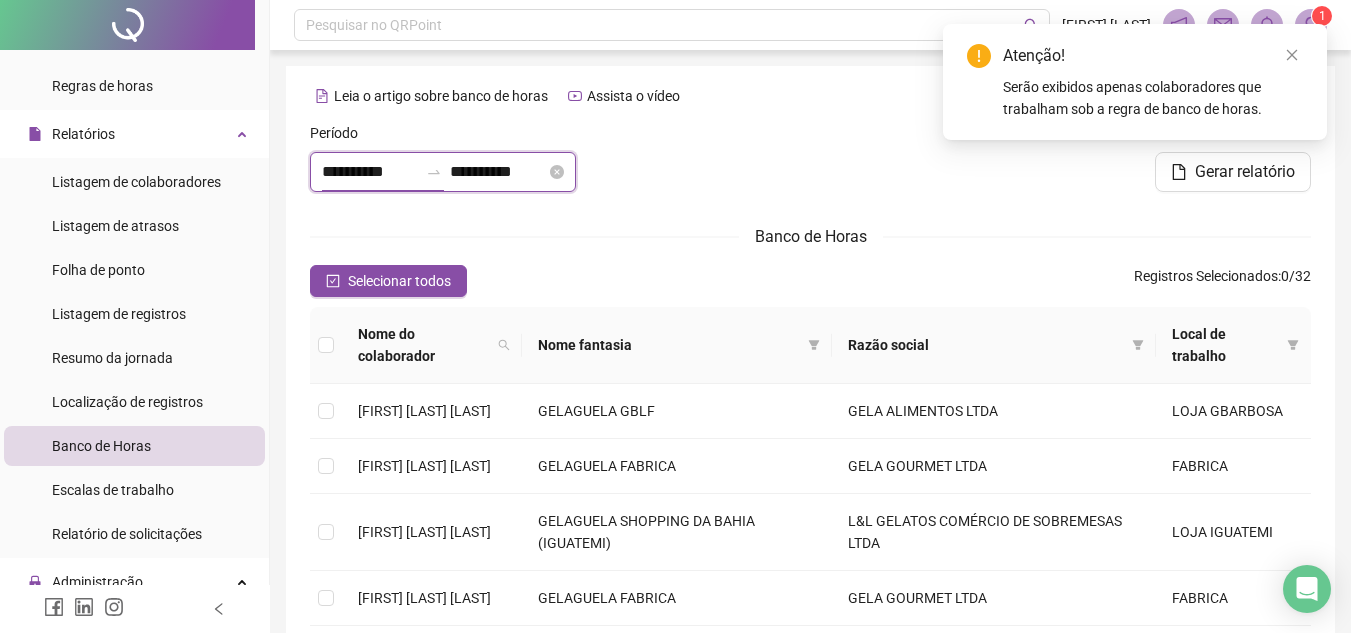 click on "**********" at bounding box center (370, 172) 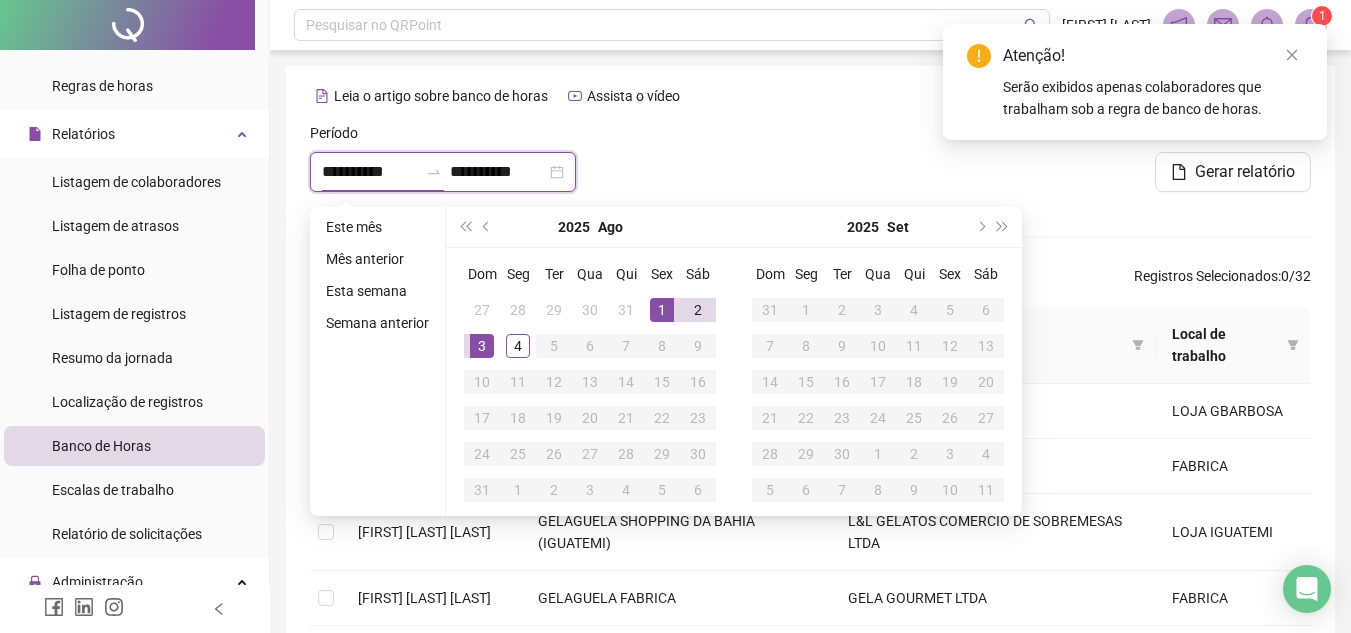 type on "**********" 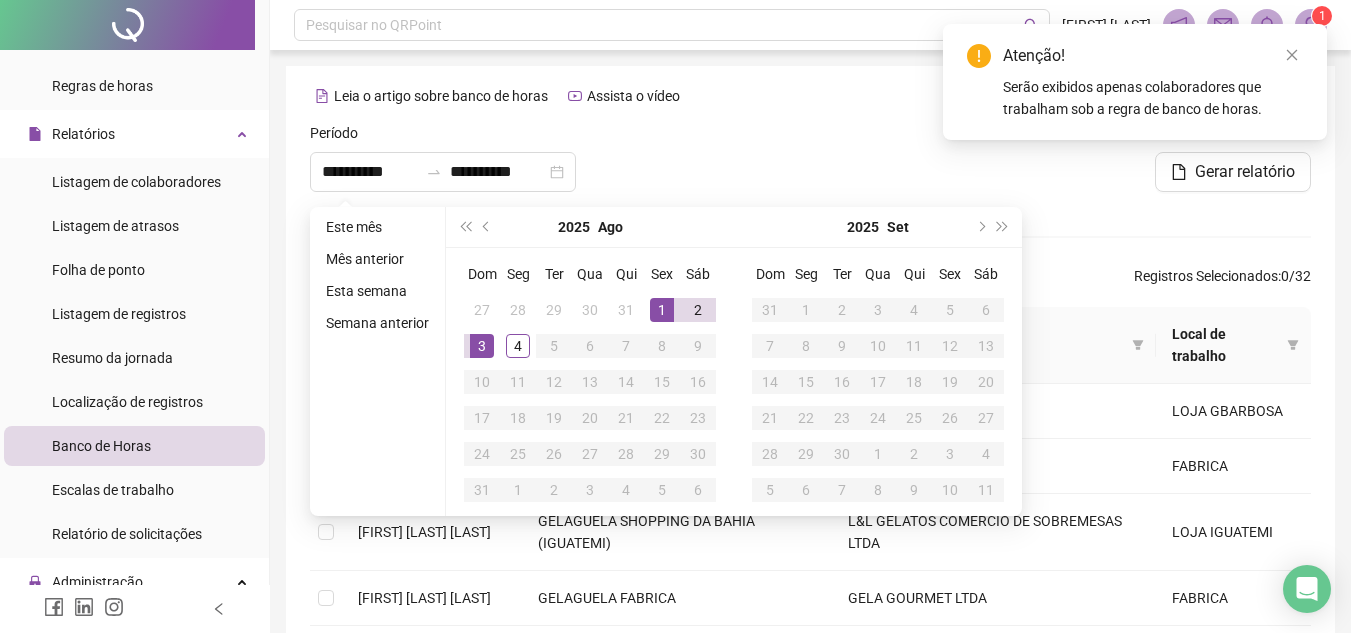 click at bounding box center [810, 165] 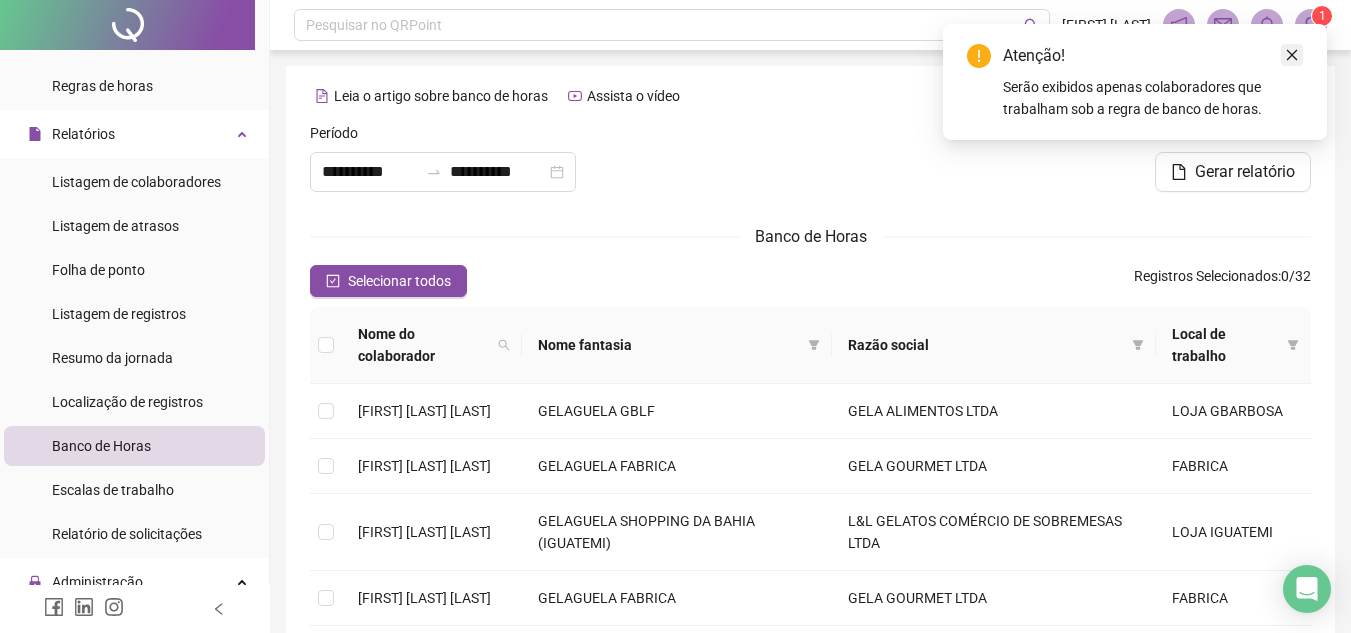 click 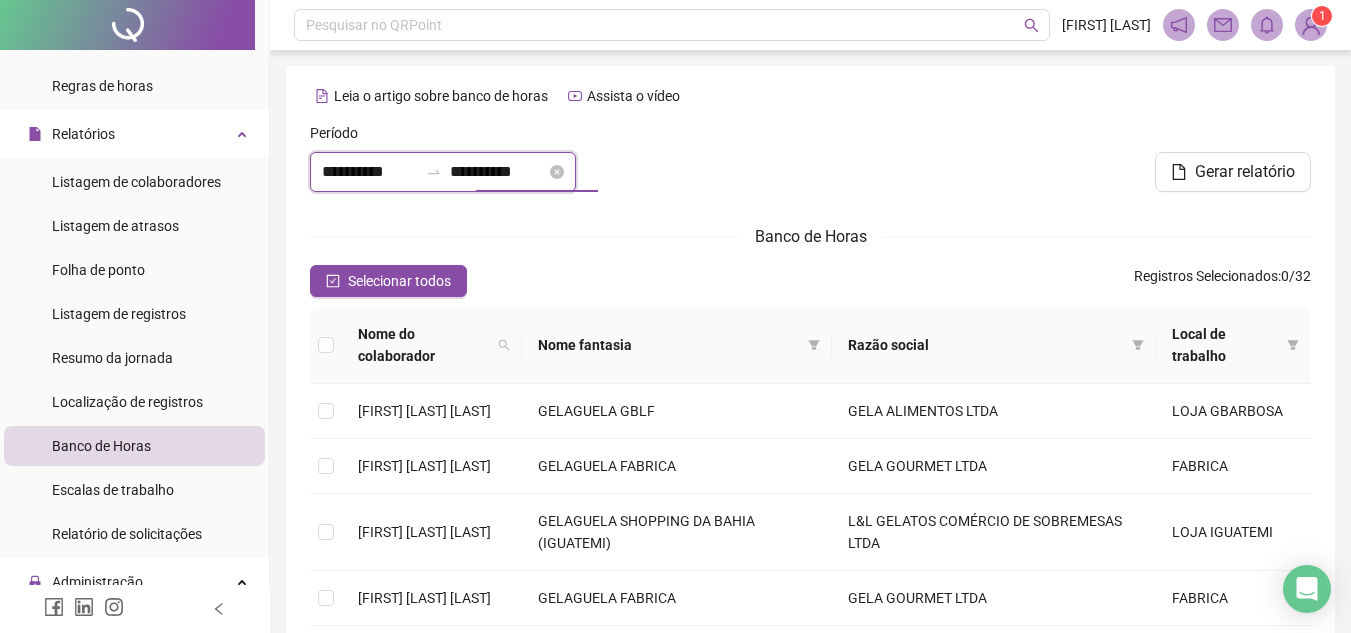 click on "**********" at bounding box center [498, 172] 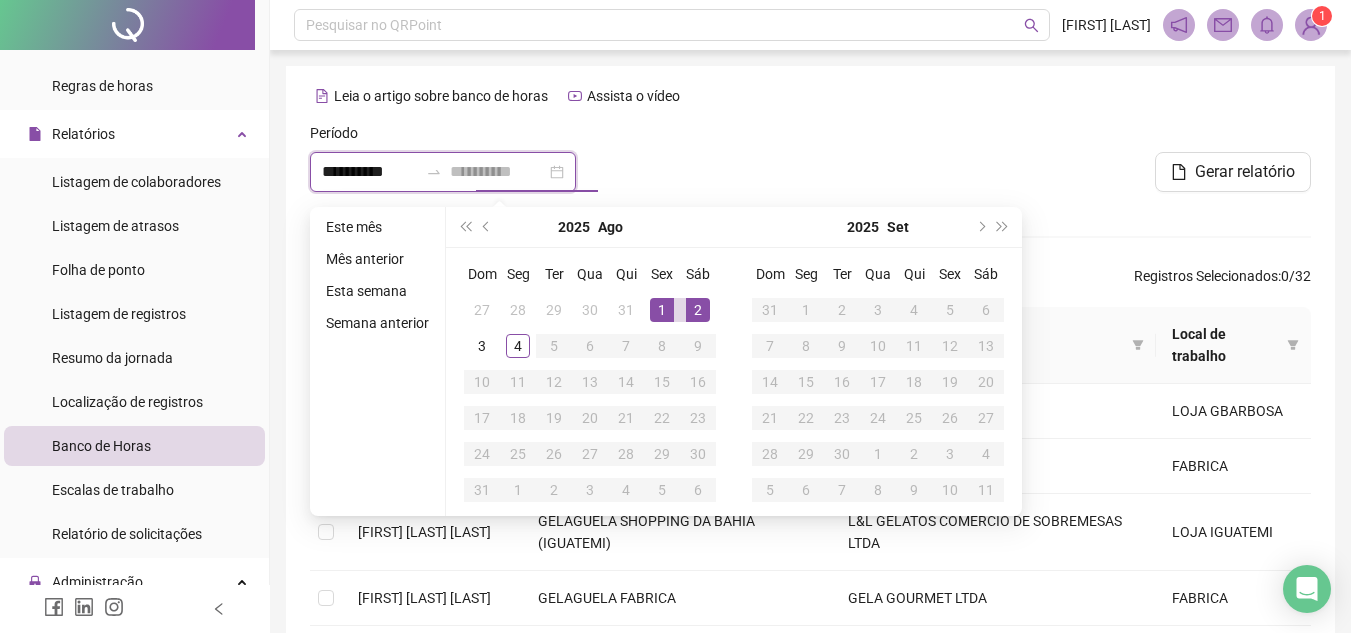 type on "**********" 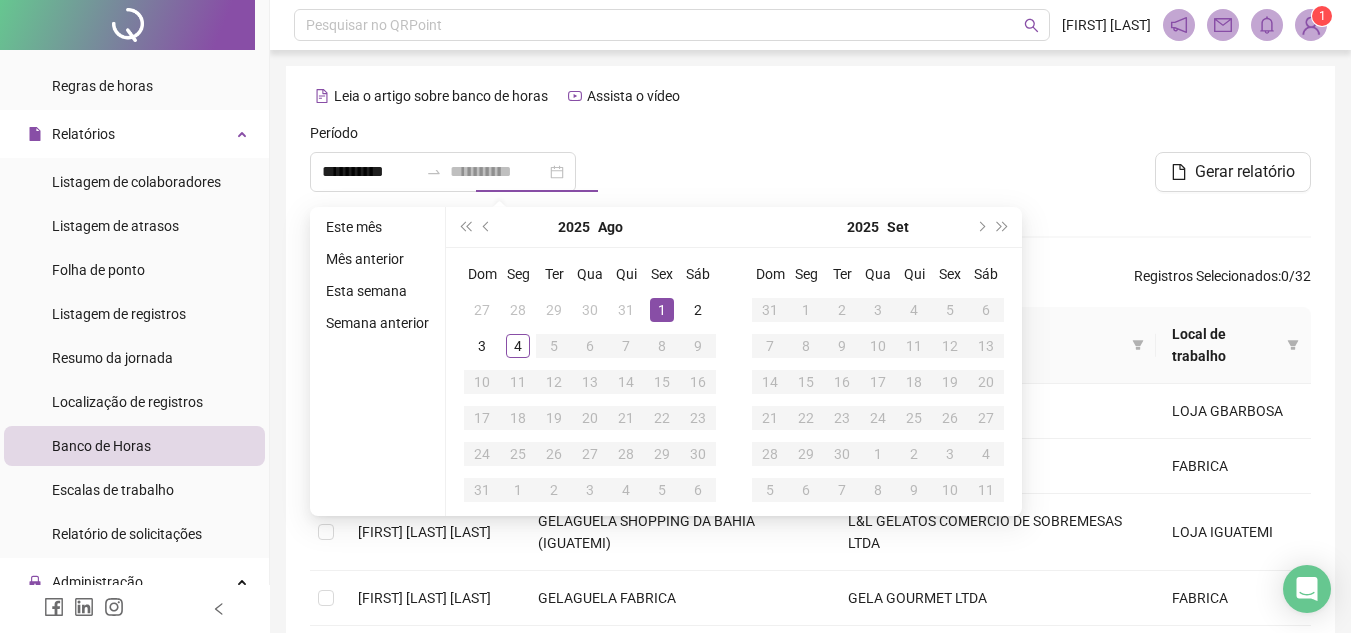 click on "1" at bounding box center (662, 310) 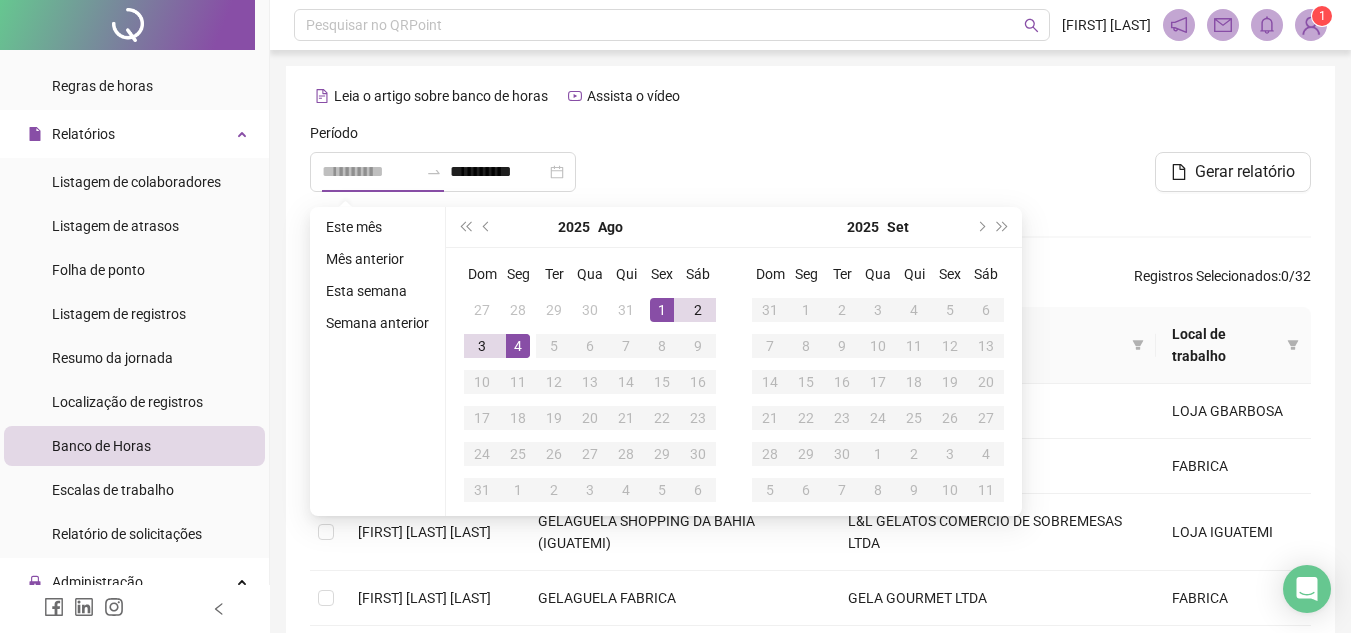 click on "4" at bounding box center [518, 346] 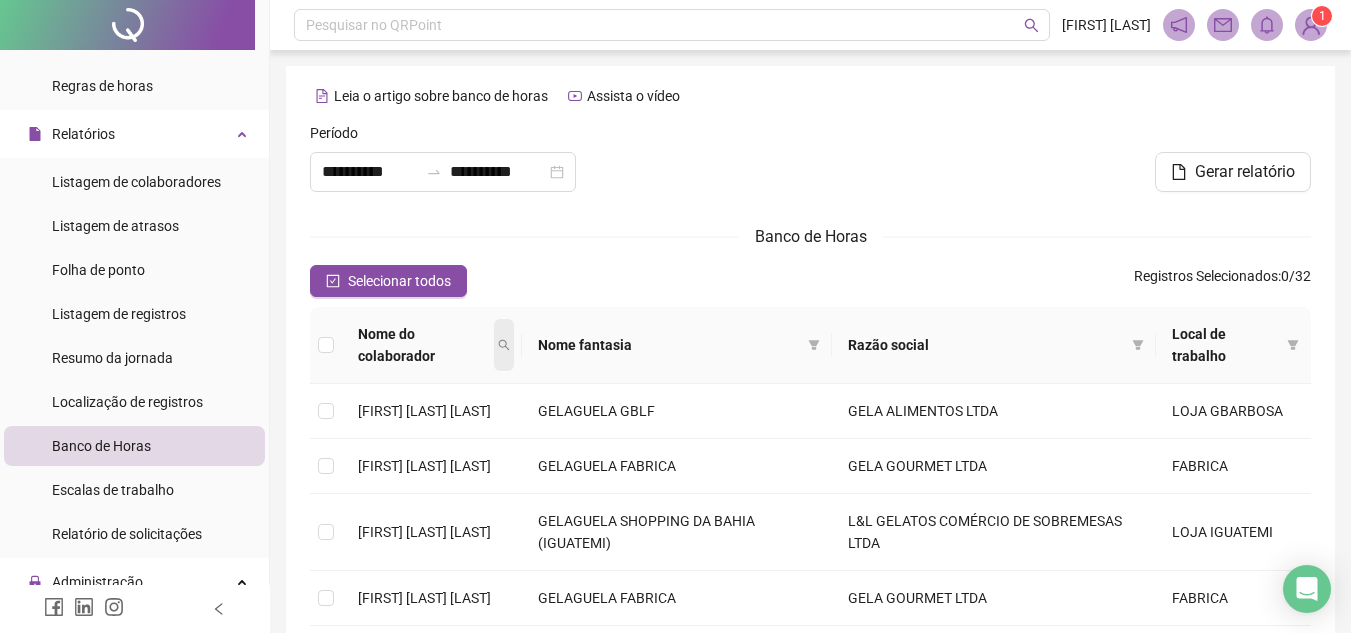 click at bounding box center (504, 345) 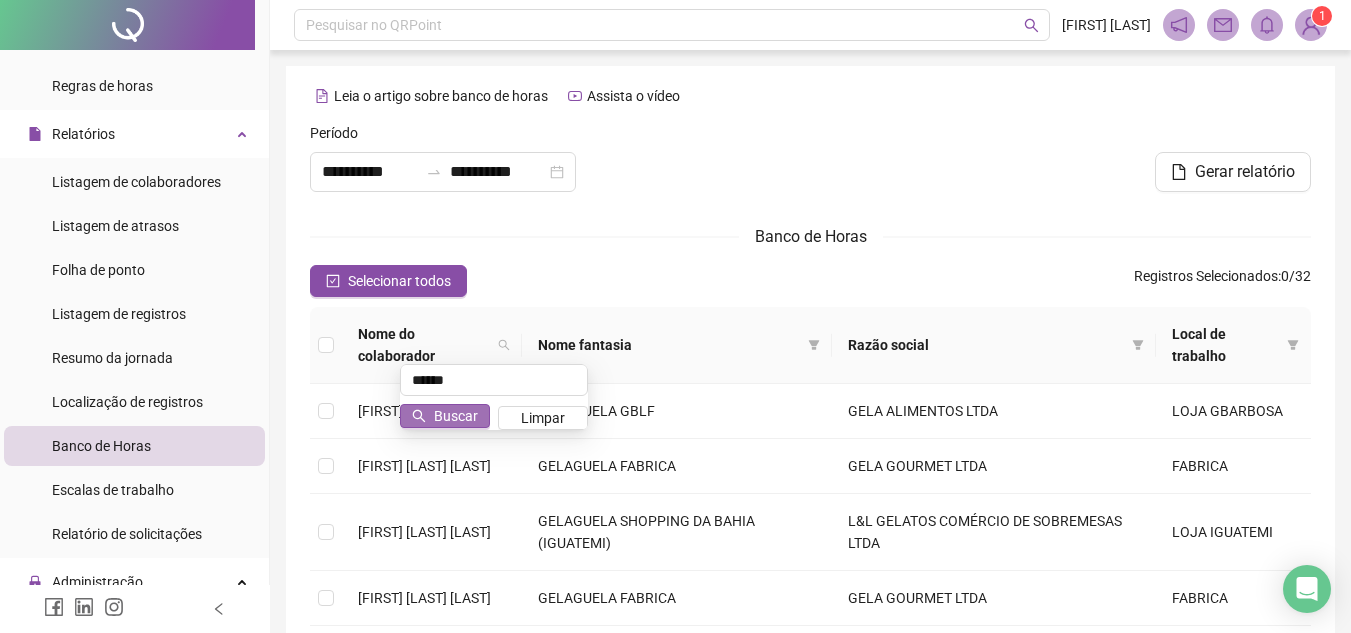 type on "******" 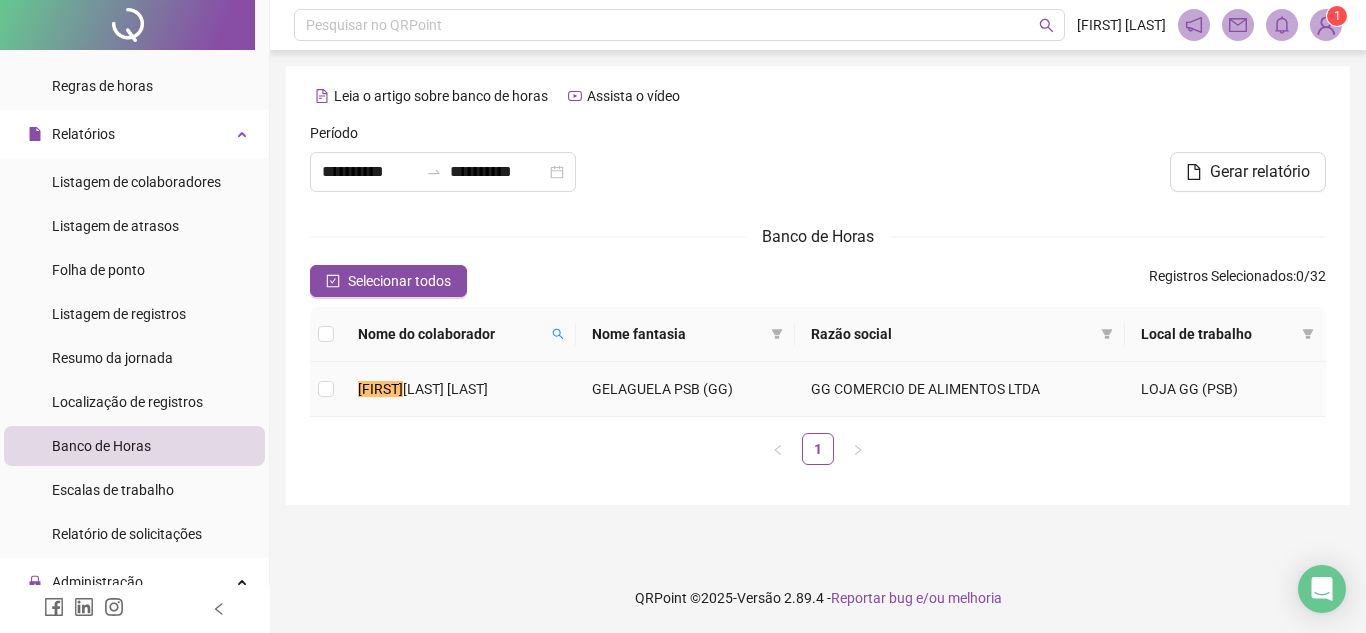 click on "BRENDA  MACHADO SILVA" at bounding box center [459, 389] 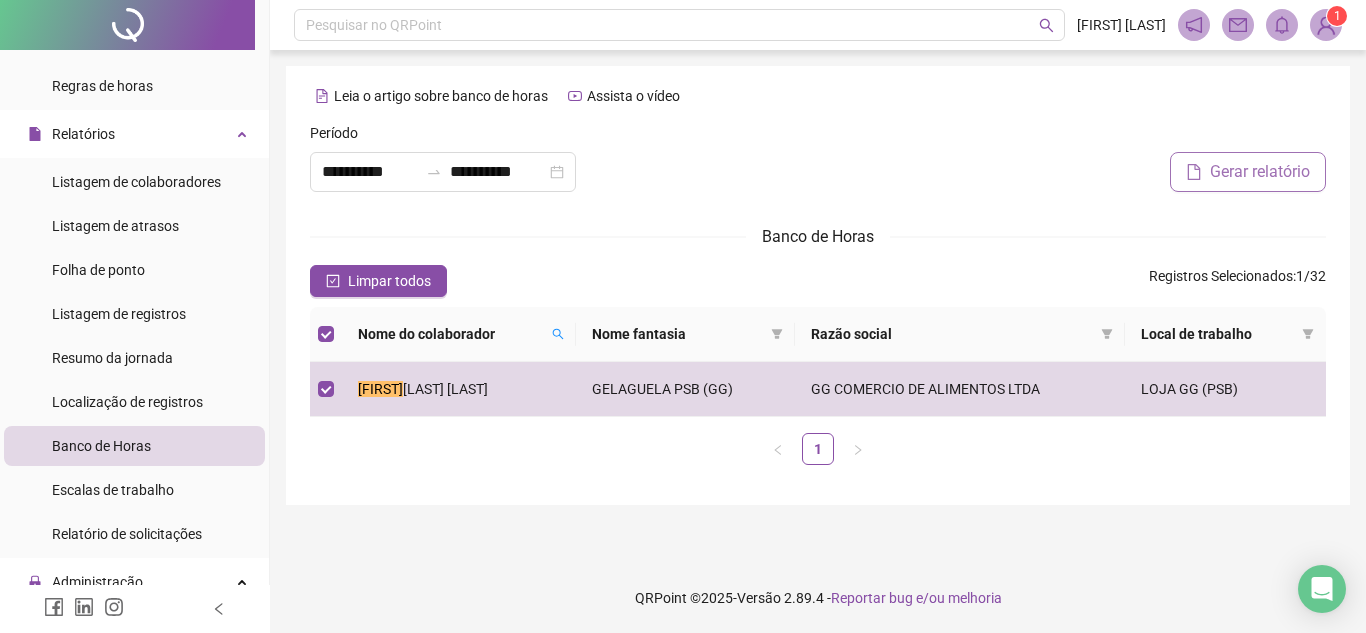 click on "Gerar relatório" at bounding box center (1260, 172) 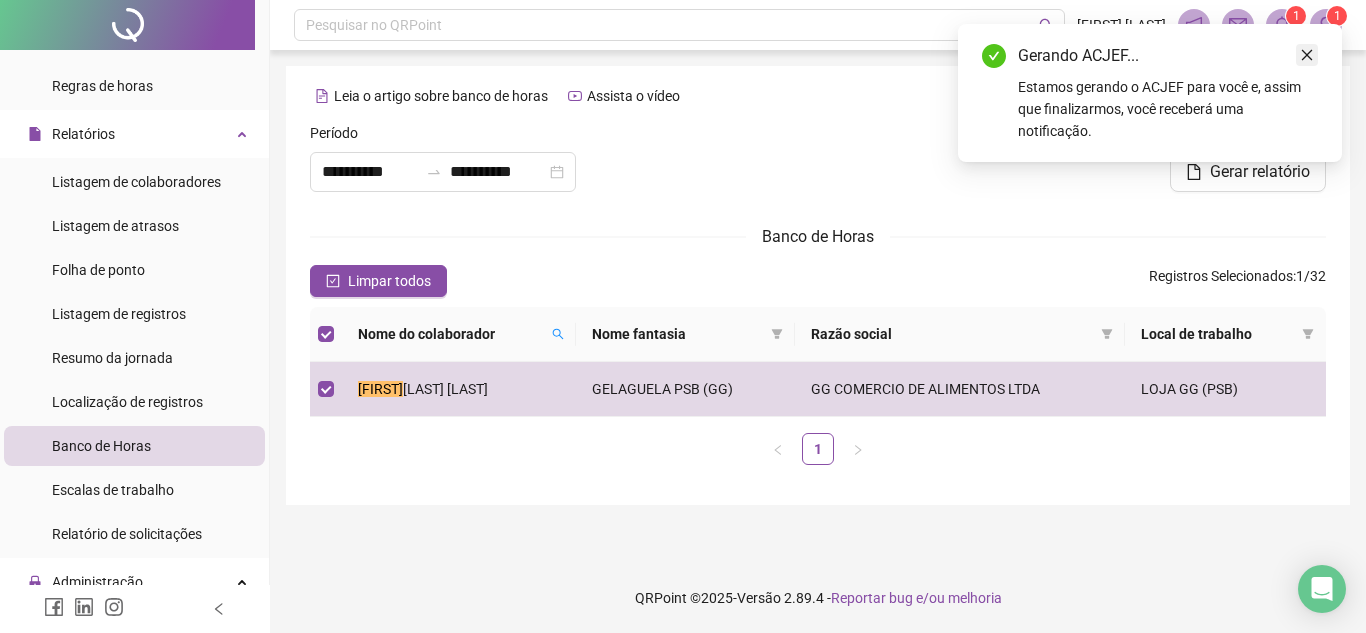 click 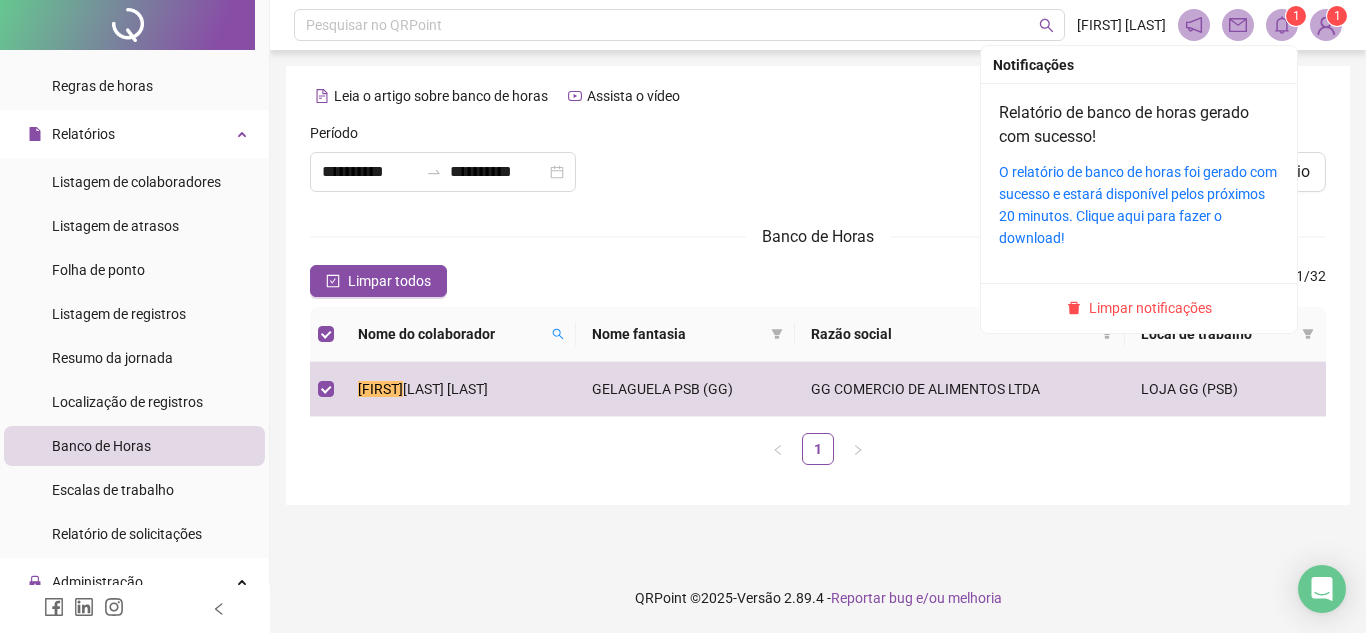 click 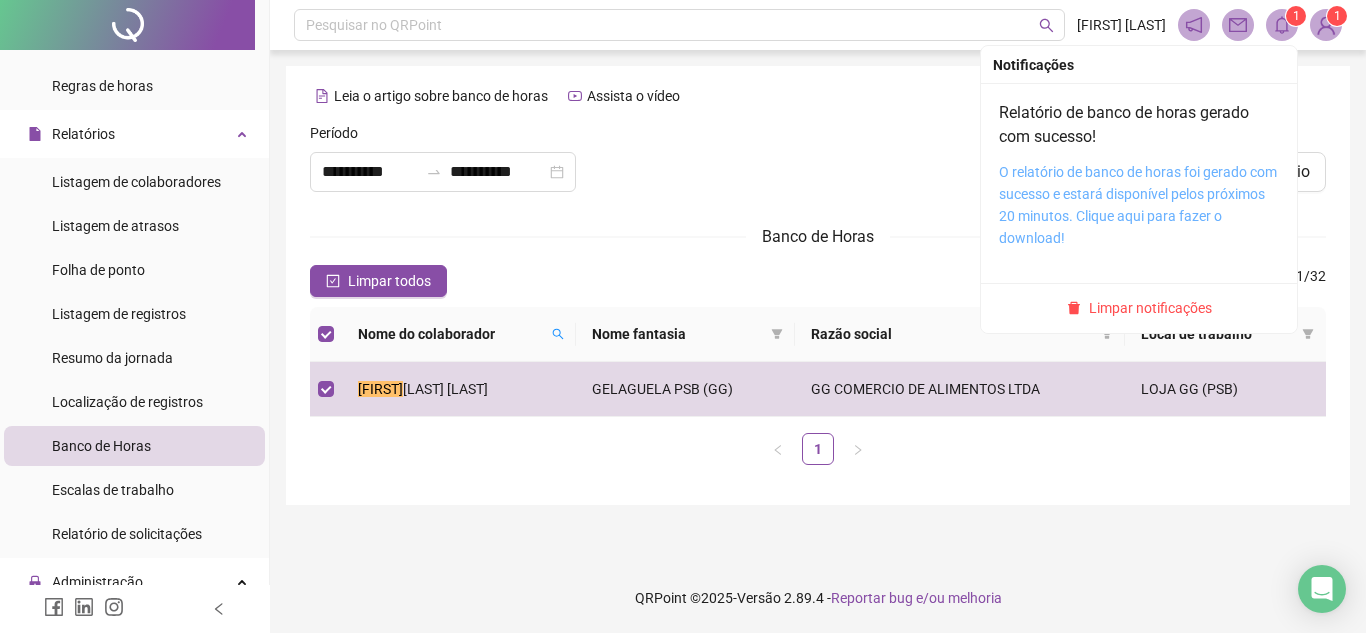 click on "O relatório de banco de horas foi gerado com sucesso e estará disponível pelos próximos 20 minutos.
Clique aqui para fazer o download!" at bounding box center (1138, 205) 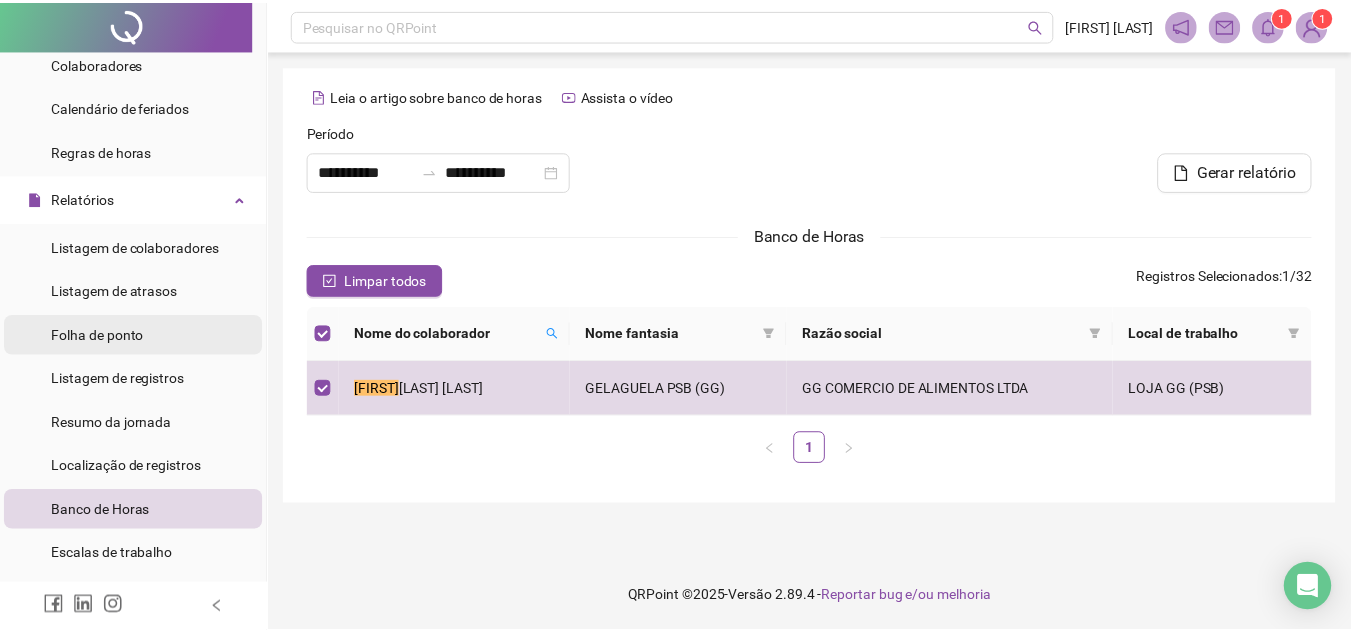 scroll, scrollTop: 200, scrollLeft: 0, axis: vertical 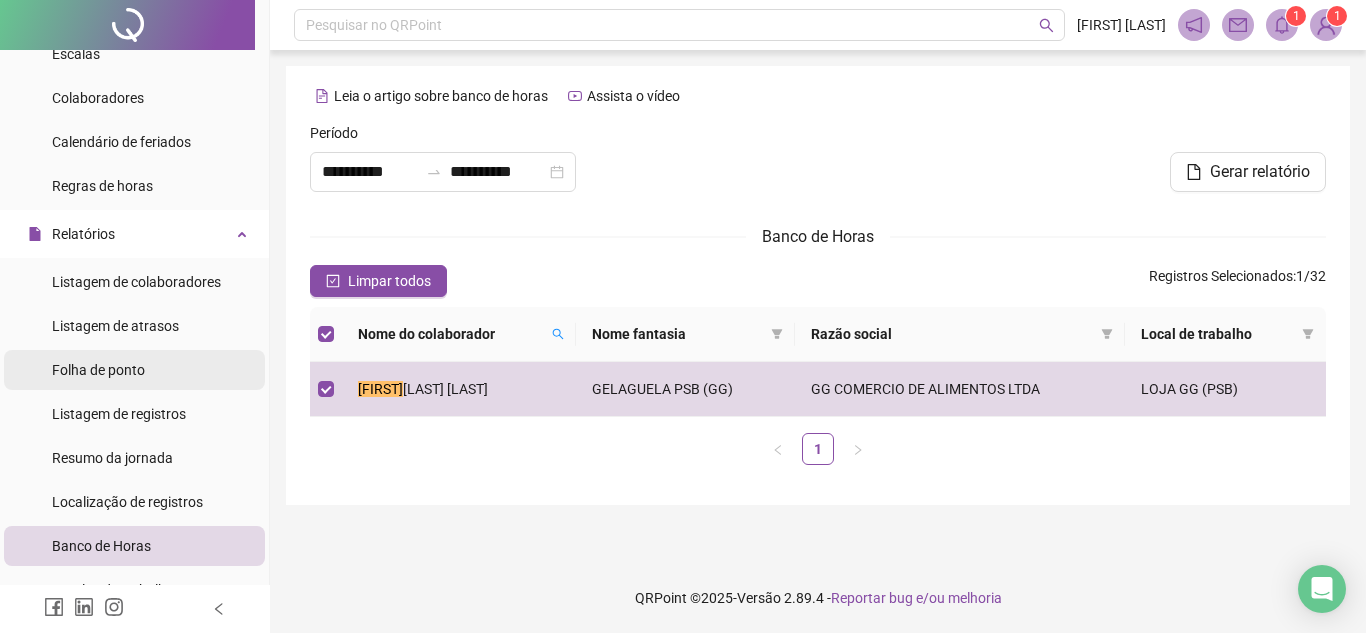 click on "Folha de ponto" at bounding box center (134, 370) 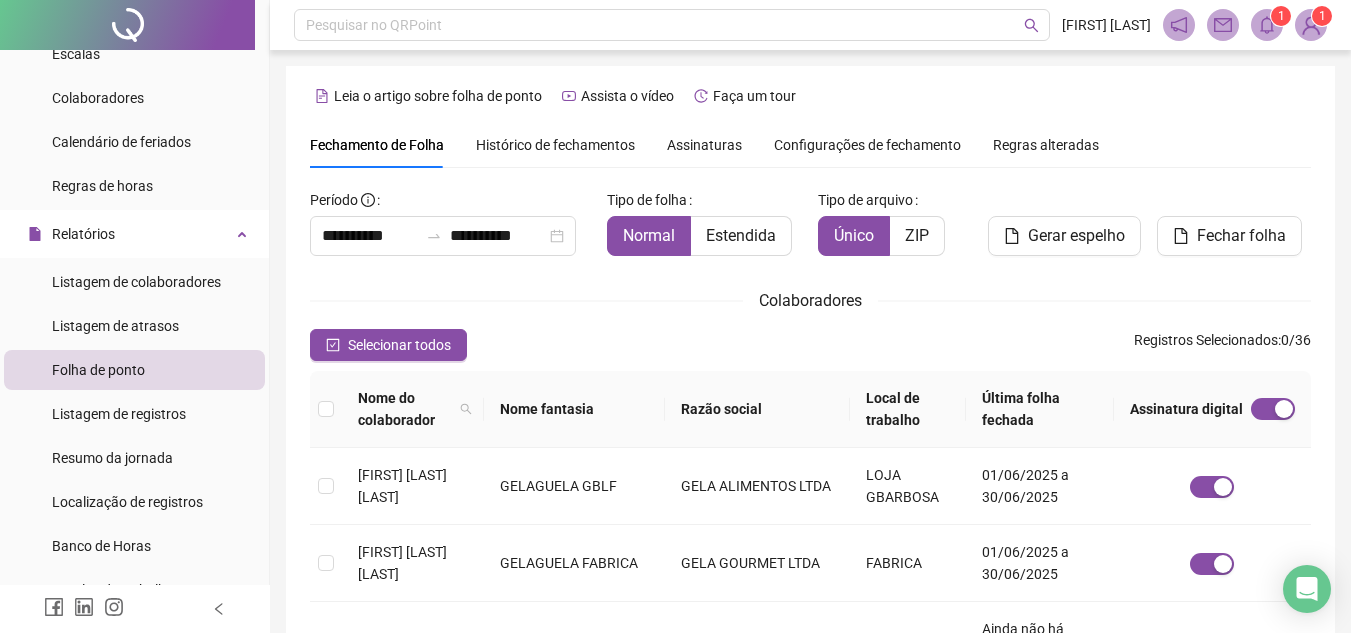 scroll, scrollTop: 93, scrollLeft: 0, axis: vertical 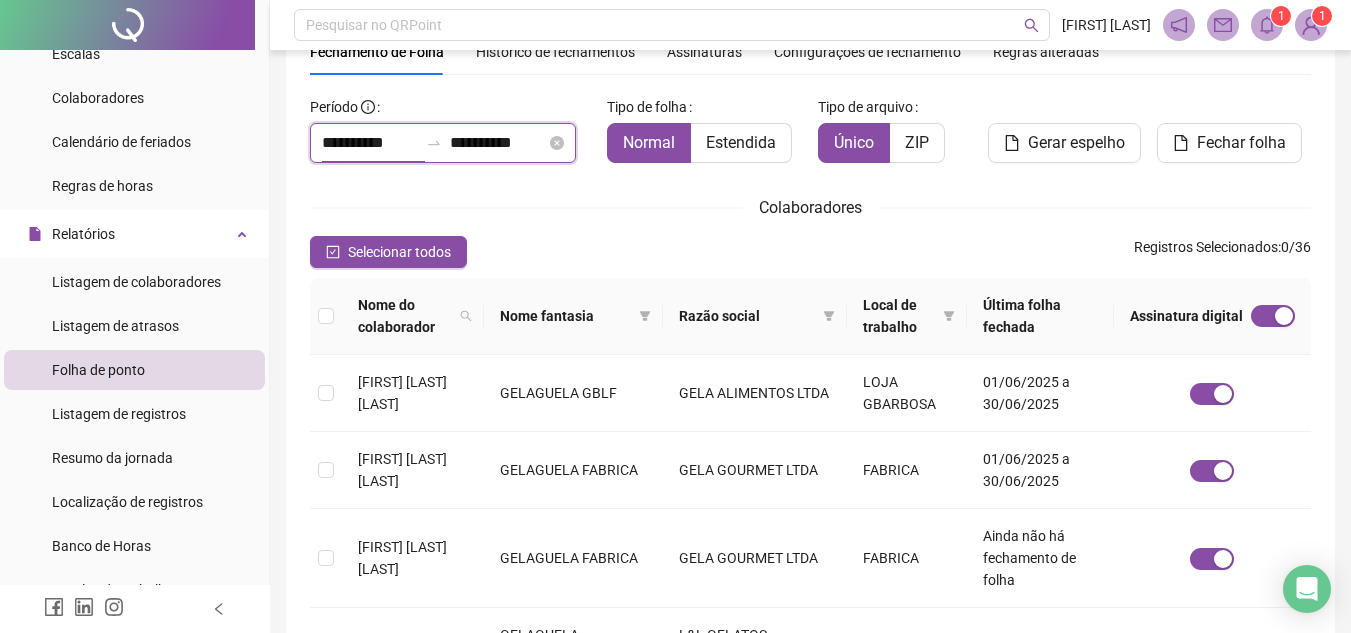 click on "**********" at bounding box center [370, 143] 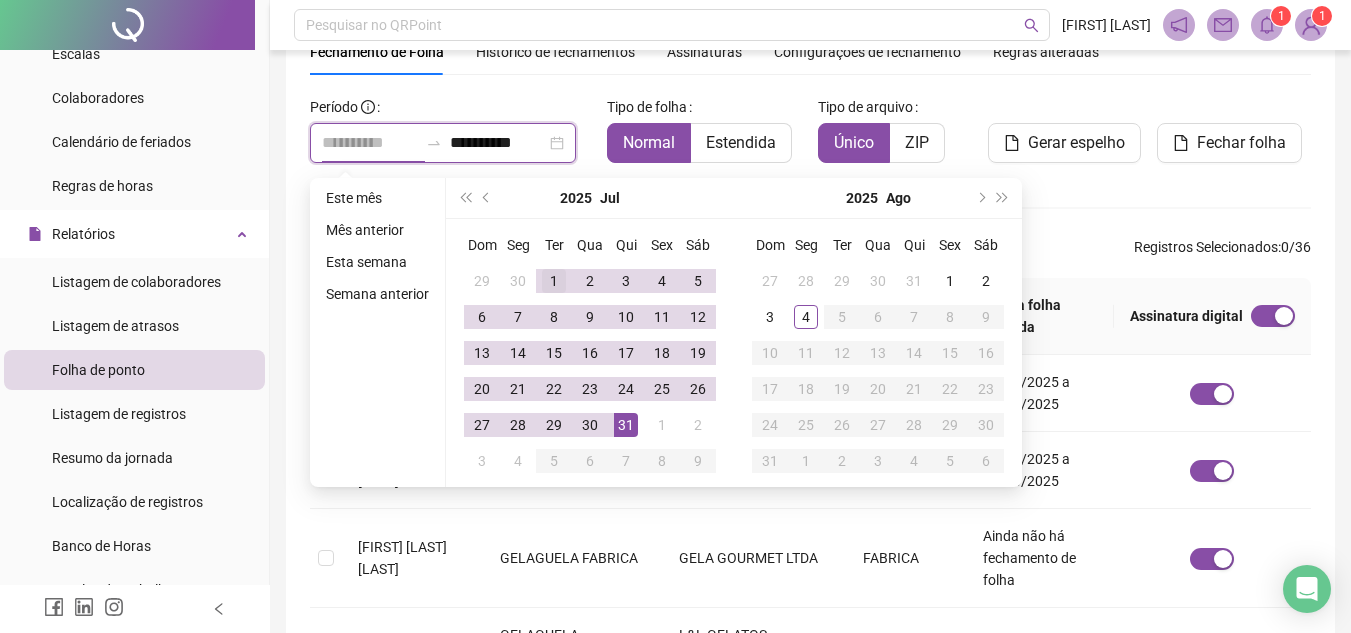type on "**********" 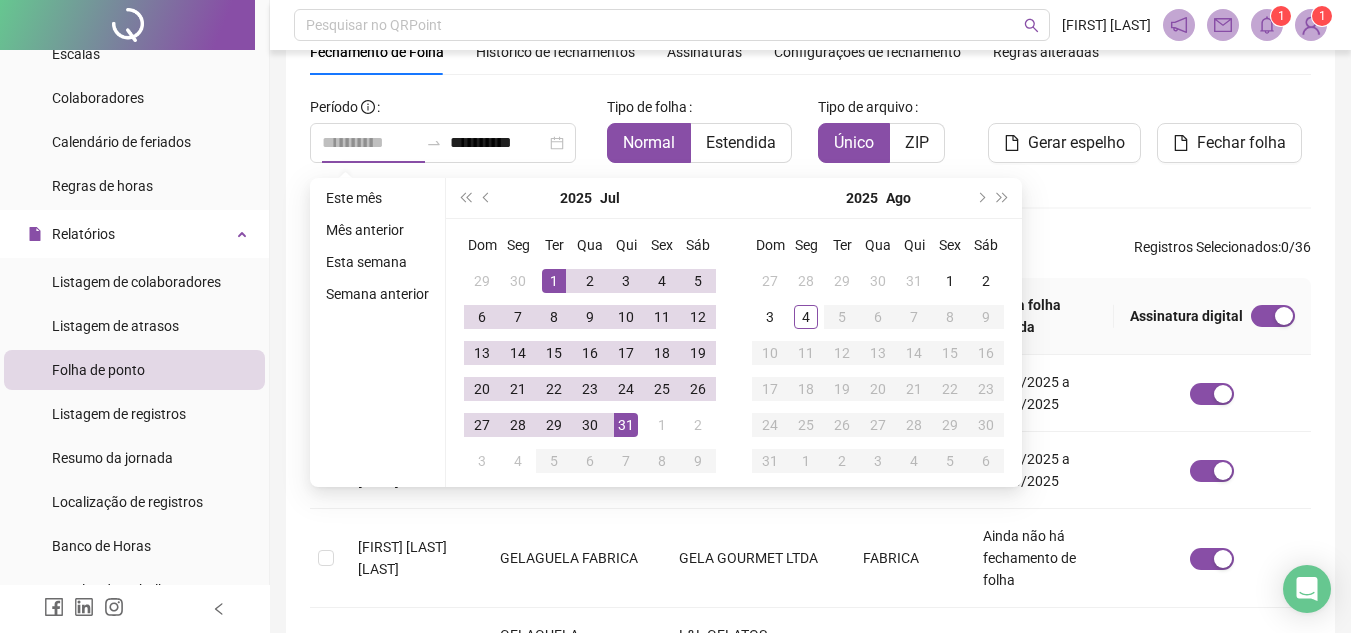 click on "1" at bounding box center (554, 281) 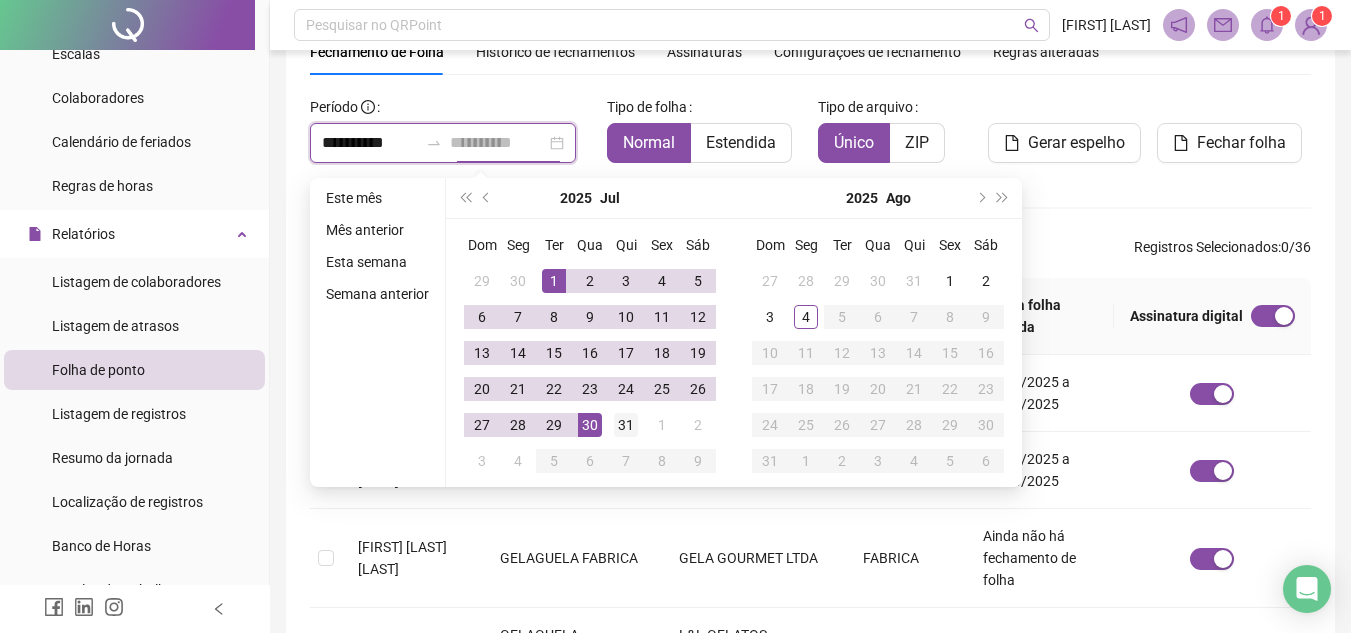 type on "**********" 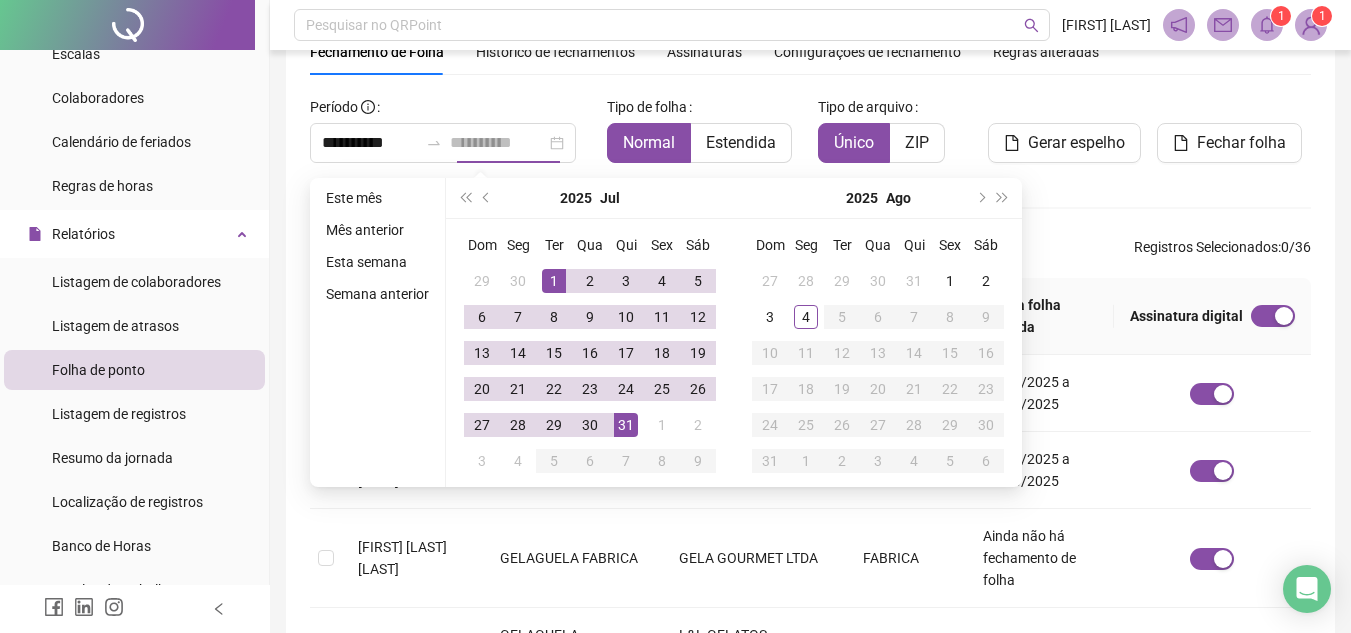 click on "31" at bounding box center (626, 425) 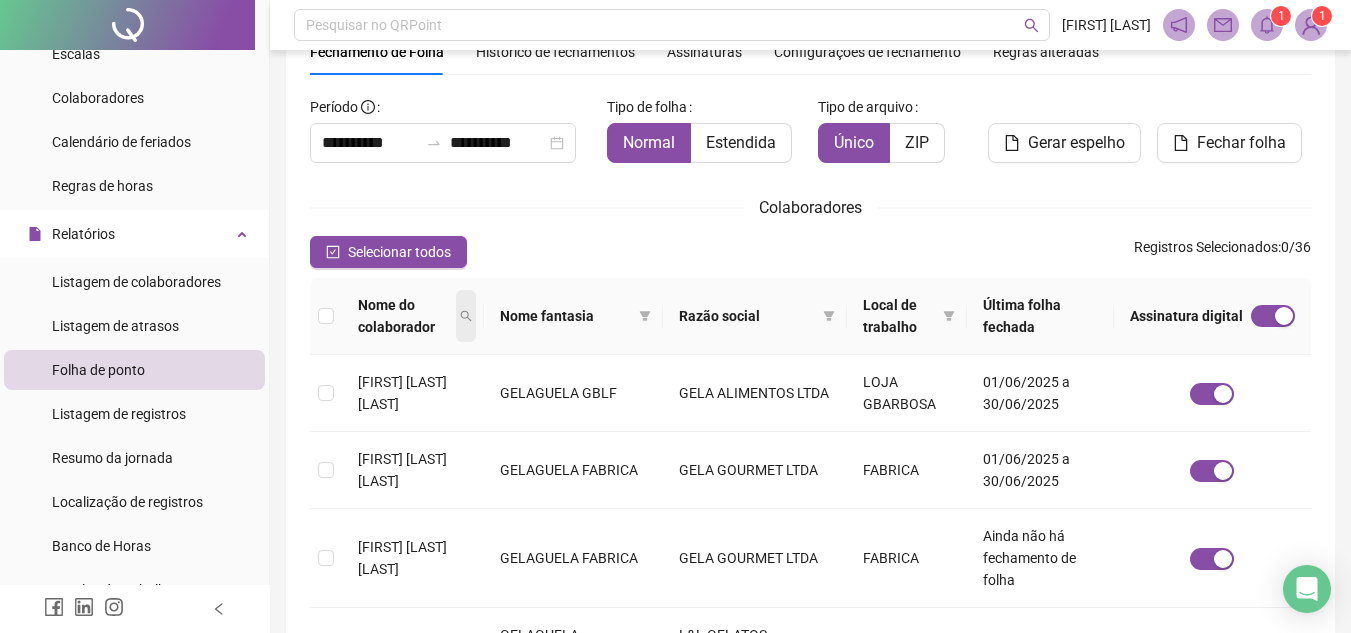 click 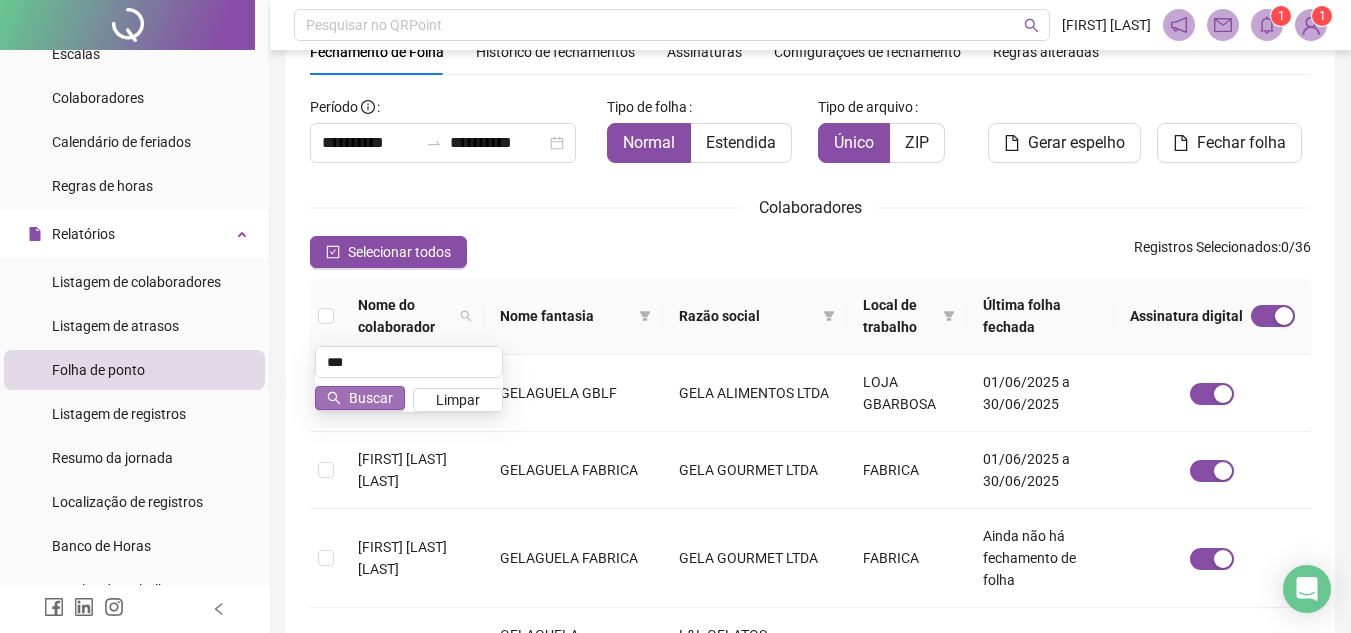 type on "***" 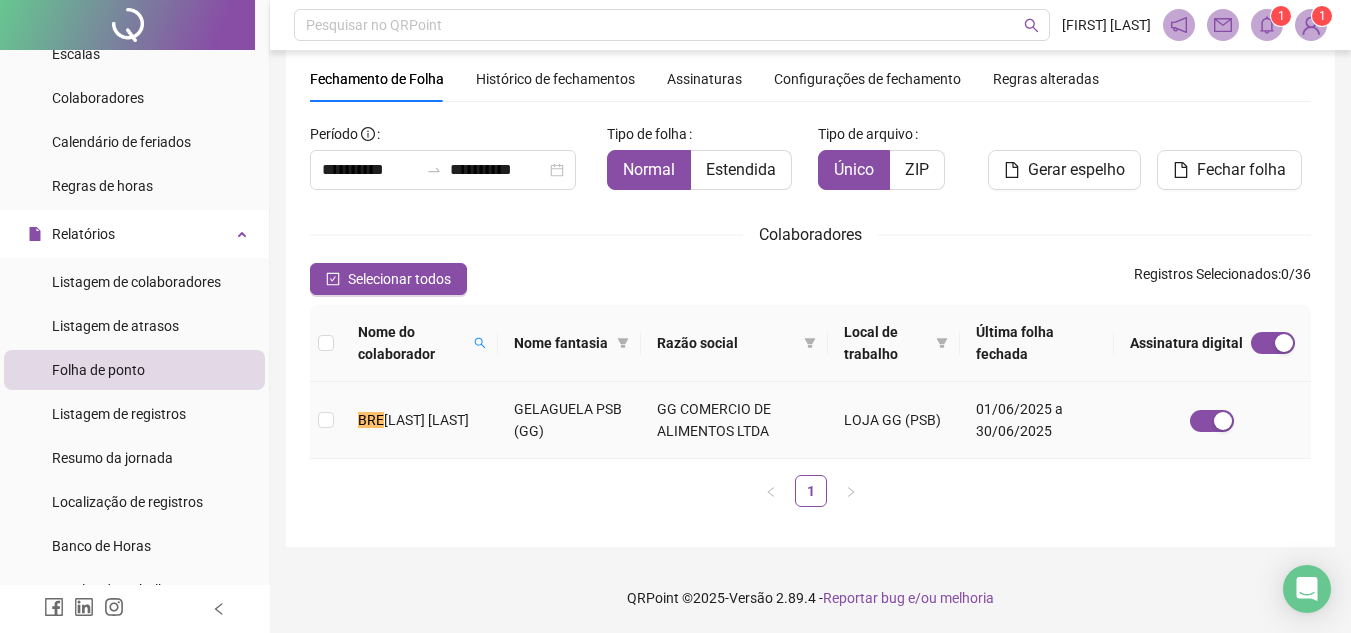 scroll, scrollTop: 66, scrollLeft: 0, axis: vertical 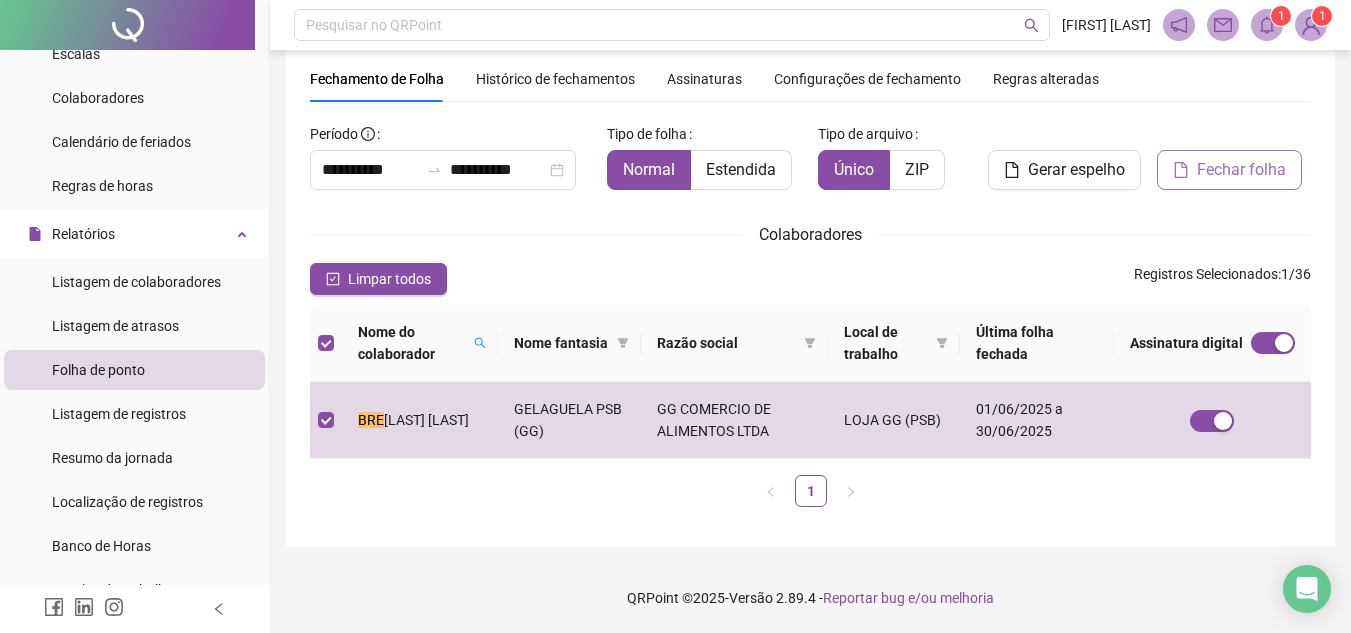 click on "Fechar folha" at bounding box center [1241, 170] 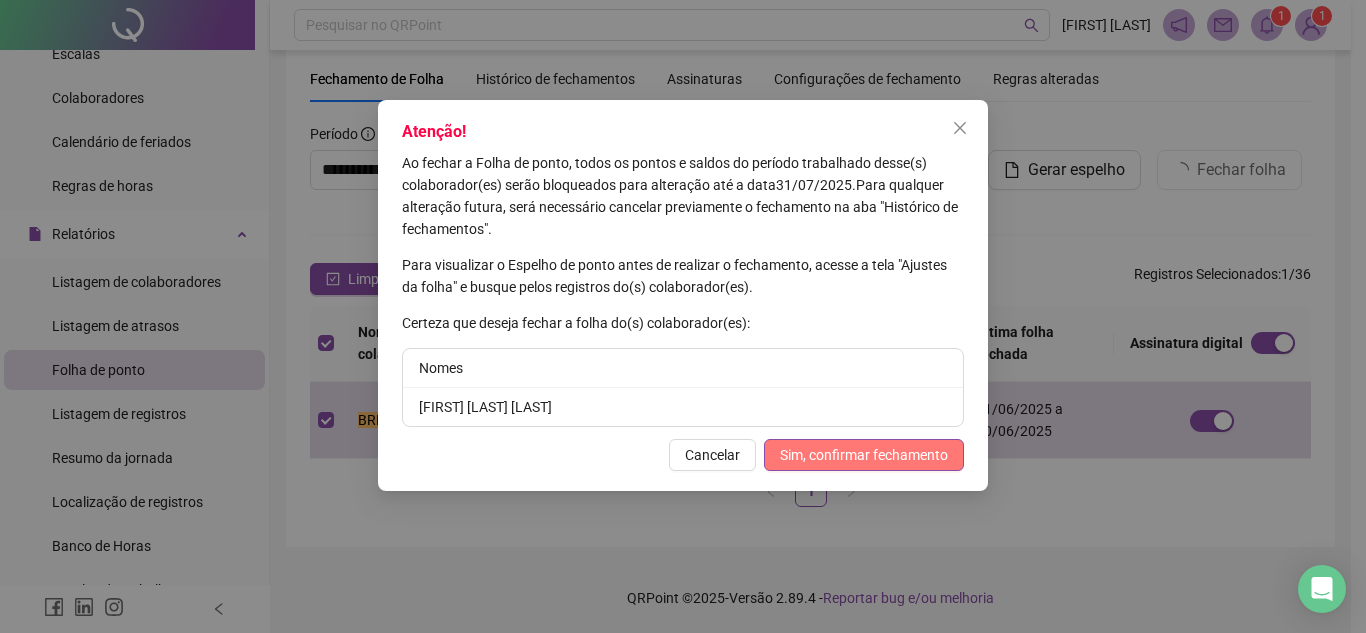 click on "Sim, confirmar fechamento" at bounding box center [864, 455] 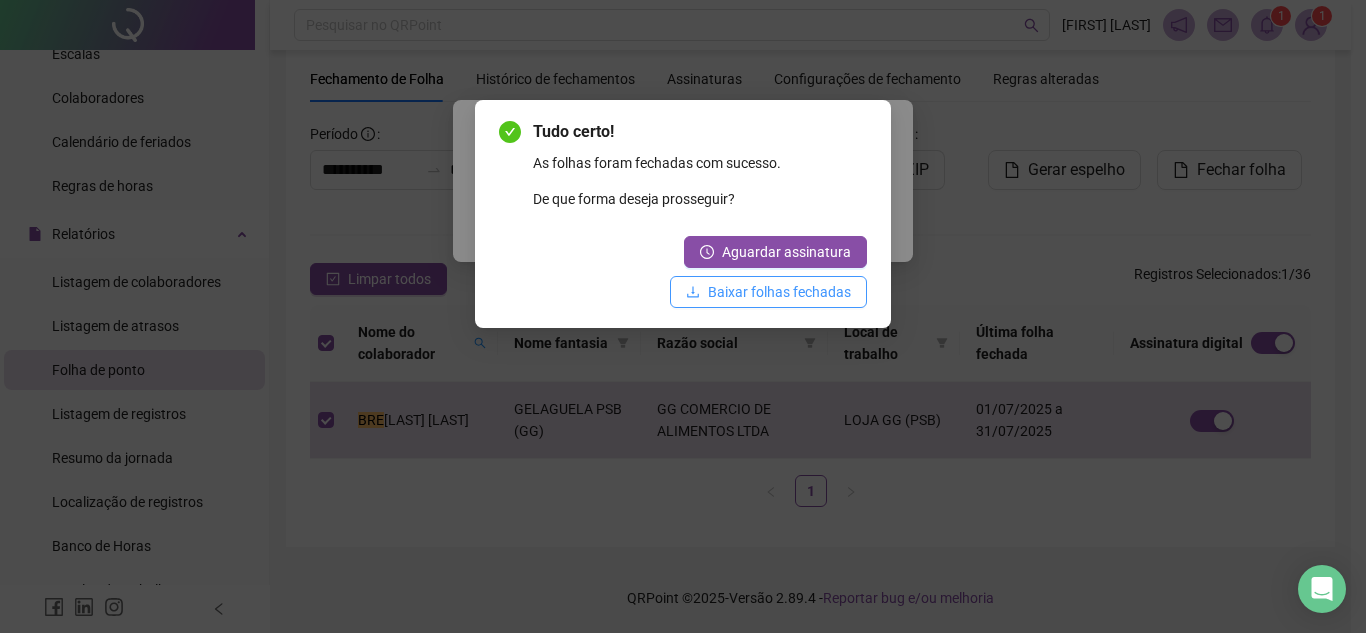 click on "Baixar folhas fechadas" at bounding box center (779, 292) 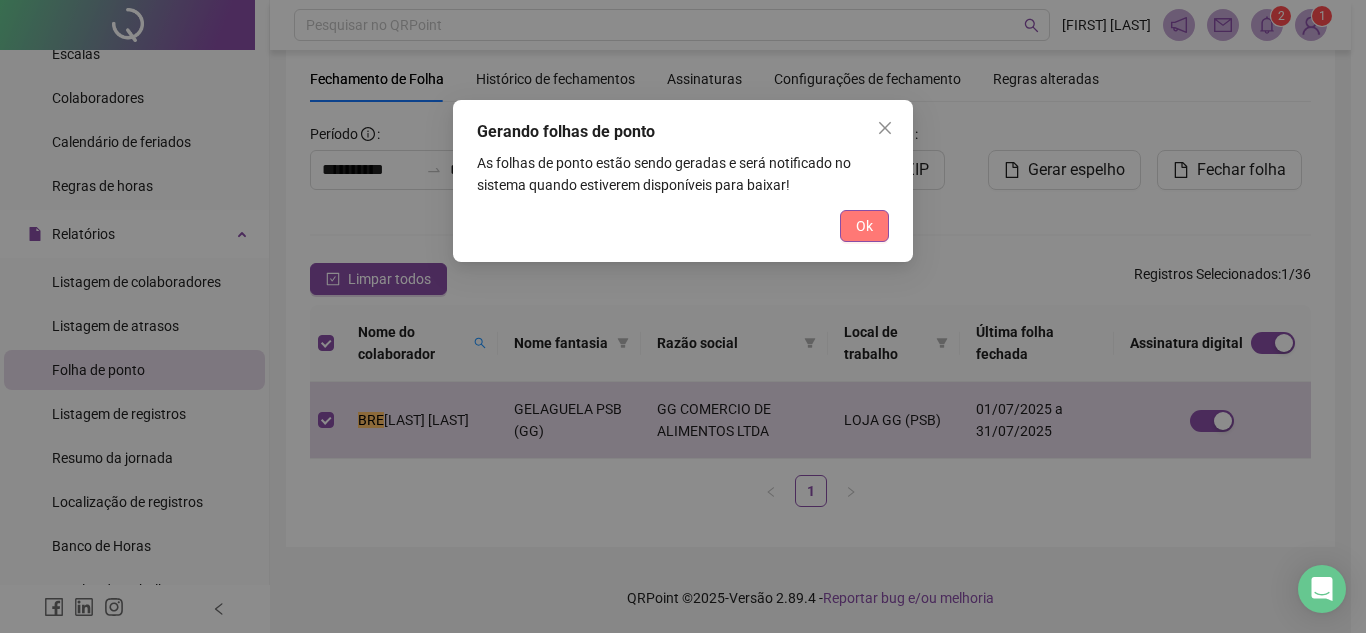 click on "Ok" at bounding box center (864, 226) 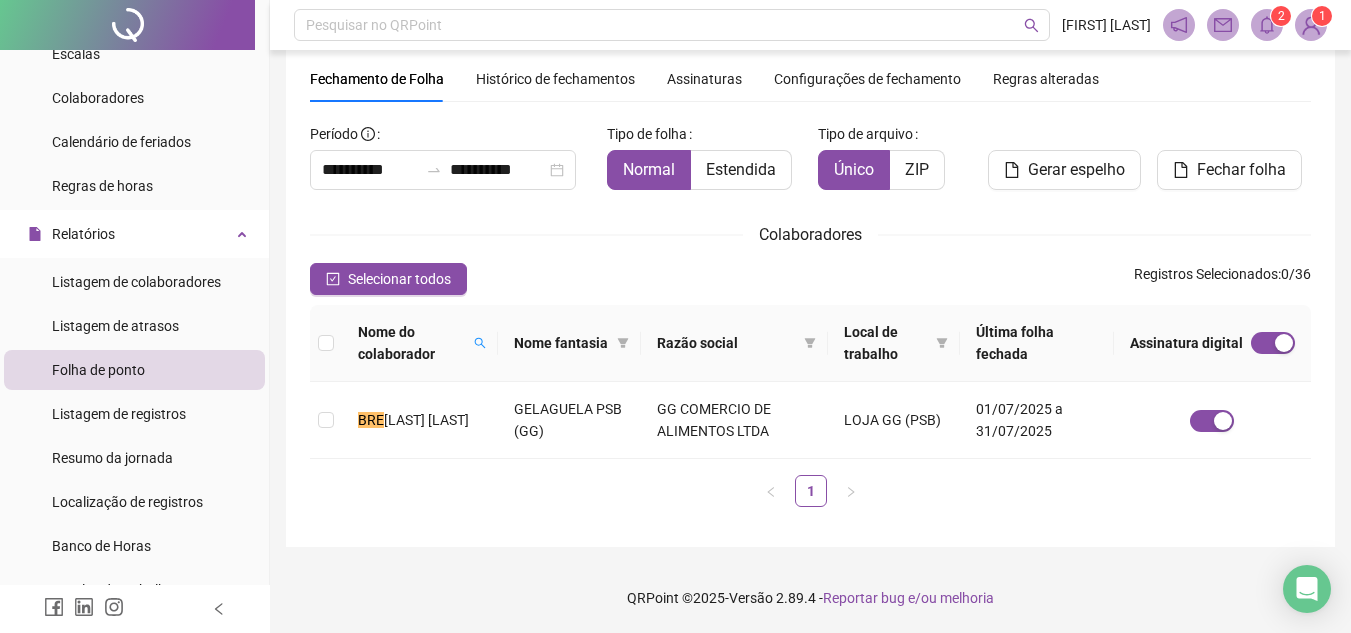 click at bounding box center (1267, 25) 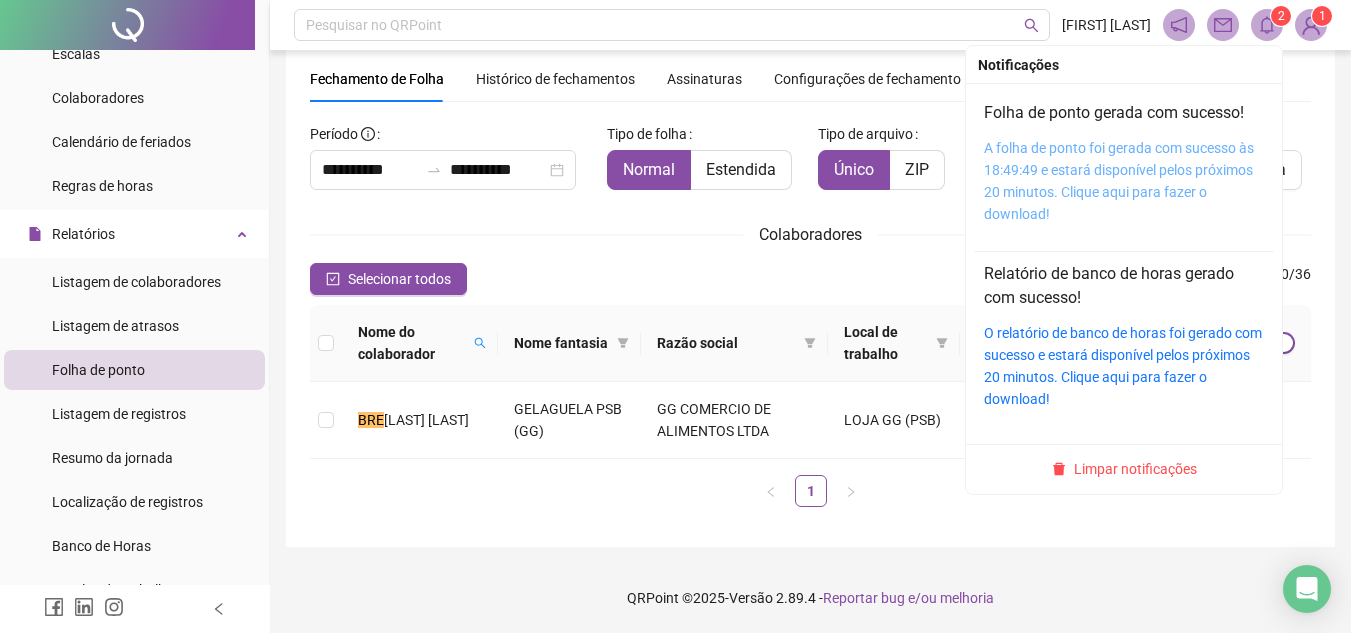 click on "A folha de ponto foi gerada com sucesso às 18:49:49 e estará disponível pelos próximos 20 minutos.
Clique aqui para fazer o download!" at bounding box center [1119, 181] 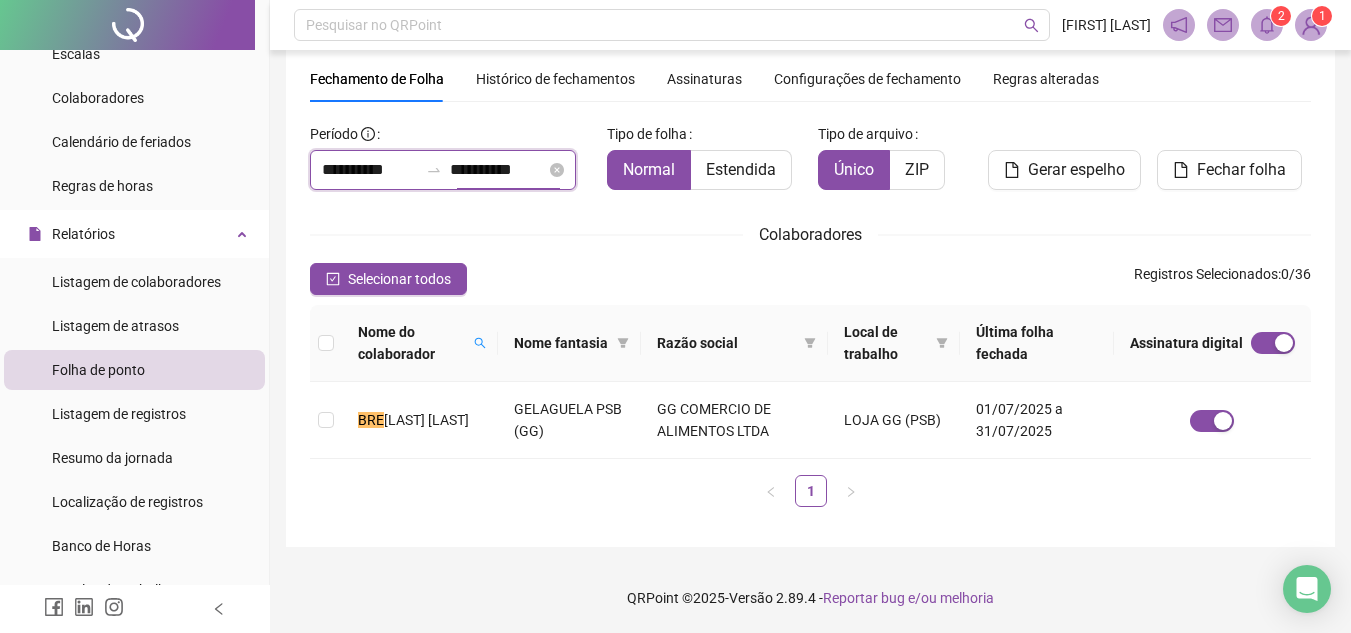 click on "**********" at bounding box center [370, 170] 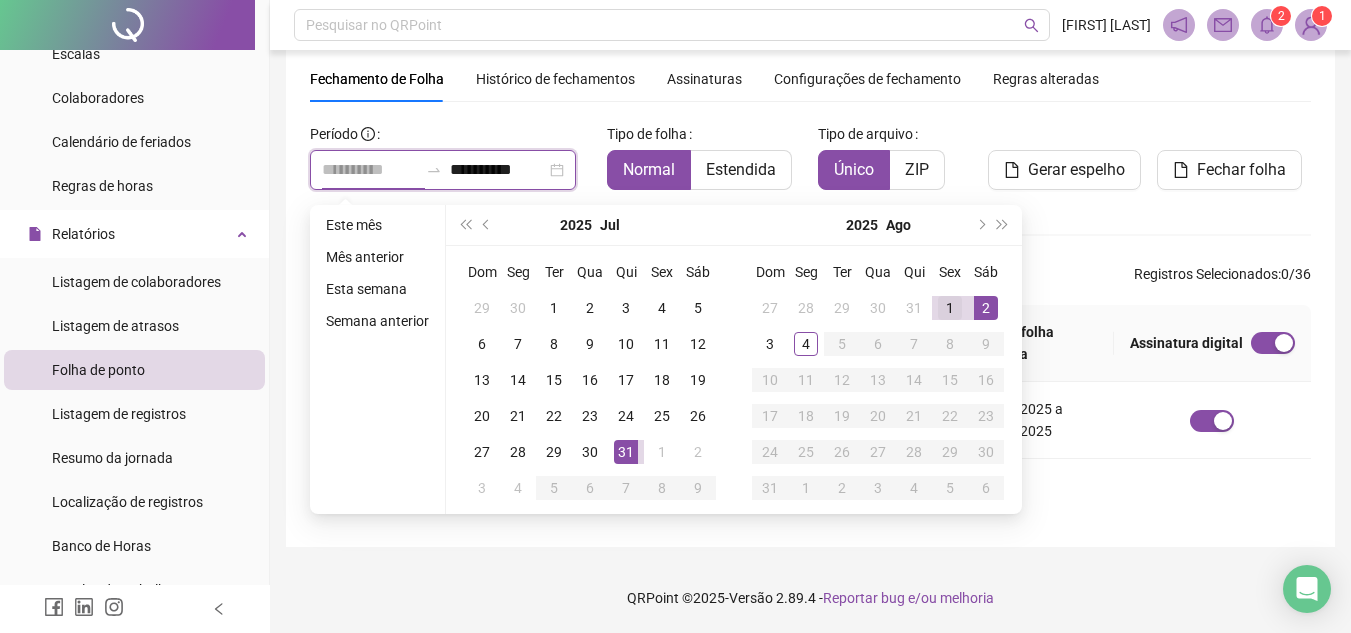 type on "**********" 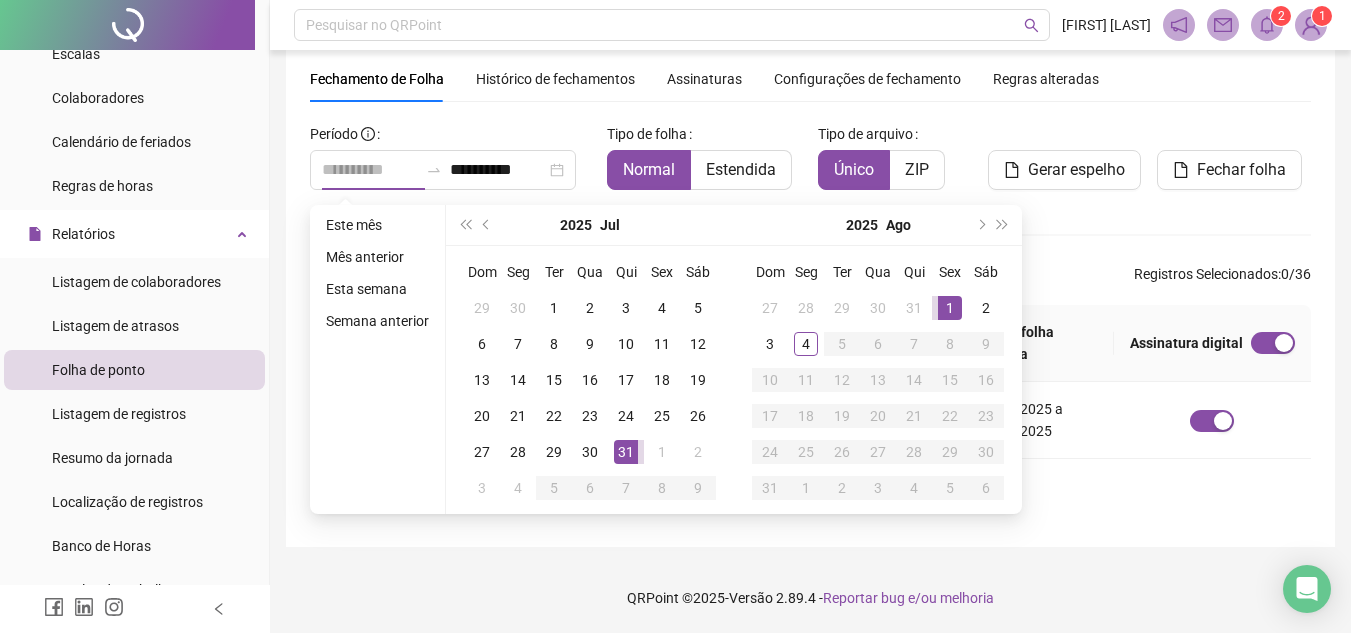 click on "1" at bounding box center (950, 308) 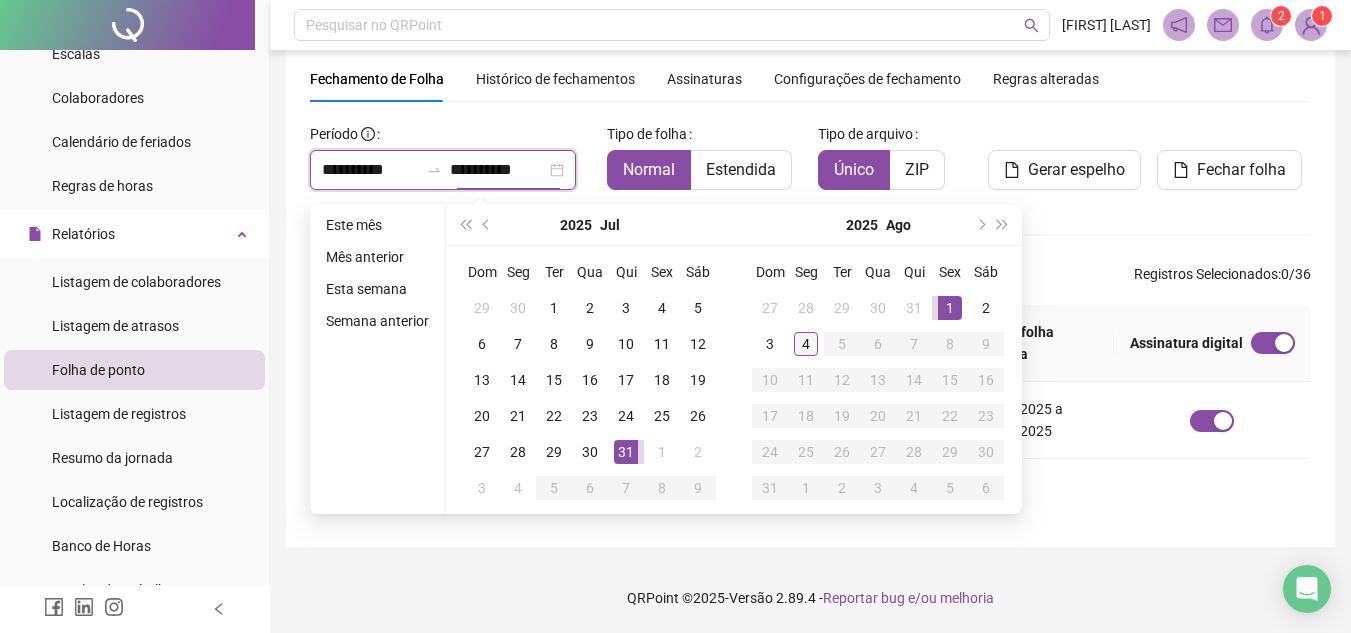 type on "**********" 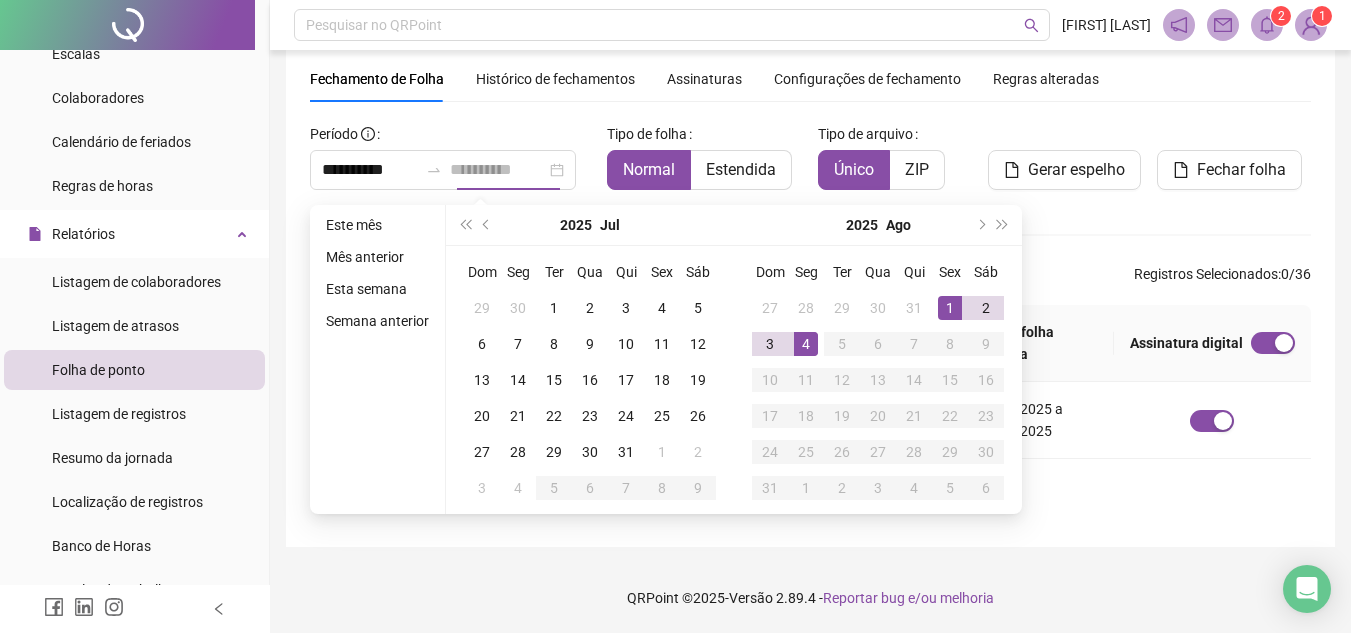 click on "4" at bounding box center [806, 344] 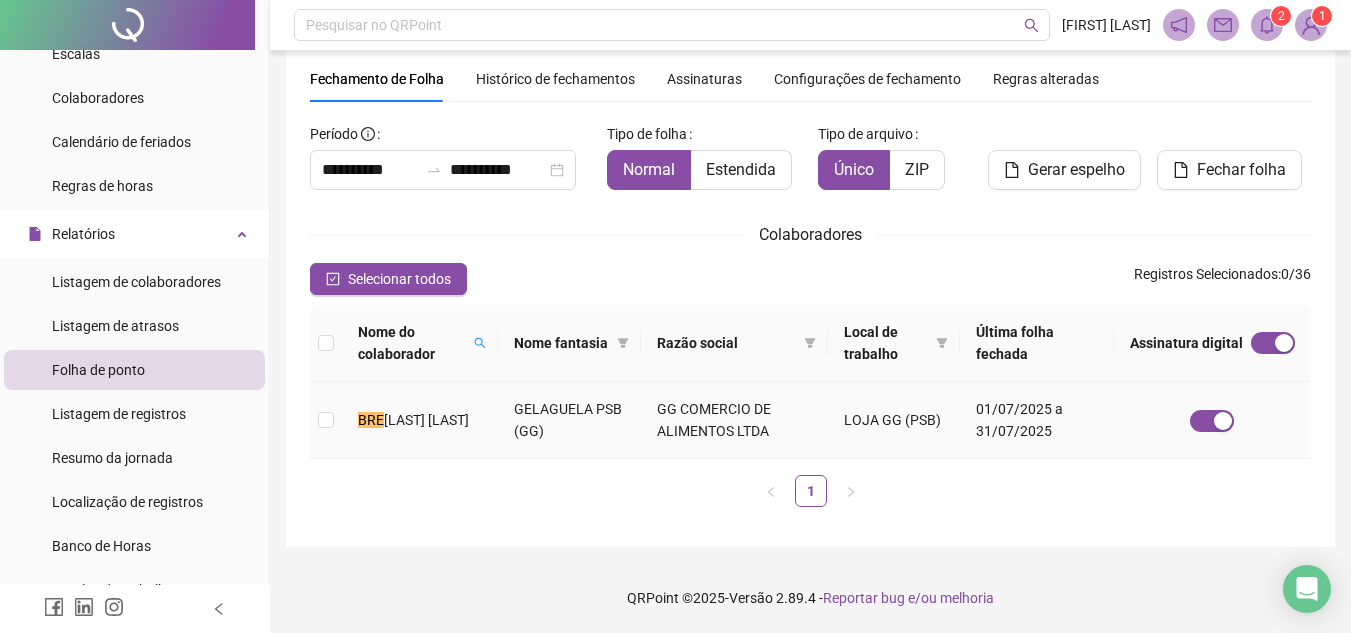 click on "BRE NDA MACHADO SILVA" at bounding box center (413, 420) 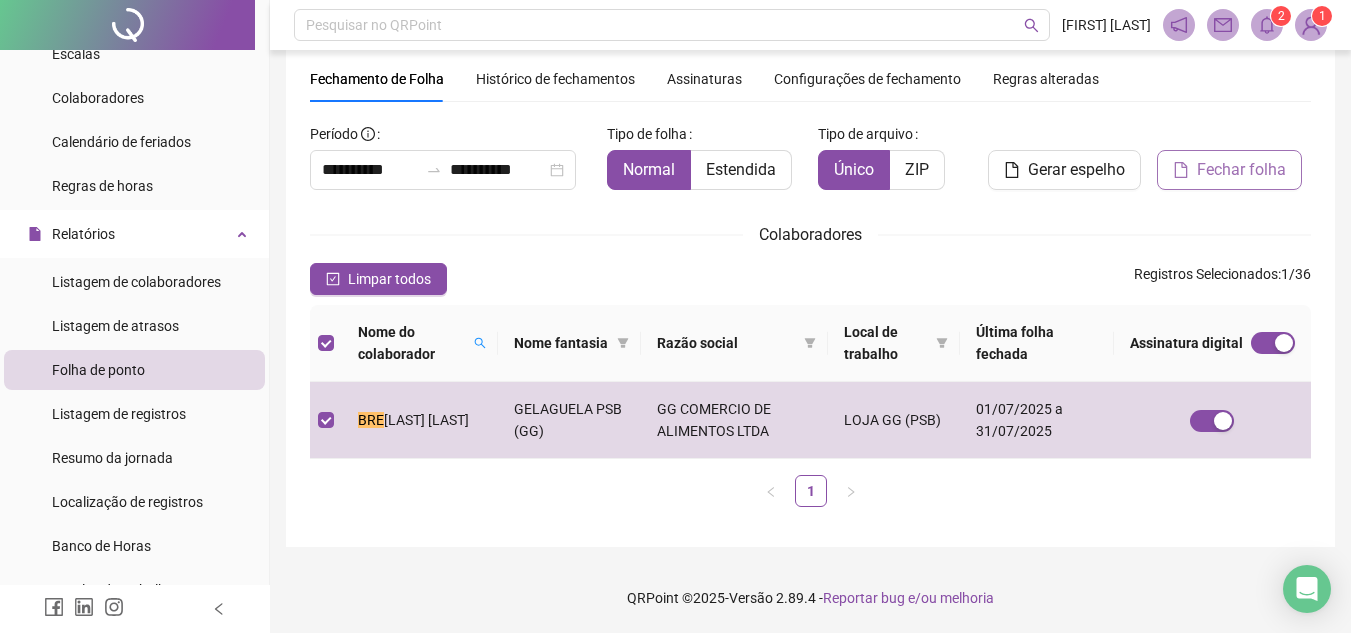 click on "Fechar folha" at bounding box center [1229, 170] 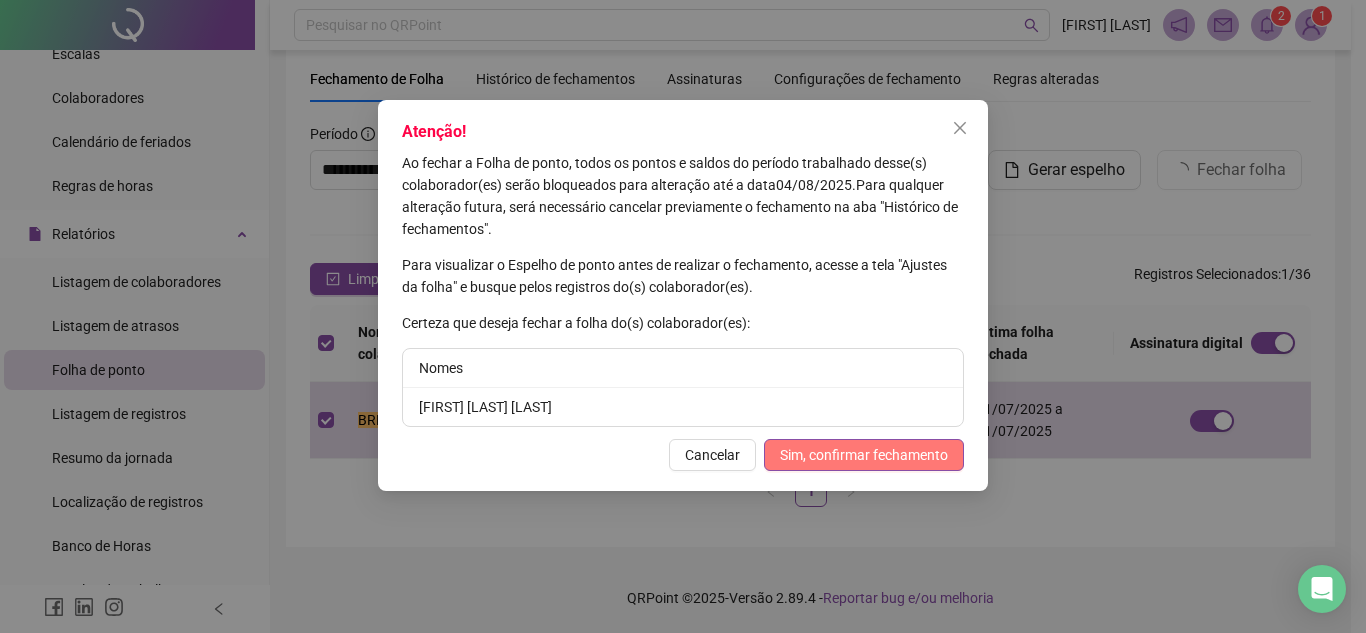 click on "Sim, confirmar fechamento" at bounding box center [864, 455] 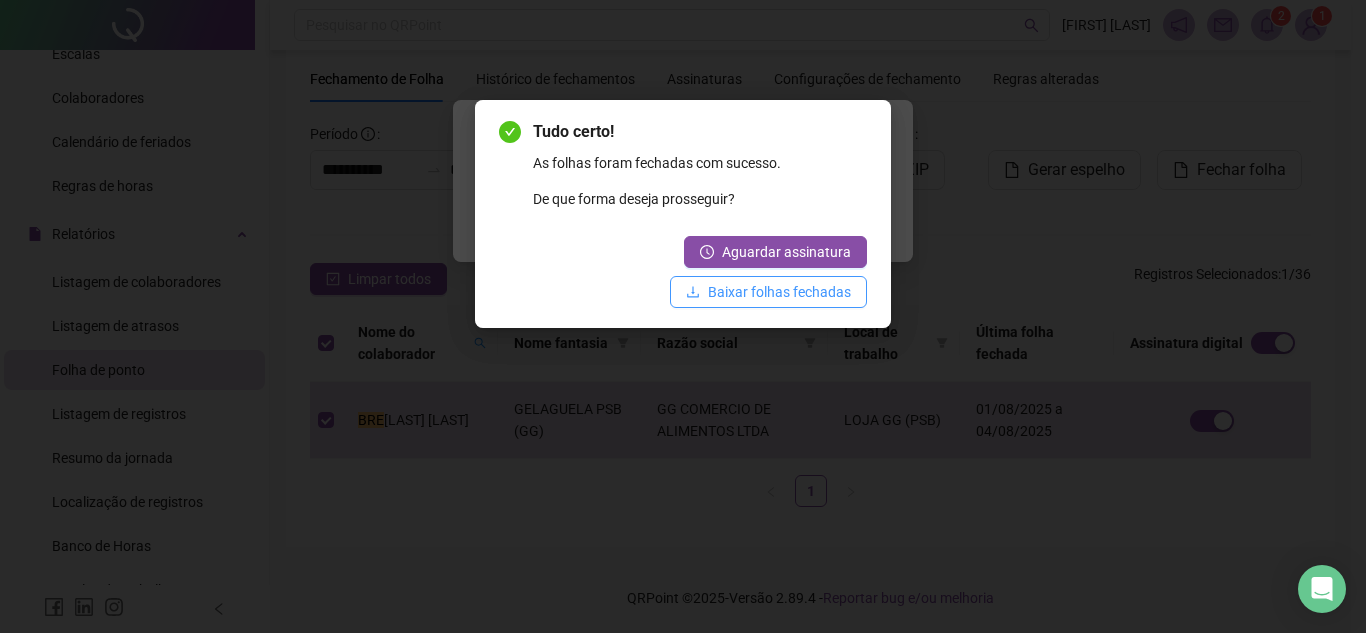 click on "Baixar folhas fechadas" at bounding box center (768, 292) 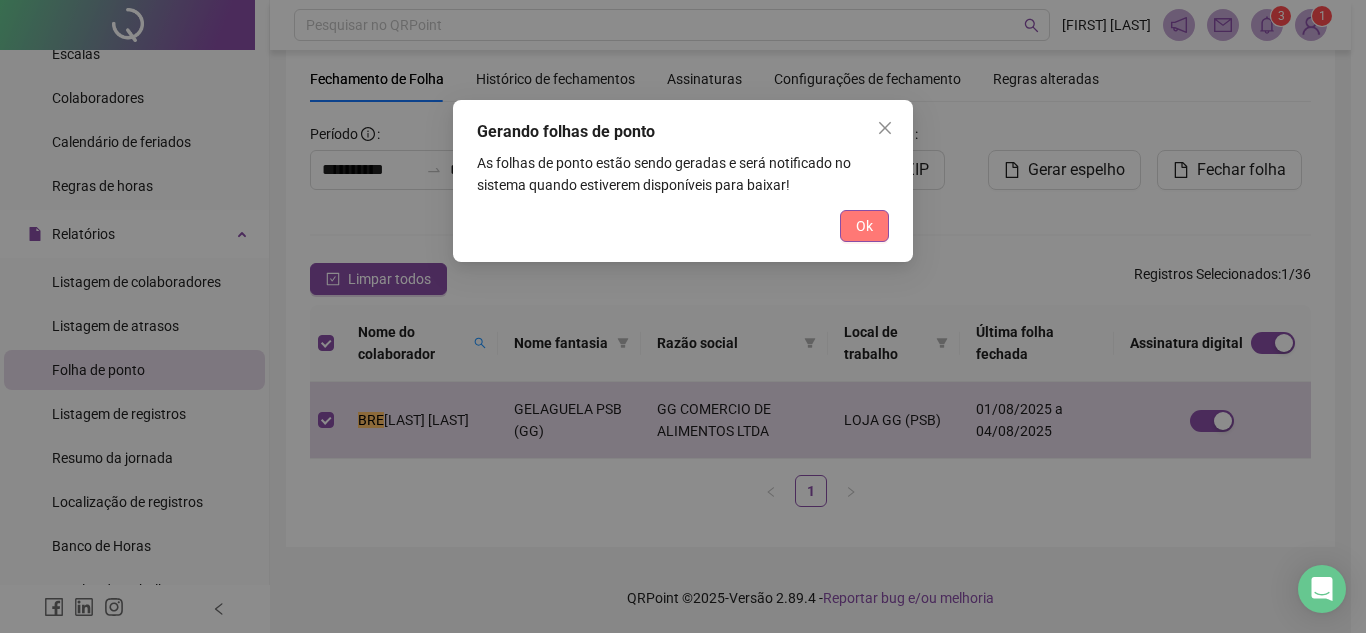 click on "Ok" at bounding box center [864, 226] 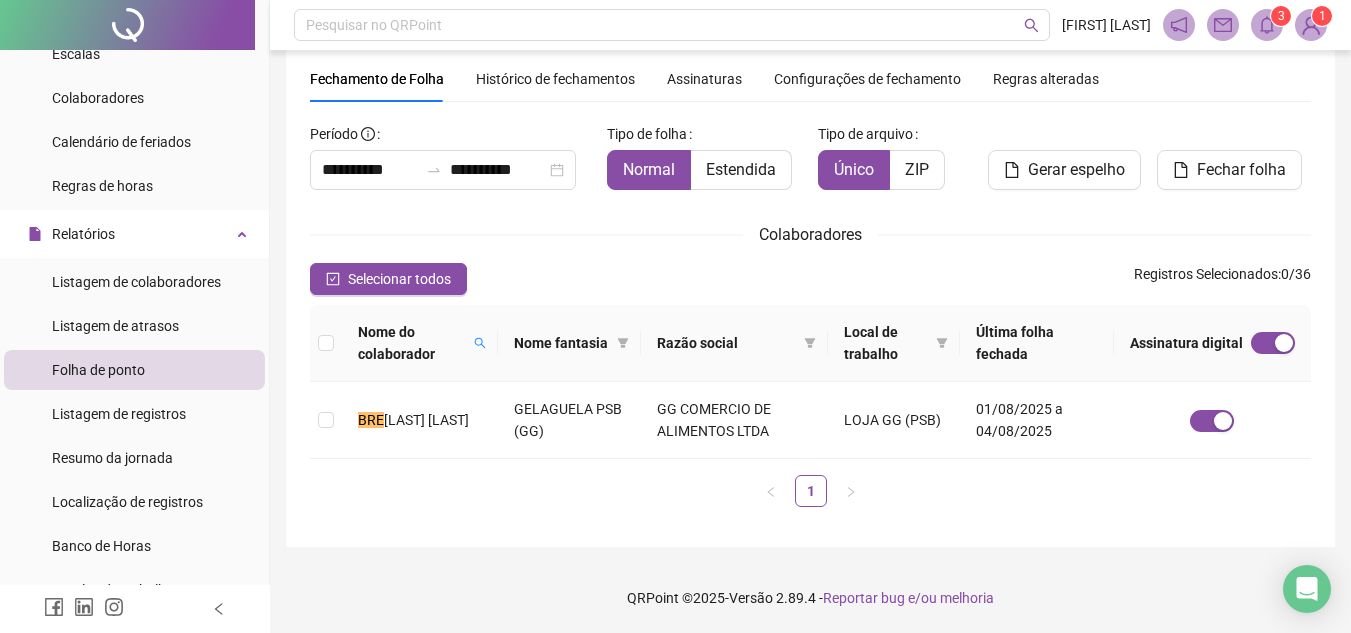 click 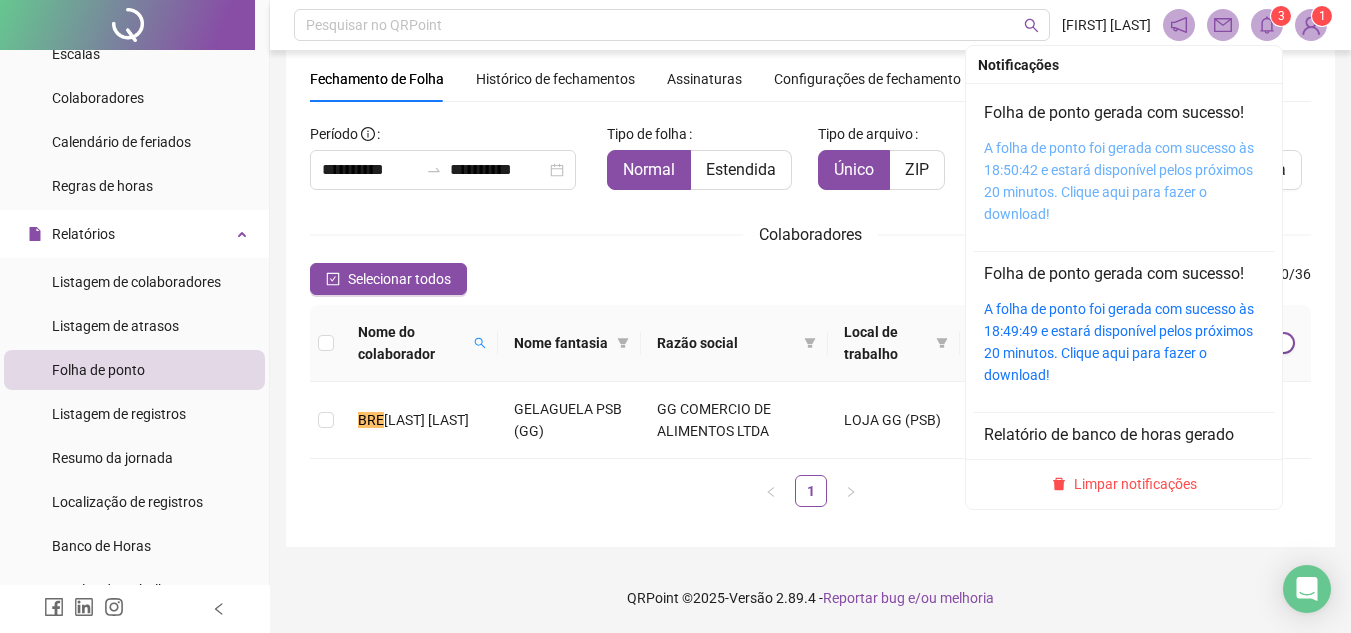 click on "A folha de ponto foi gerada com sucesso às 18:50:42 e estará disponível pelos próximos 20 minutos.
Clique aqui para fazer o download!" at bounding box center [1119, 181] 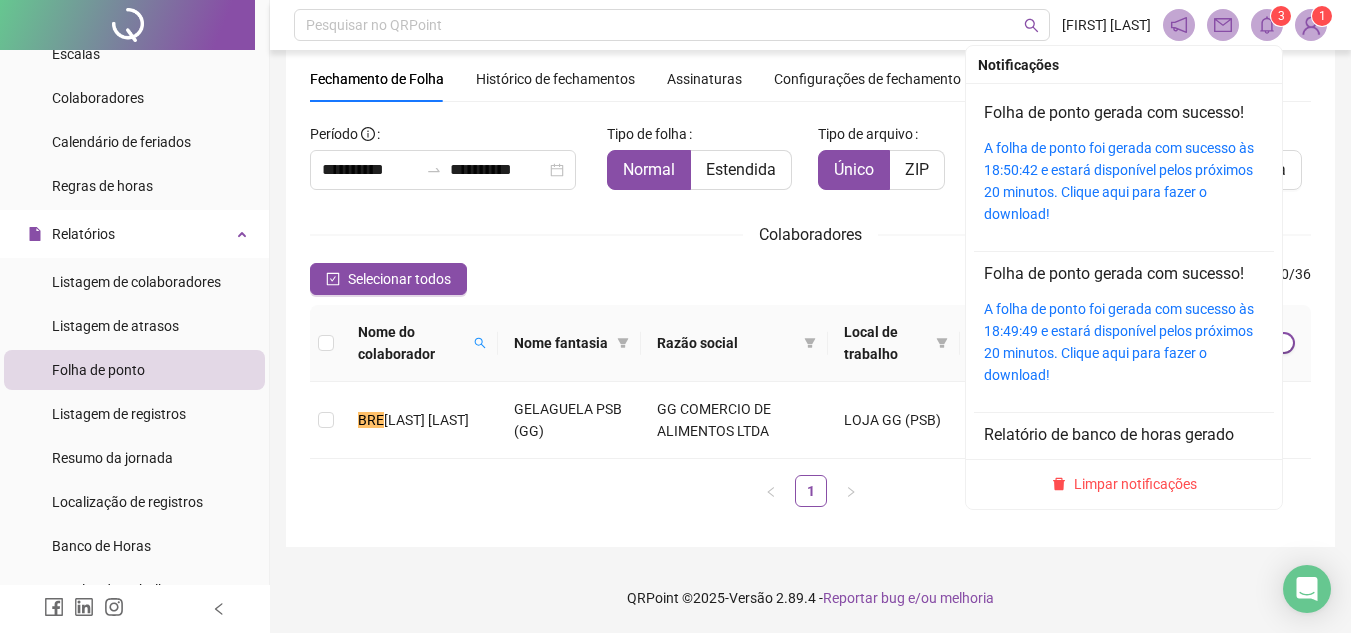 click on "3" at bounding box center [1281, 16] 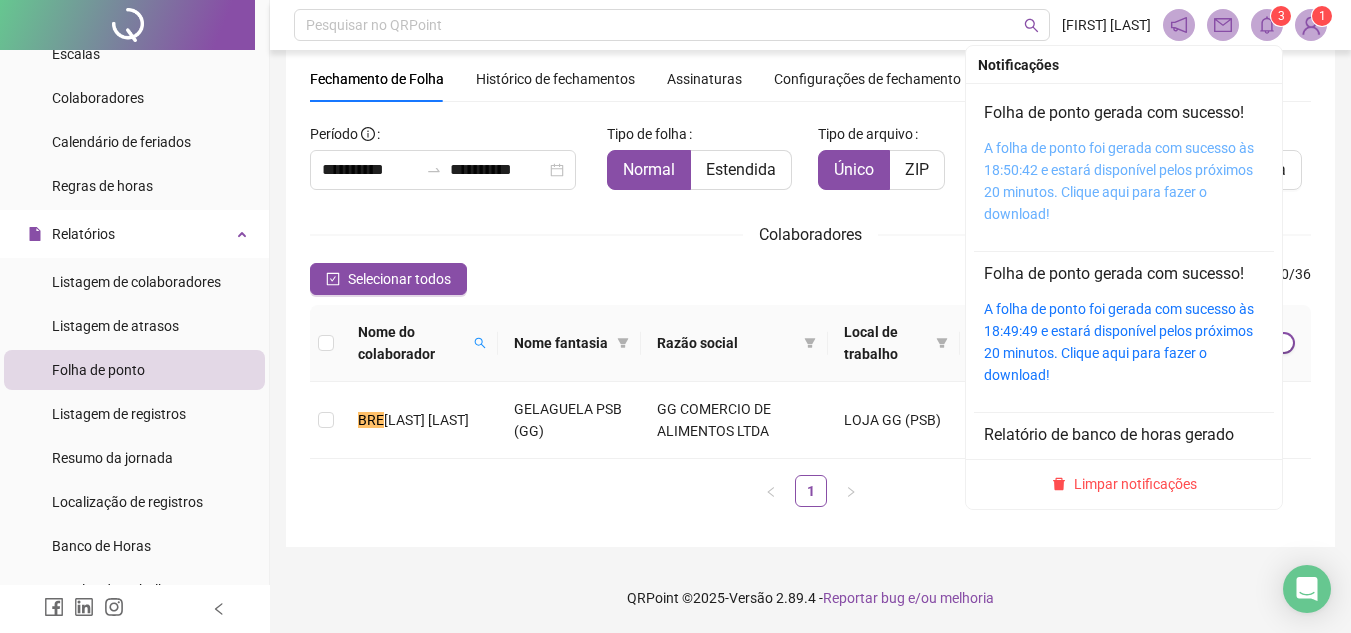 click on "A folha de ponto foi gerada com sucesso às 18:50:42 e estará disponível pelos próximos 20 minutos.
Clique aqui para fazer o download!" at bounding box center [1119, 181] 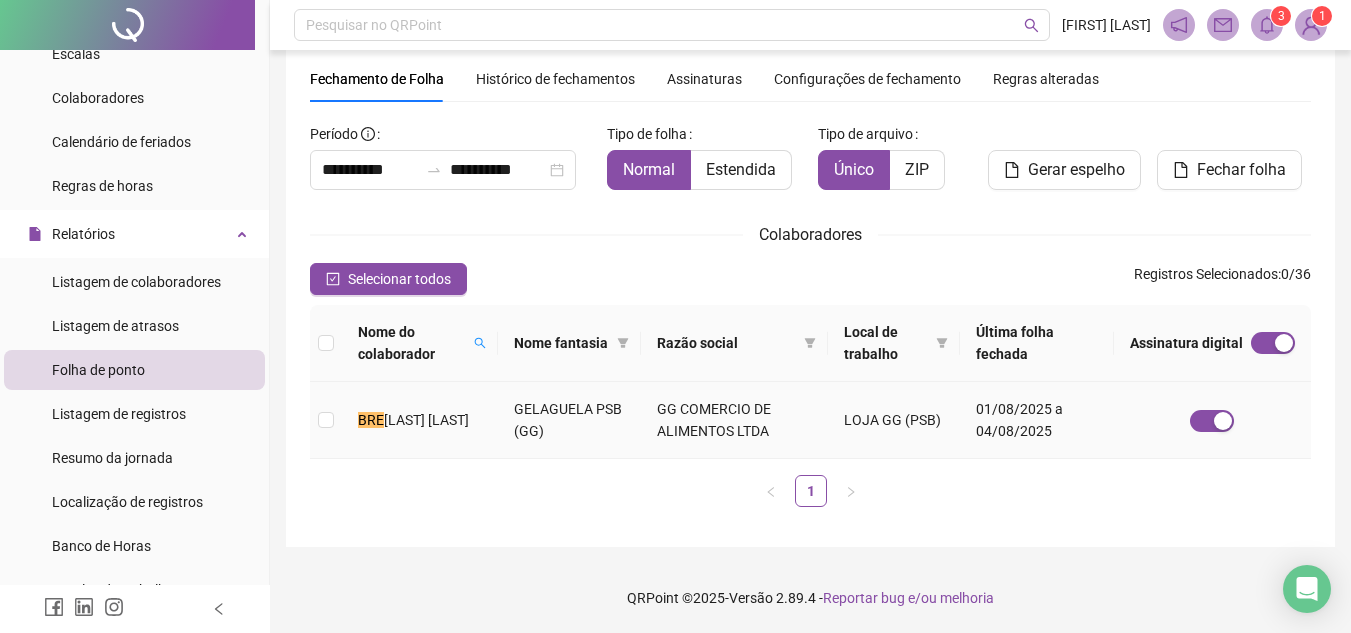 click on "BRE" at bounding box center (371, 420) 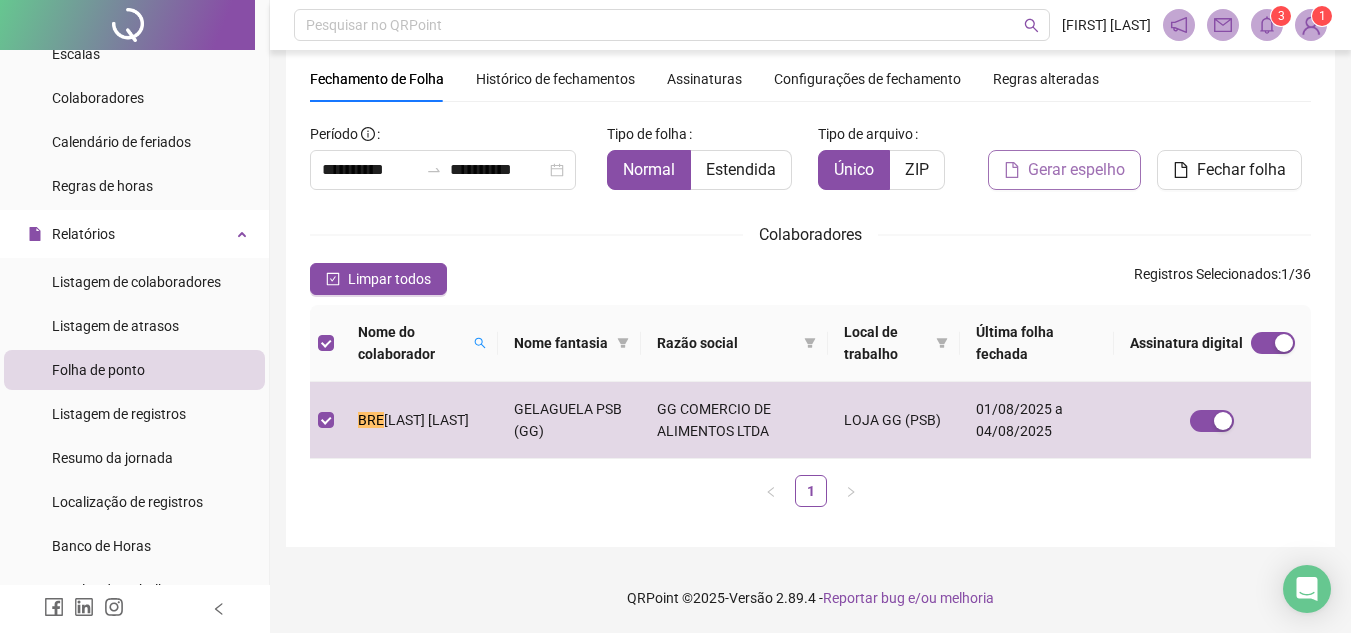 click on "Gerar espelho" at bounding box center (1076, 170) 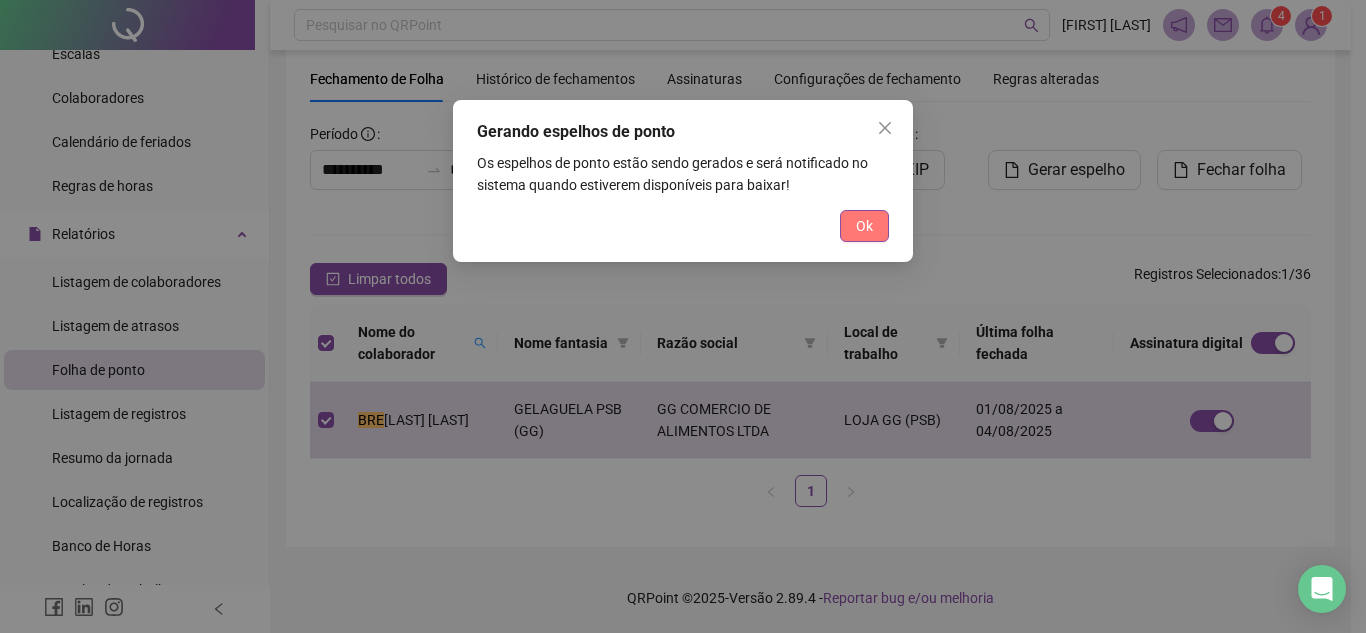 click on "Ok" at bounding box center (864, 226) 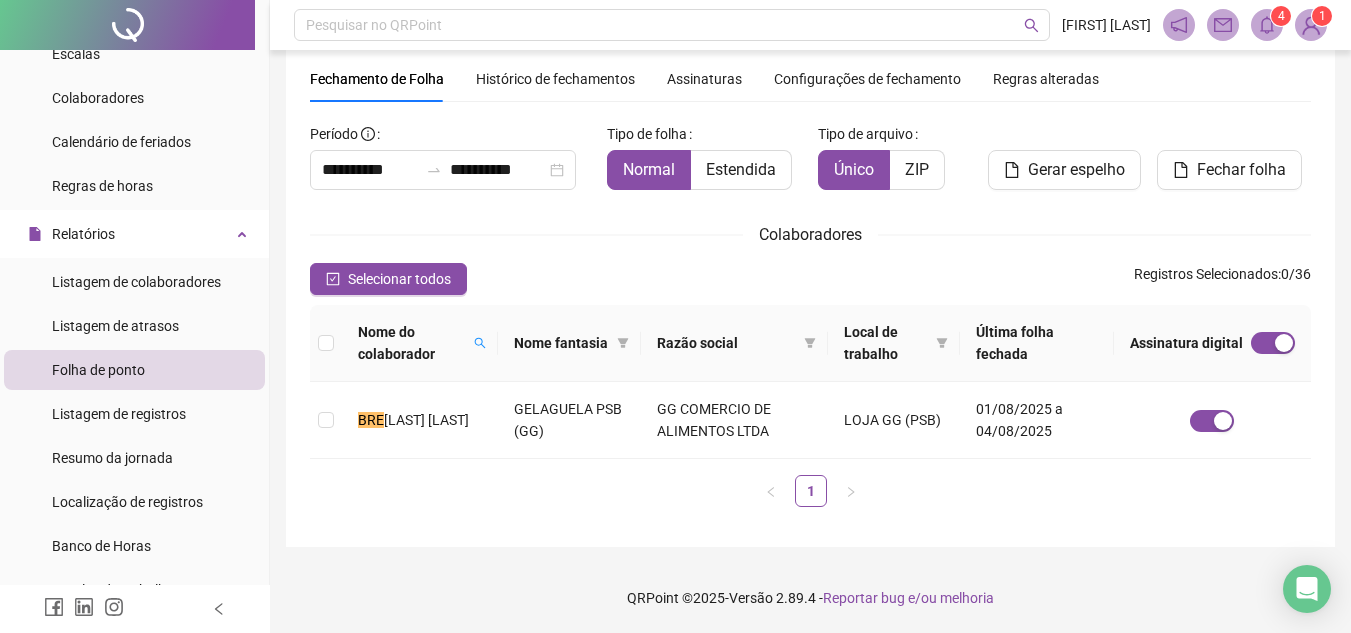 click on "4" at bounding box center [1281, 16] 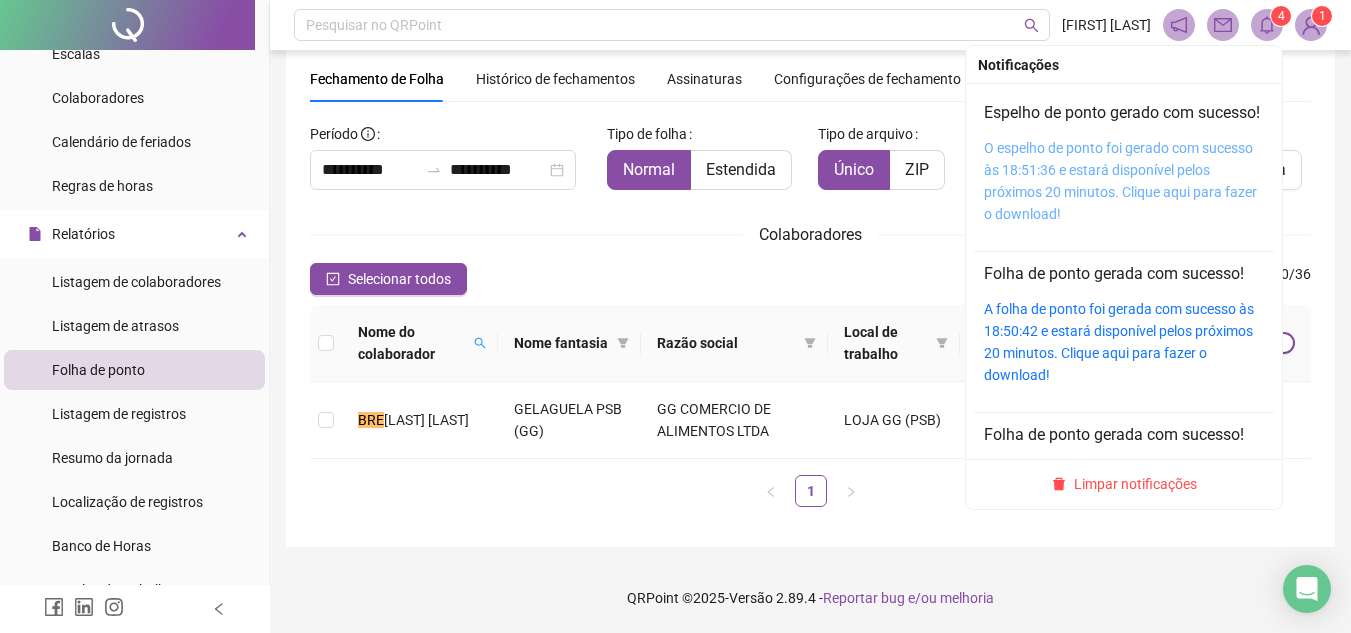 click on "O espelho de ponto foi gerado com sucesso às 18:51:36 e estará disponível pelos próximos 20 minutos.
Clique aqui para fazer o download!" at bounding box center [1120, 181] 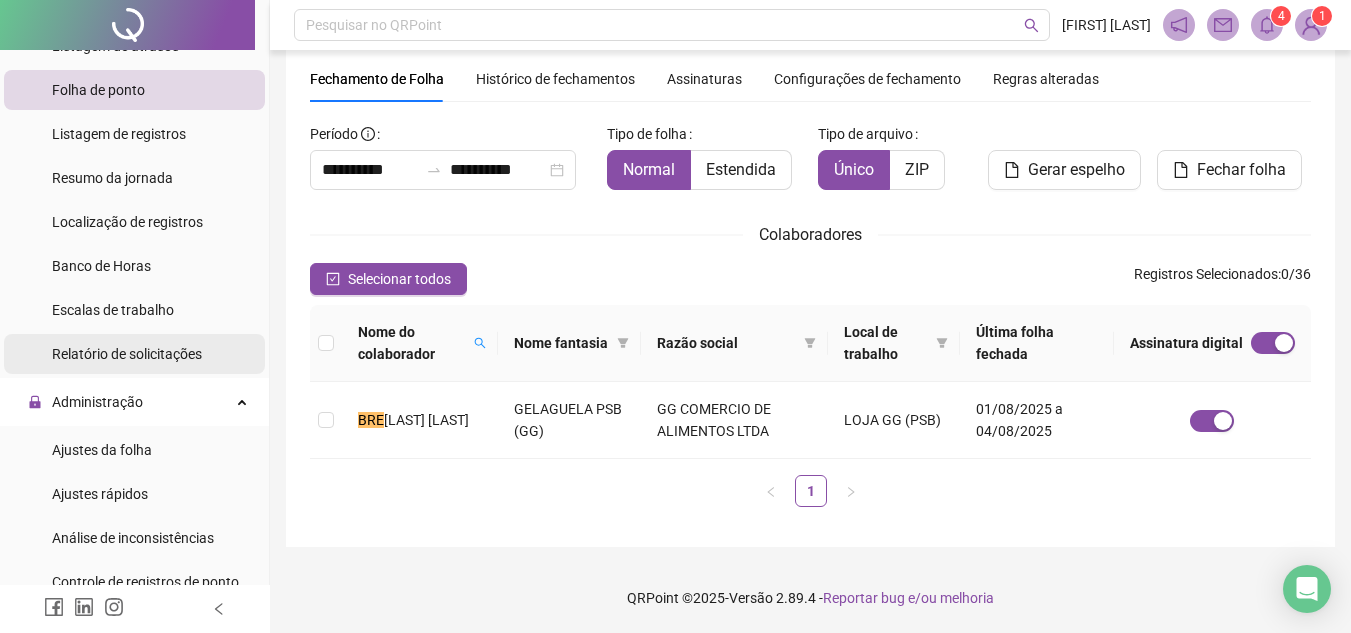 scroll, scrollTop: 700, scrollLeft: 0, axis: vertical 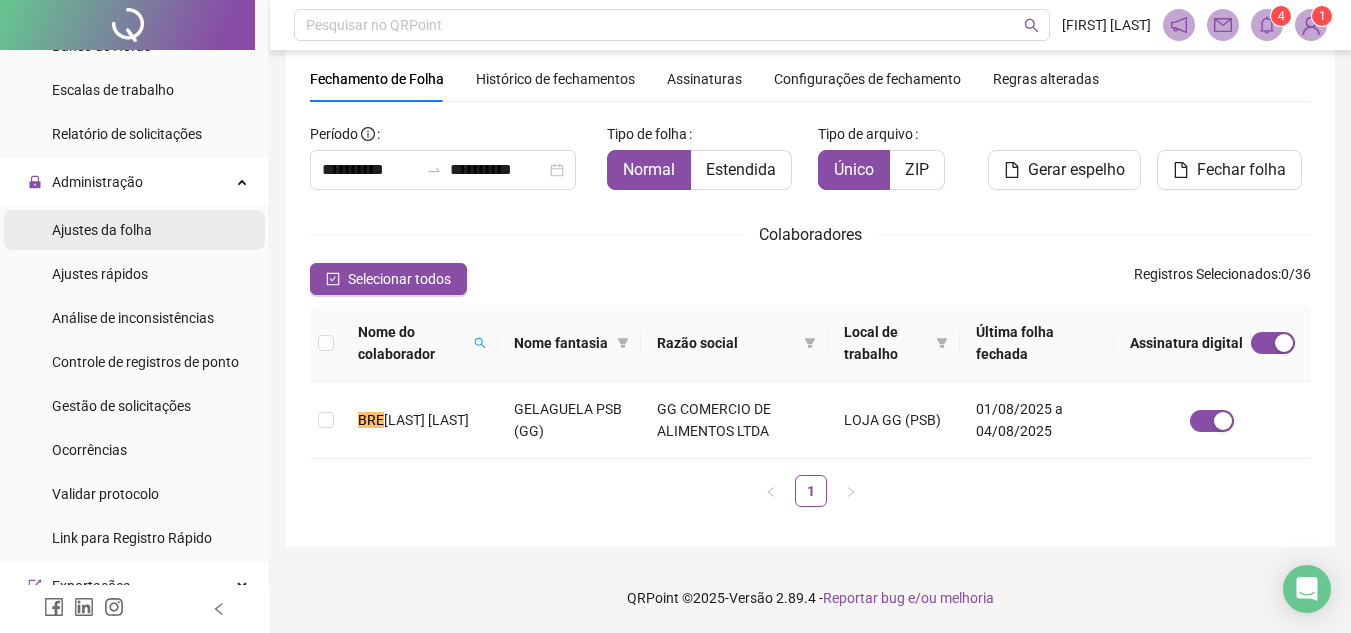 click on "Ajustes da folha" at bounding box center [134, 230] 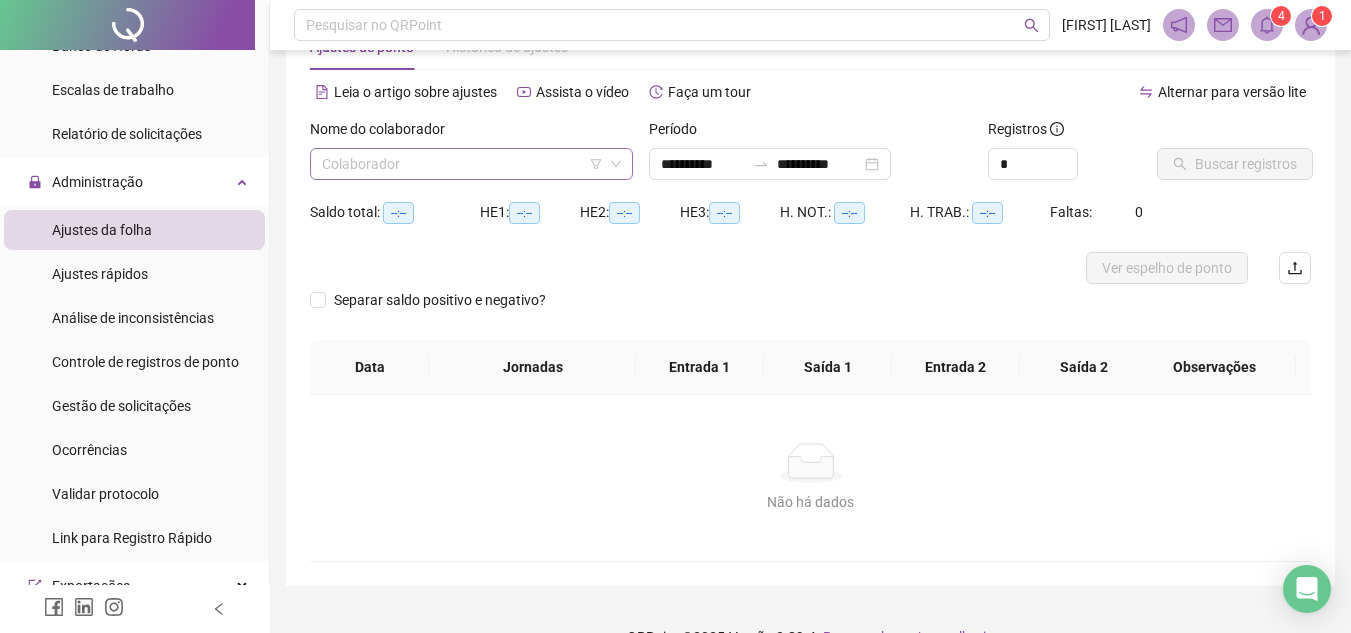 click at bounding box center (462, 164) 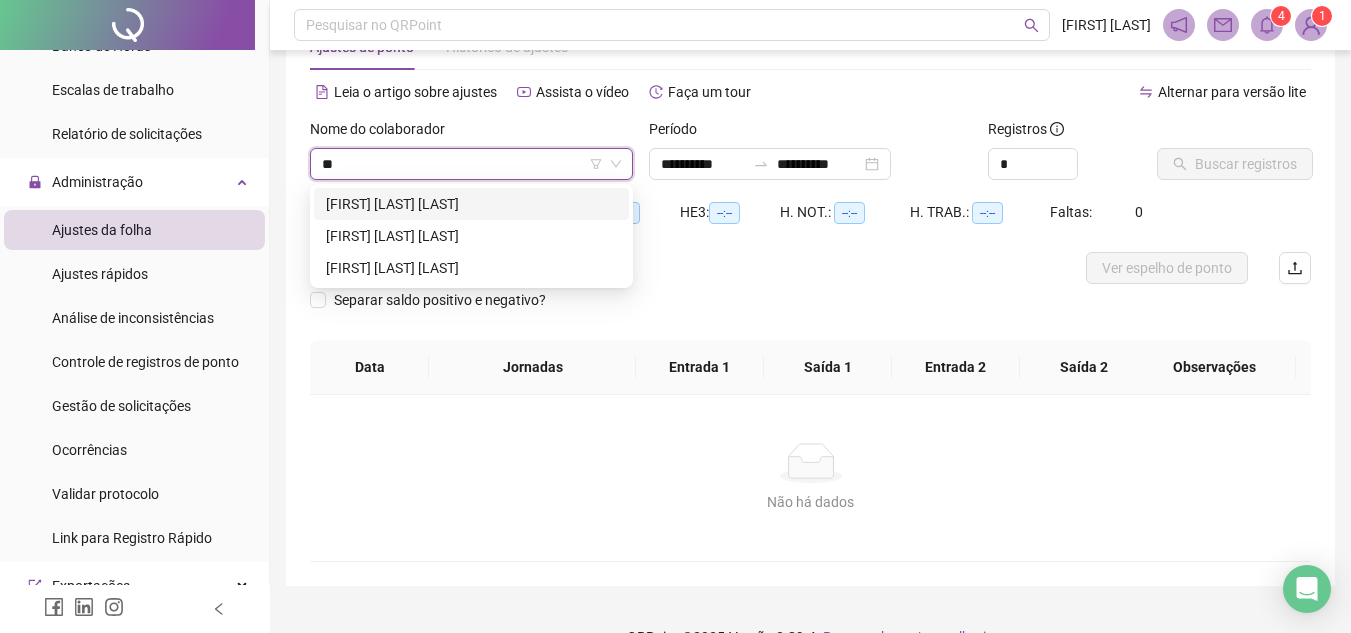 type on "*" 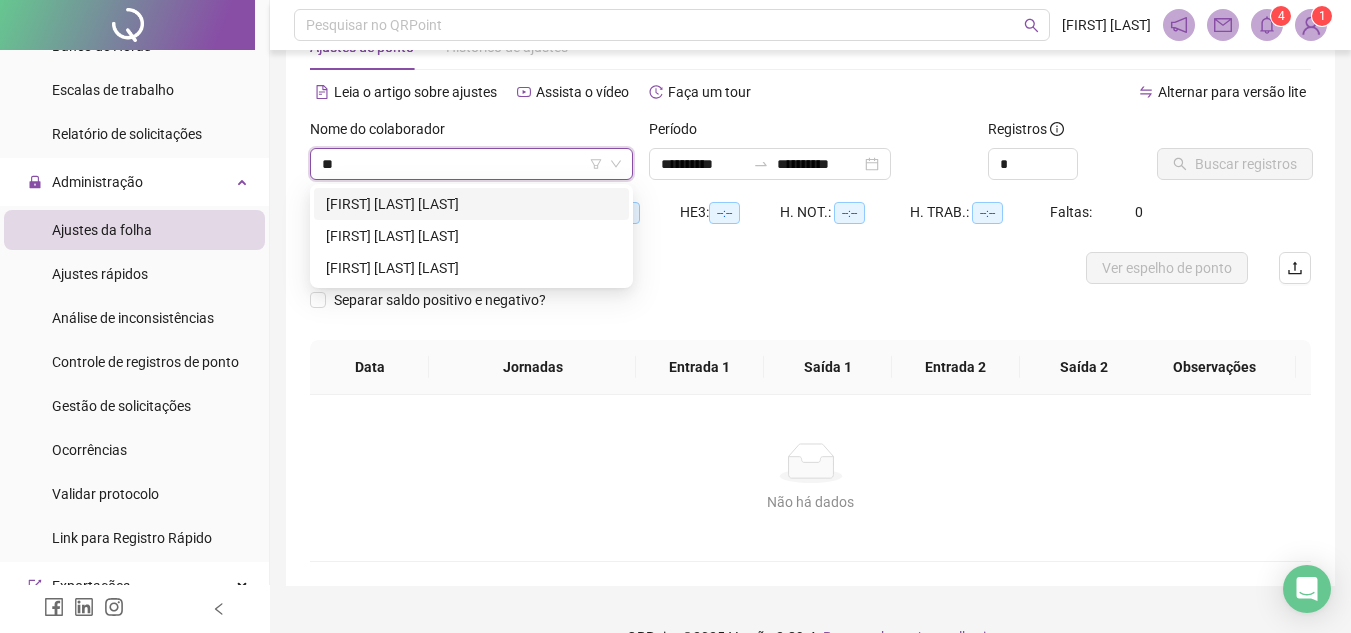 type on "***" 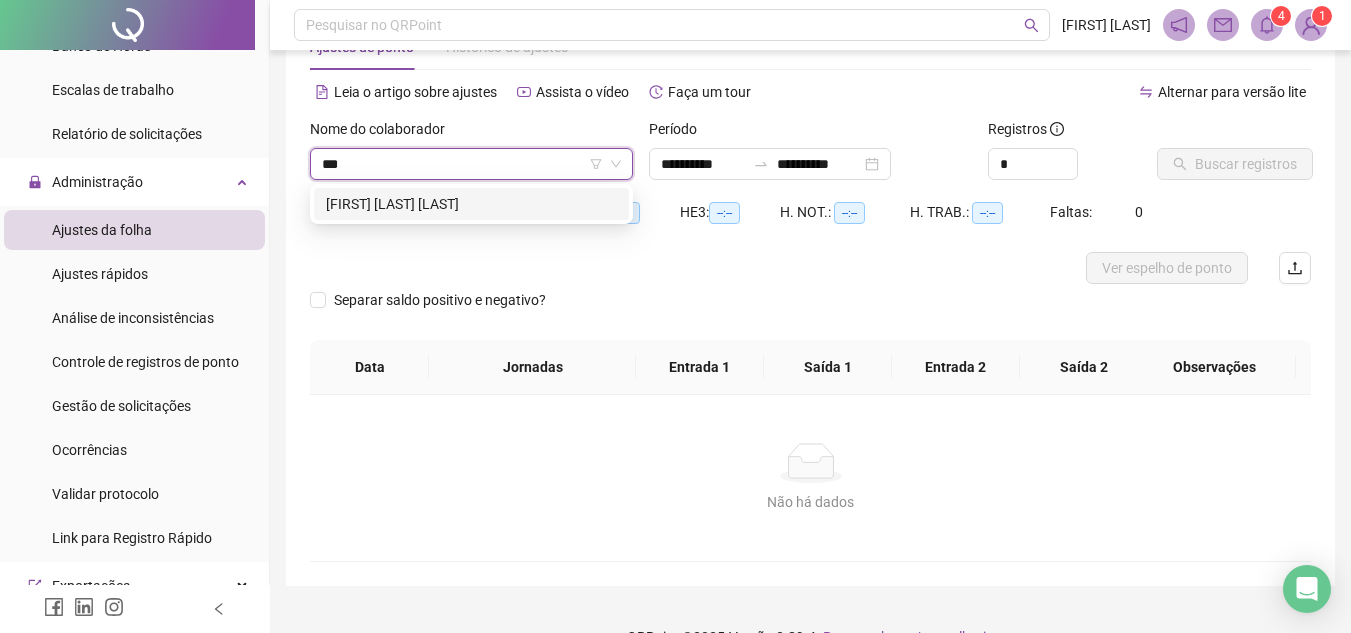 click on "[LAST] [LAST] [LAST]" at bounding box center (471, 204) 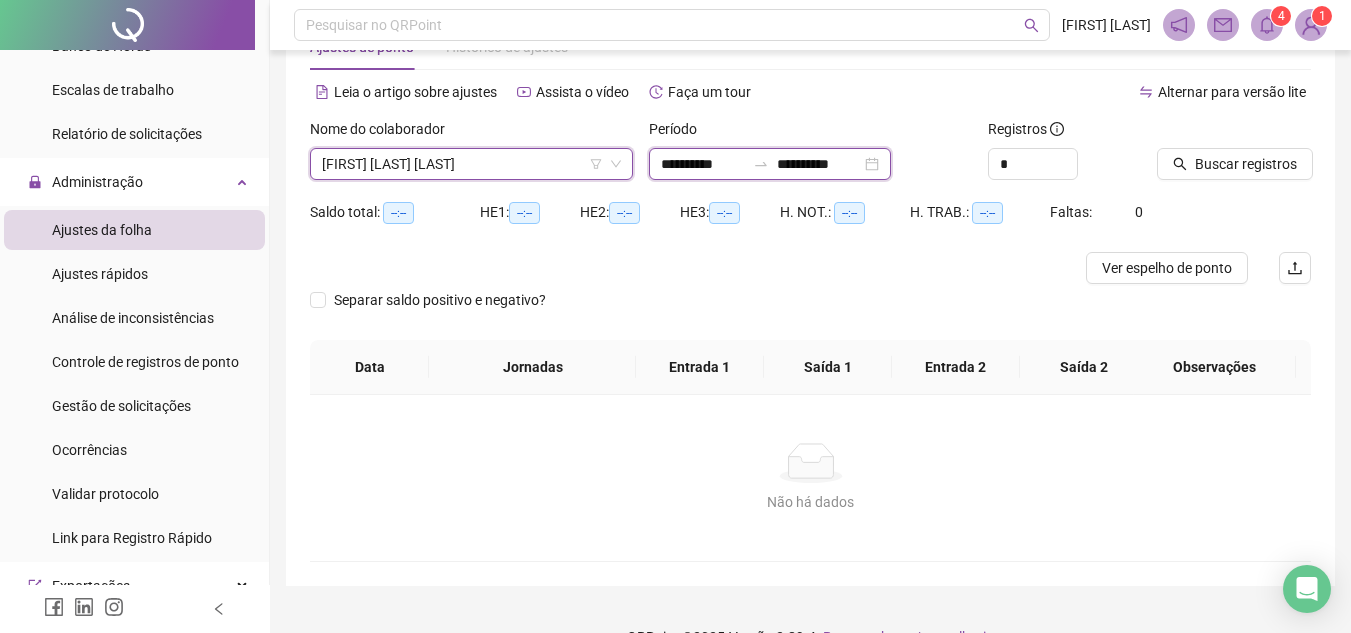 click on "**********" at bounding box center (703, 164) 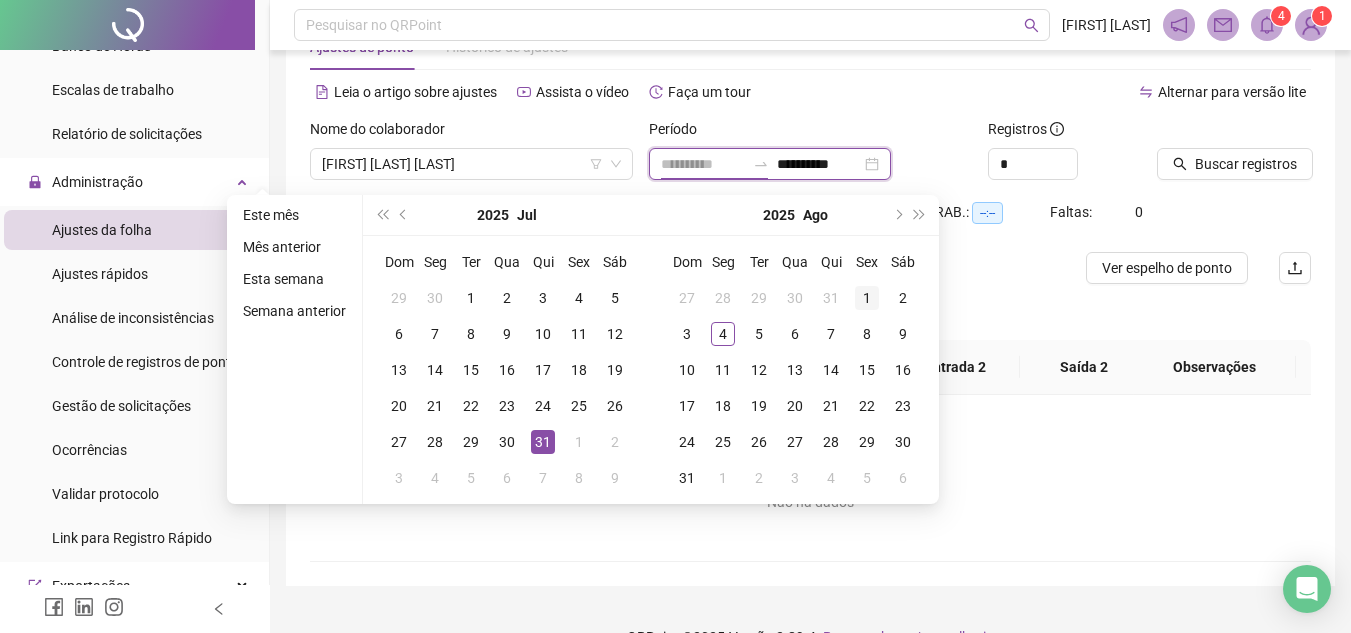 type on "**********" 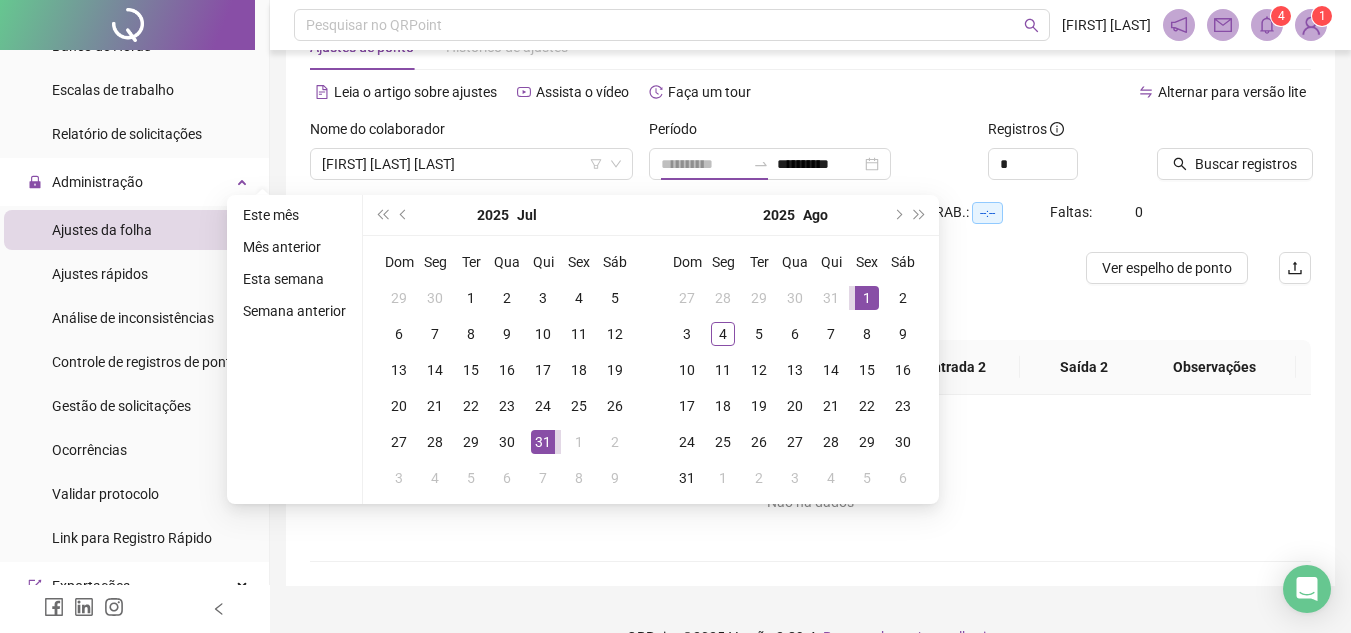 click on "1" at bounding box center (867, 298) 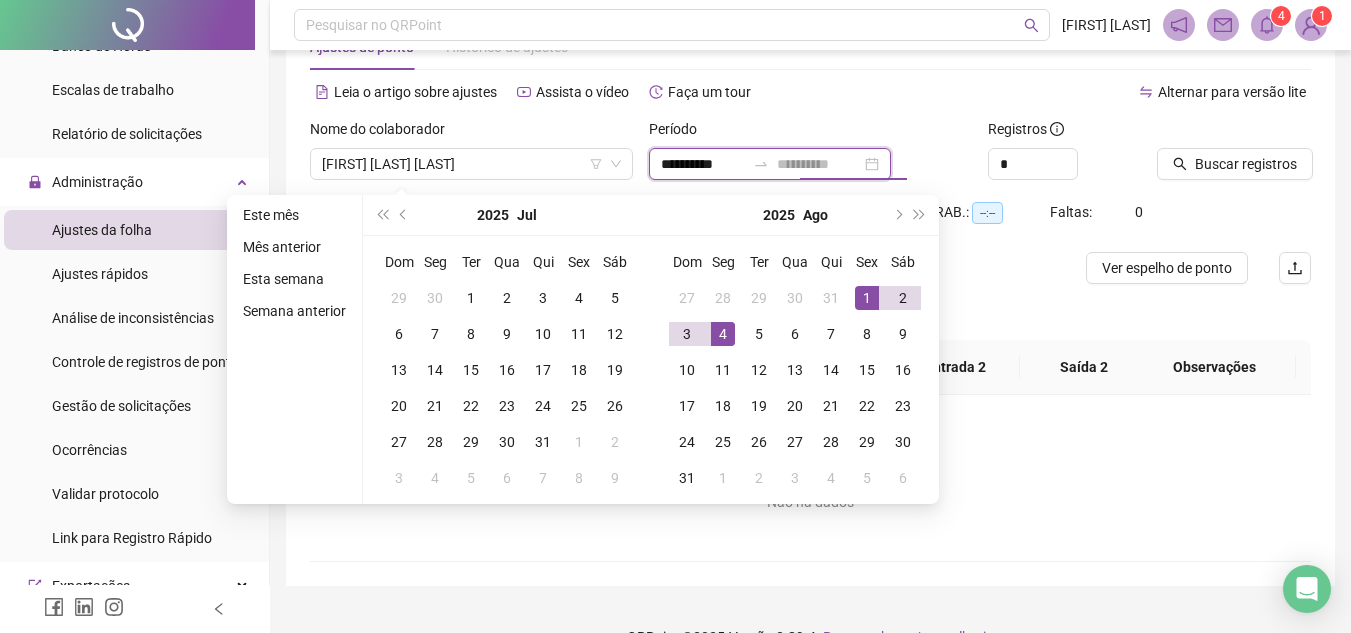 type on "**********" 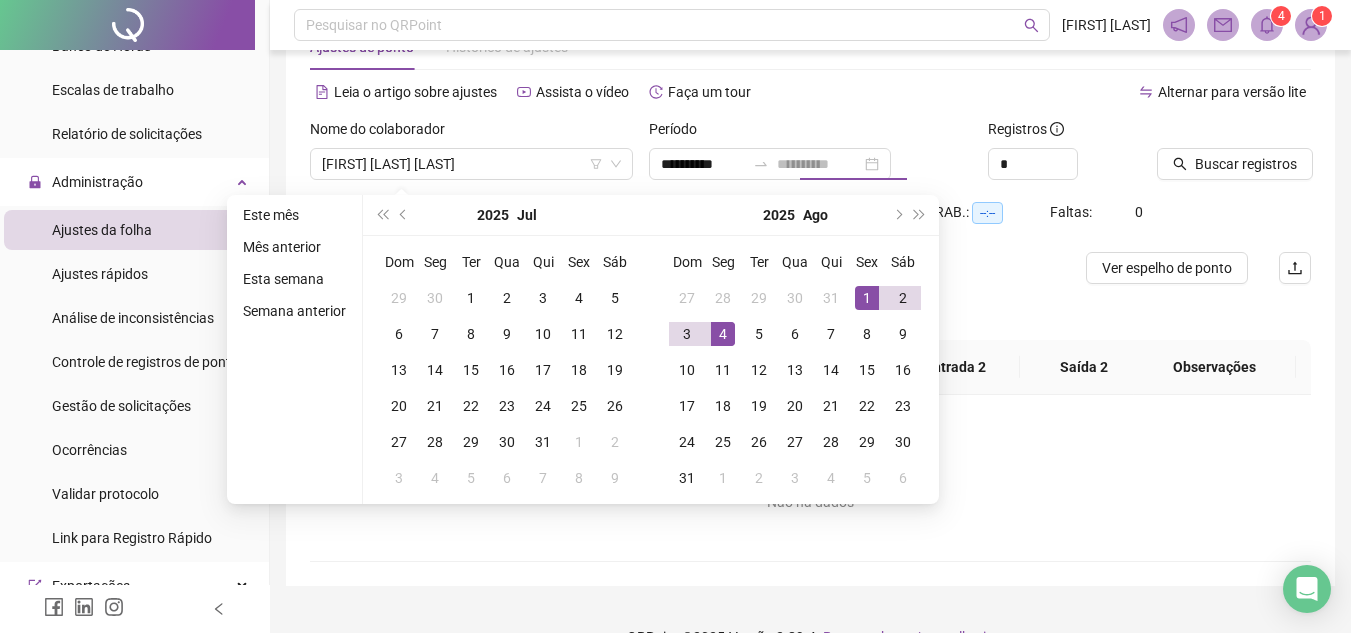 click on "4" at bounding box center (723, 334) 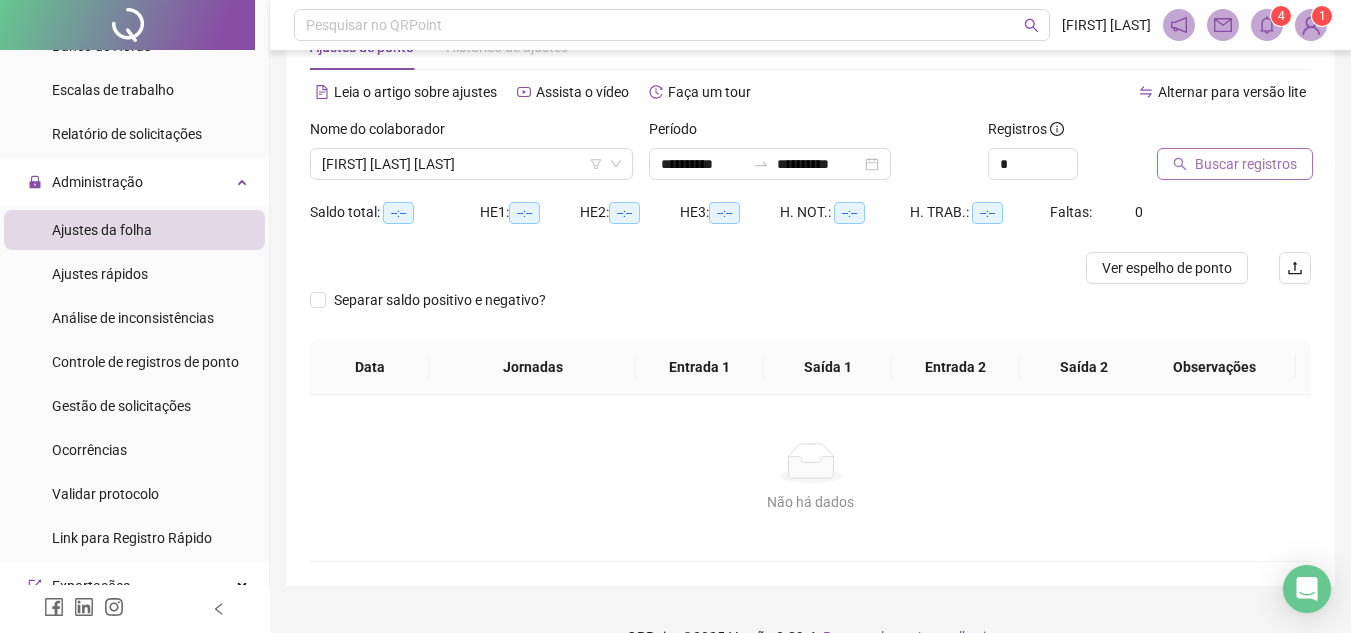 click on "Buscar registros" at bounding box center (1246, 164) 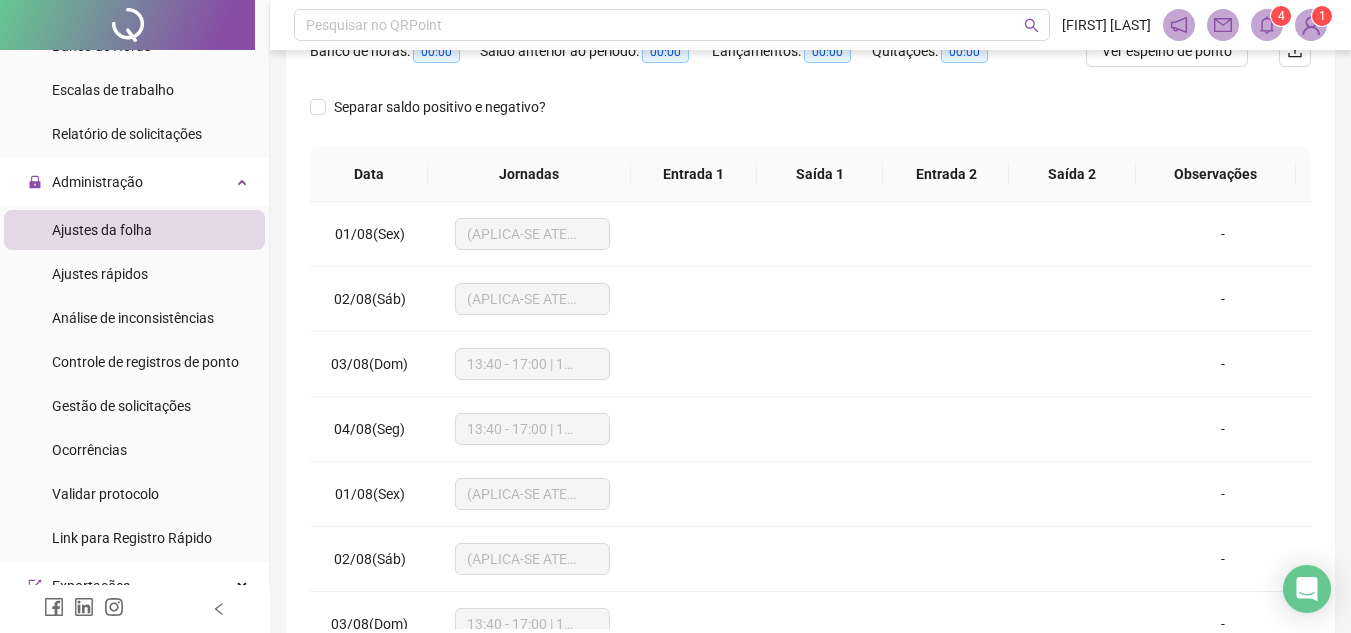 scroll, scrollTop: 366, scrollLeft: 0, axis: vertical 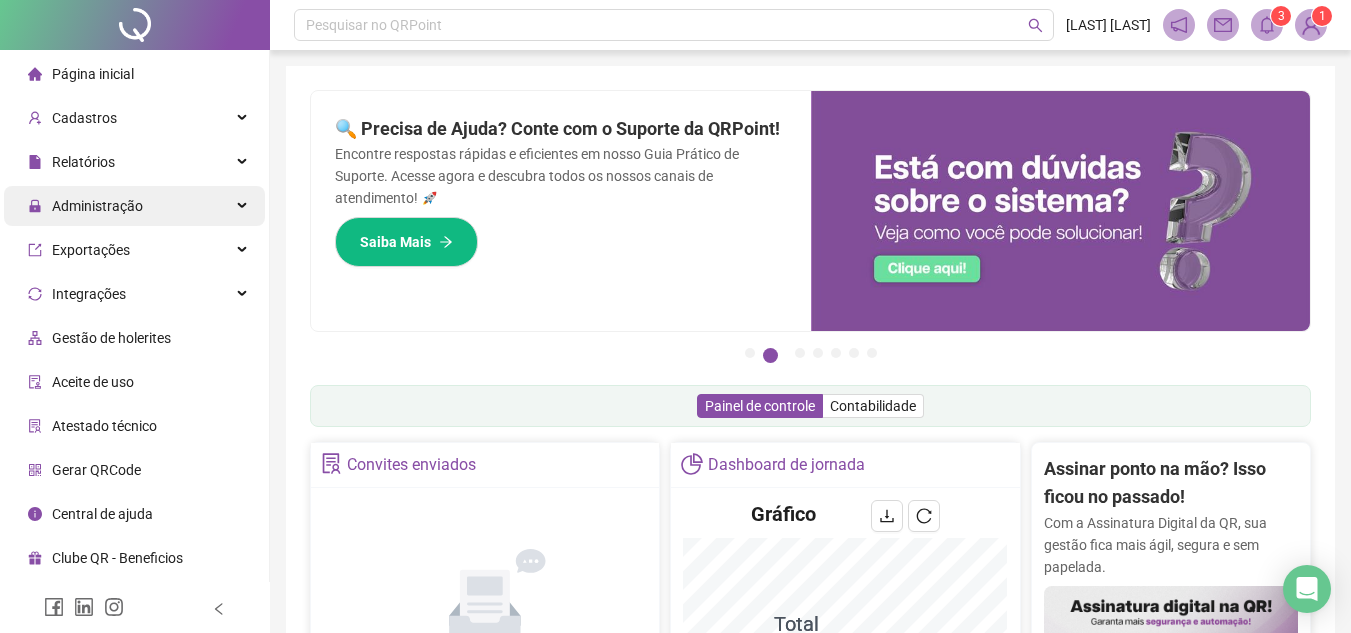 click on "Administração" at bounding box center [85, 206] 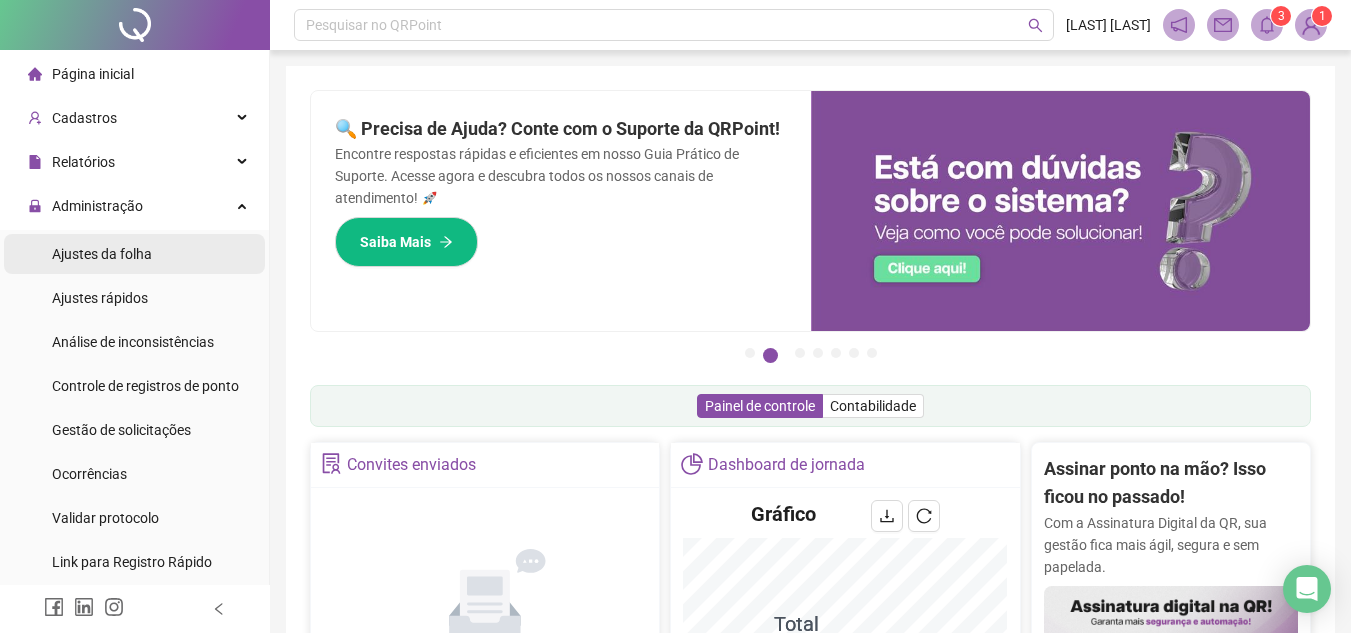 click on "Ajustes da folha" at bounding box center [102, 254] 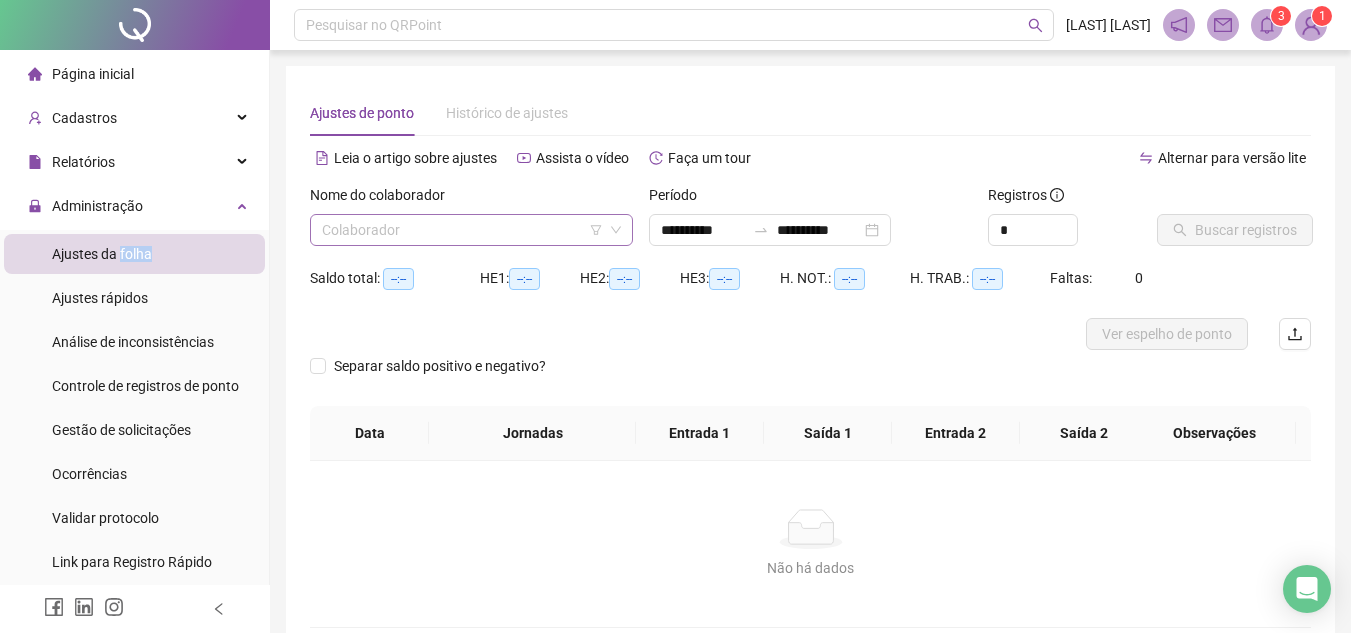 click at bounding box center [462, 230] 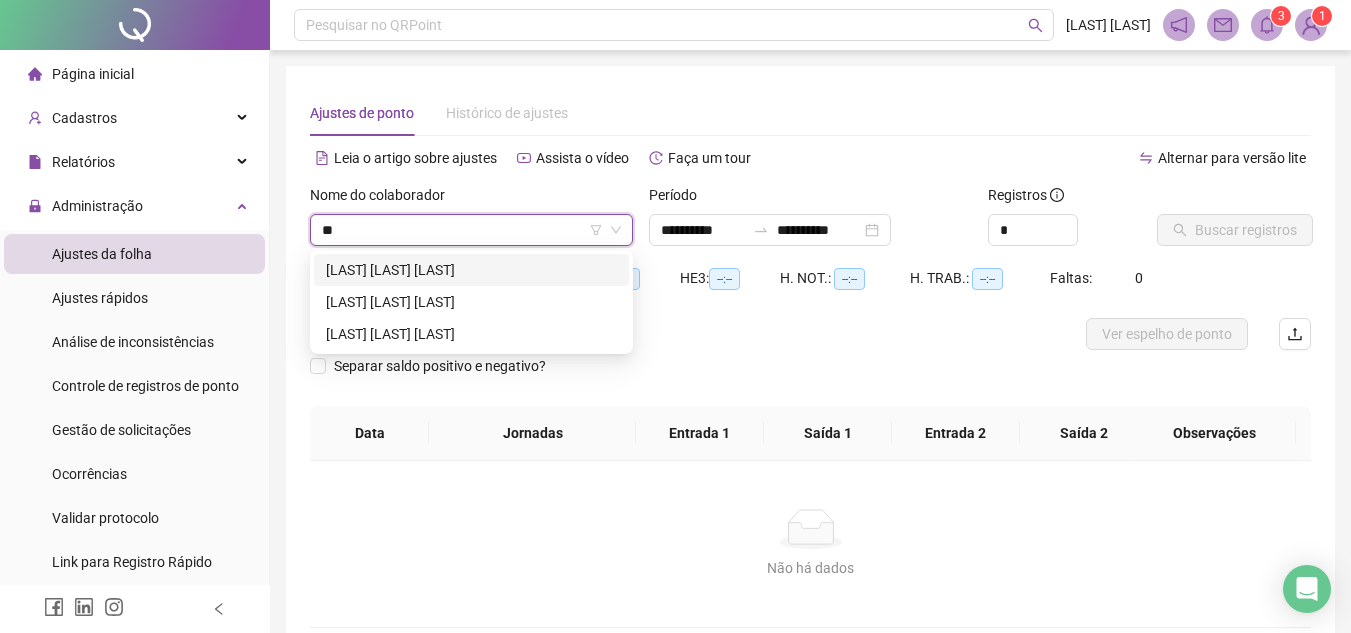 type on "***" 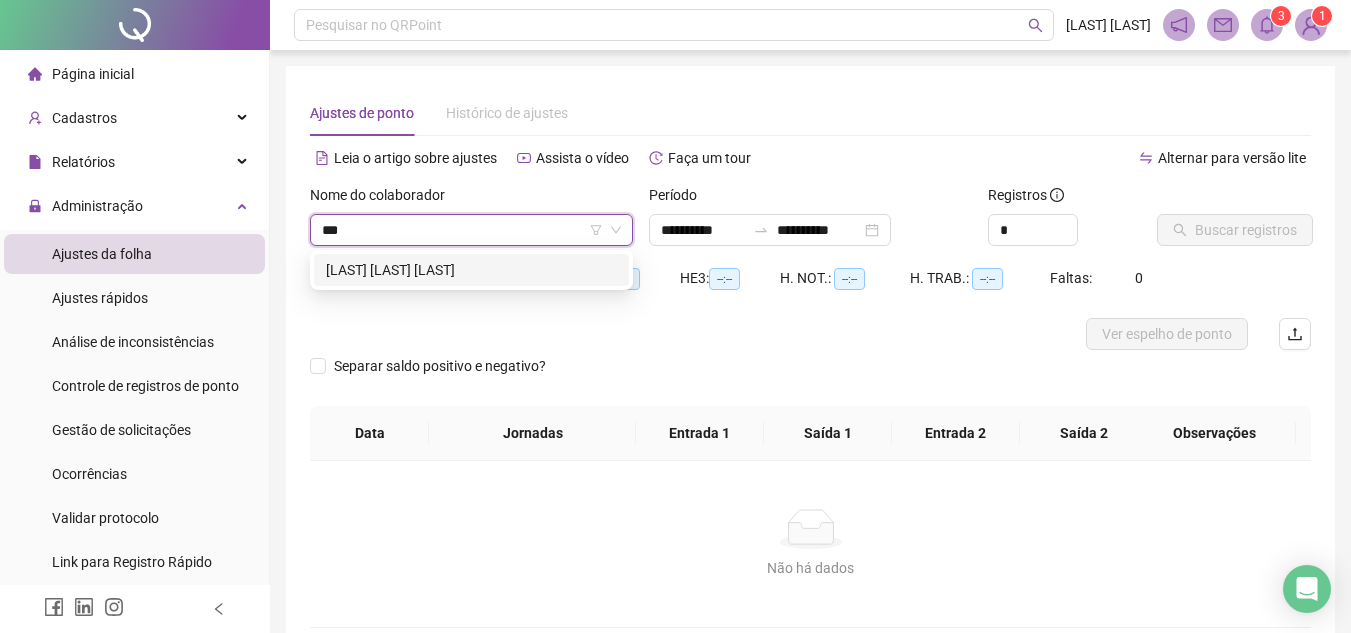click on "[LAST] [LAST] [LAST]" at bounding box center [471, 270] 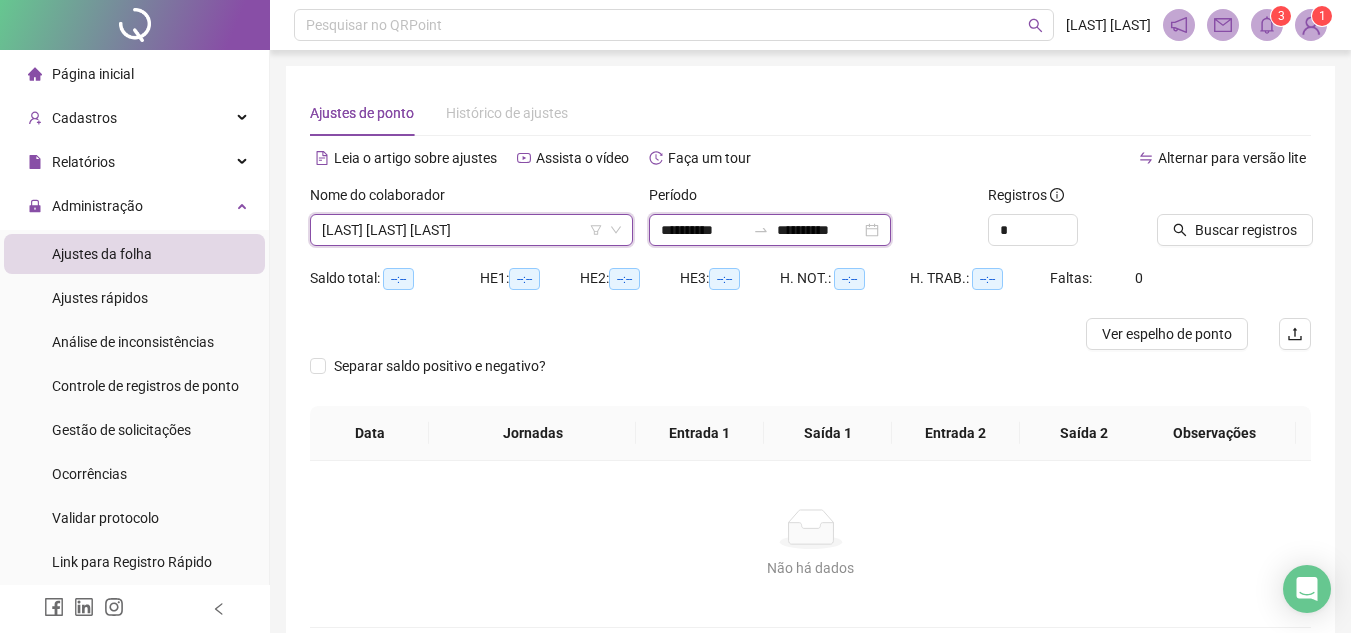 click on "**********" at bounding box center [703, 230] 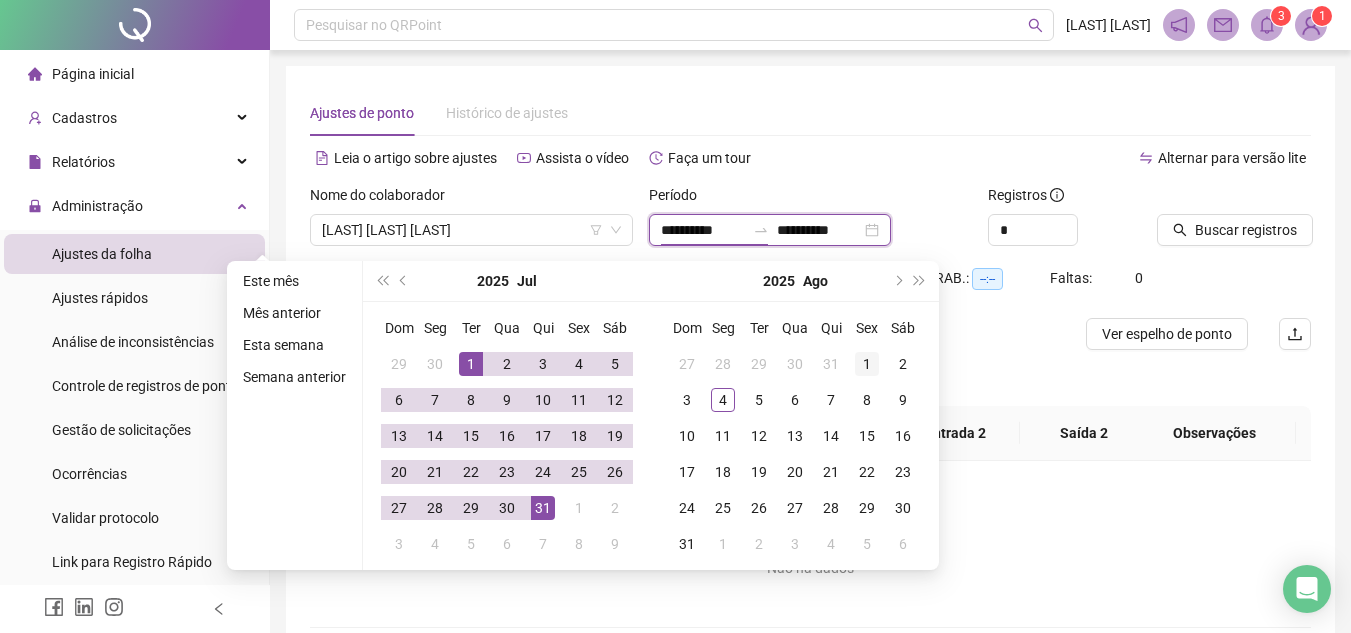 type on "**********" 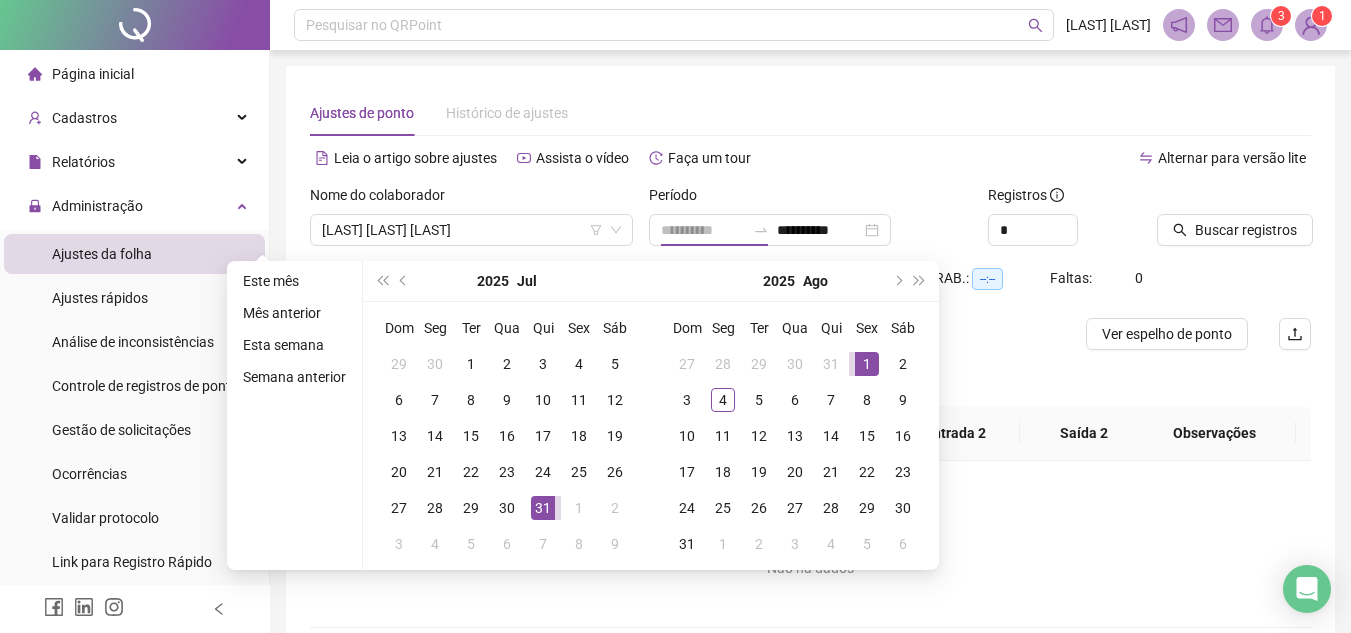 click on "1" at bounding box center (867, 364) 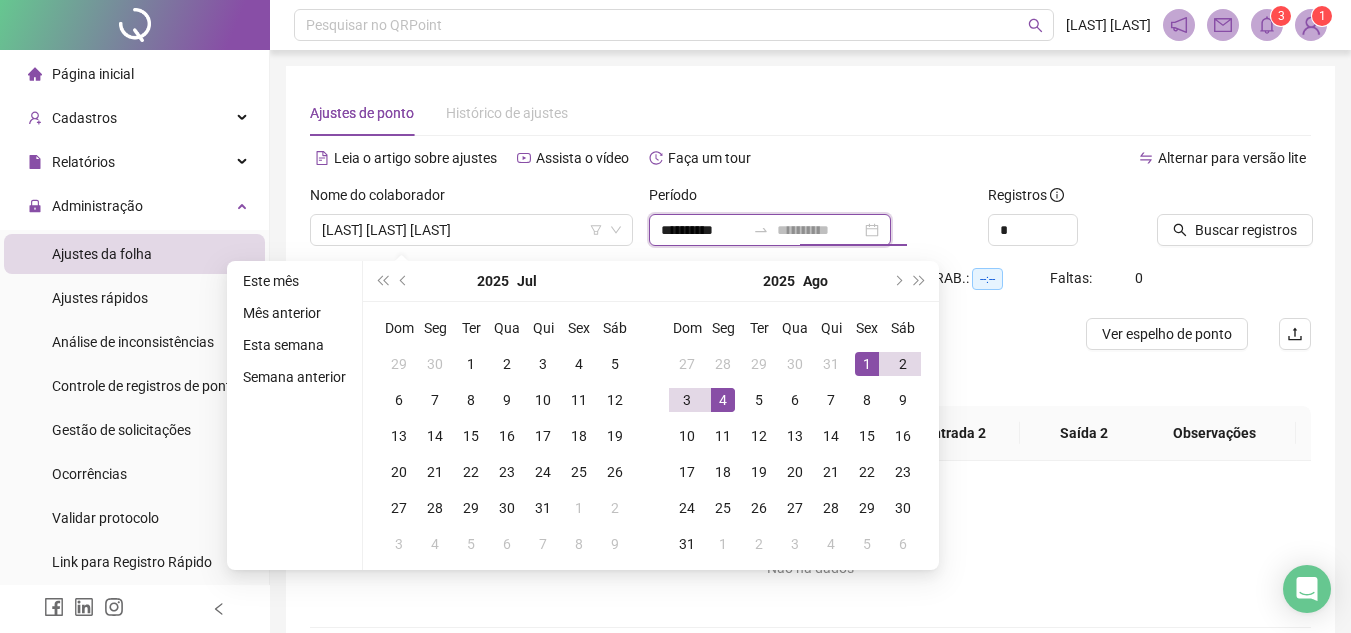 type on "**********" 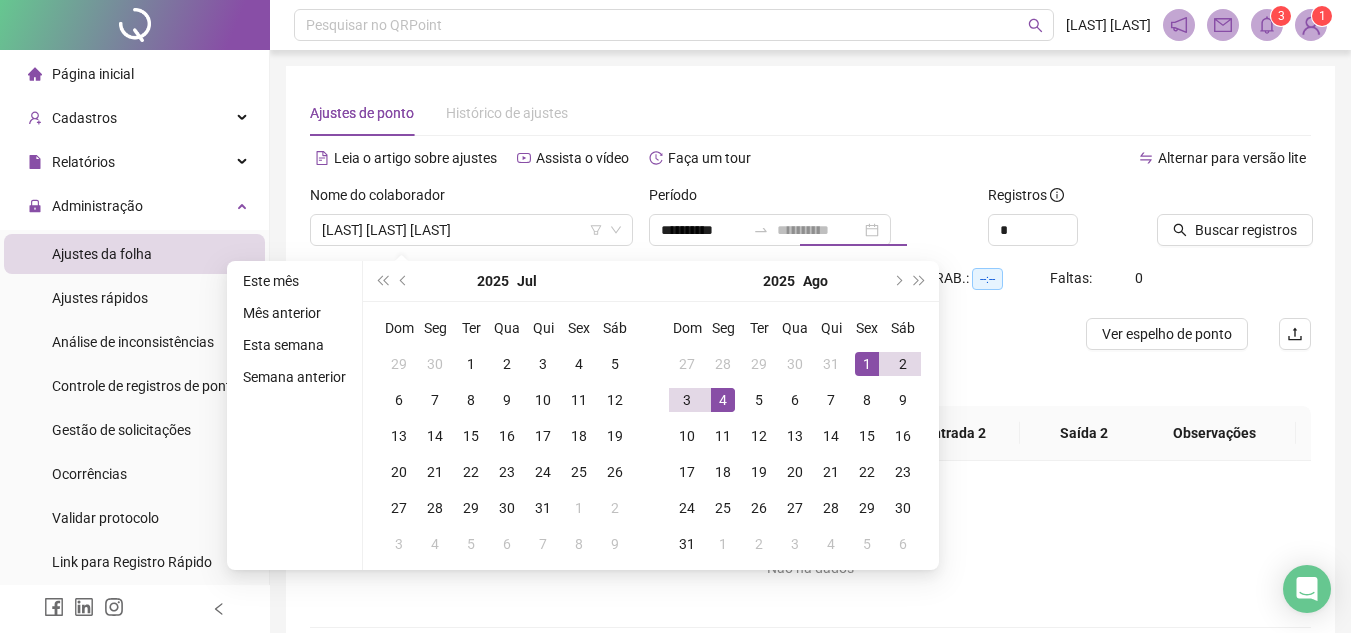 click on "4" at bounding box center [723, 400] 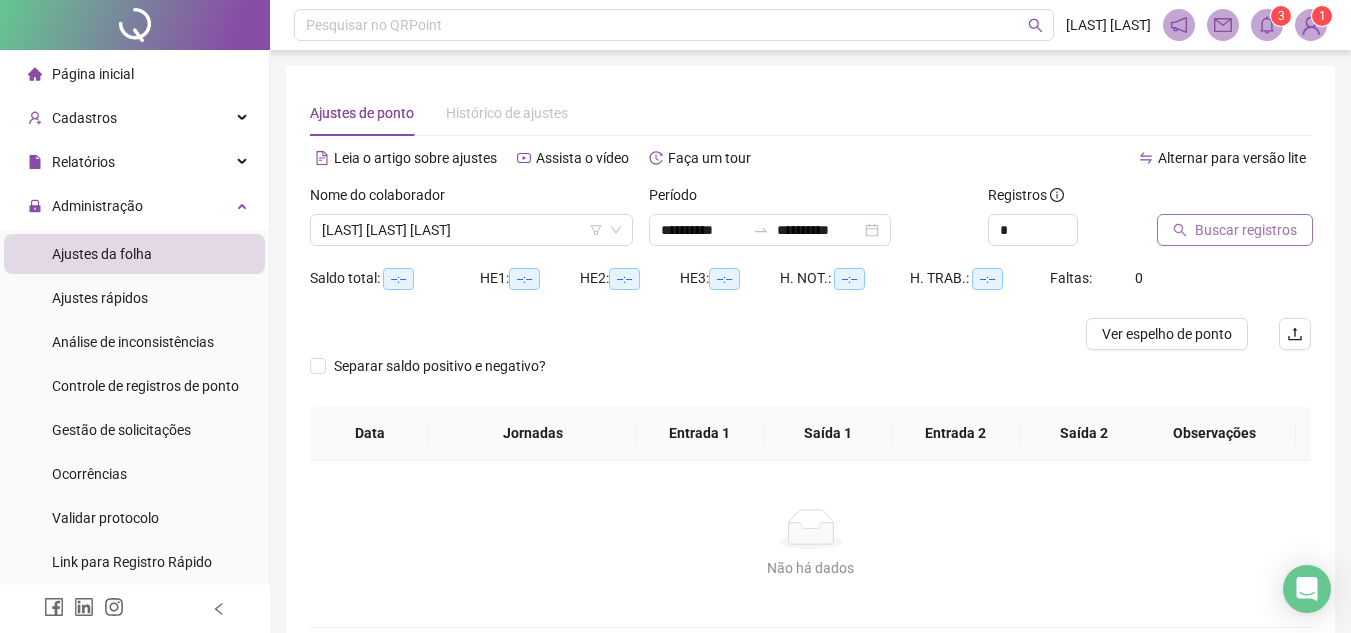 click on "Buscar registros" at bounding box center (1246, 230) 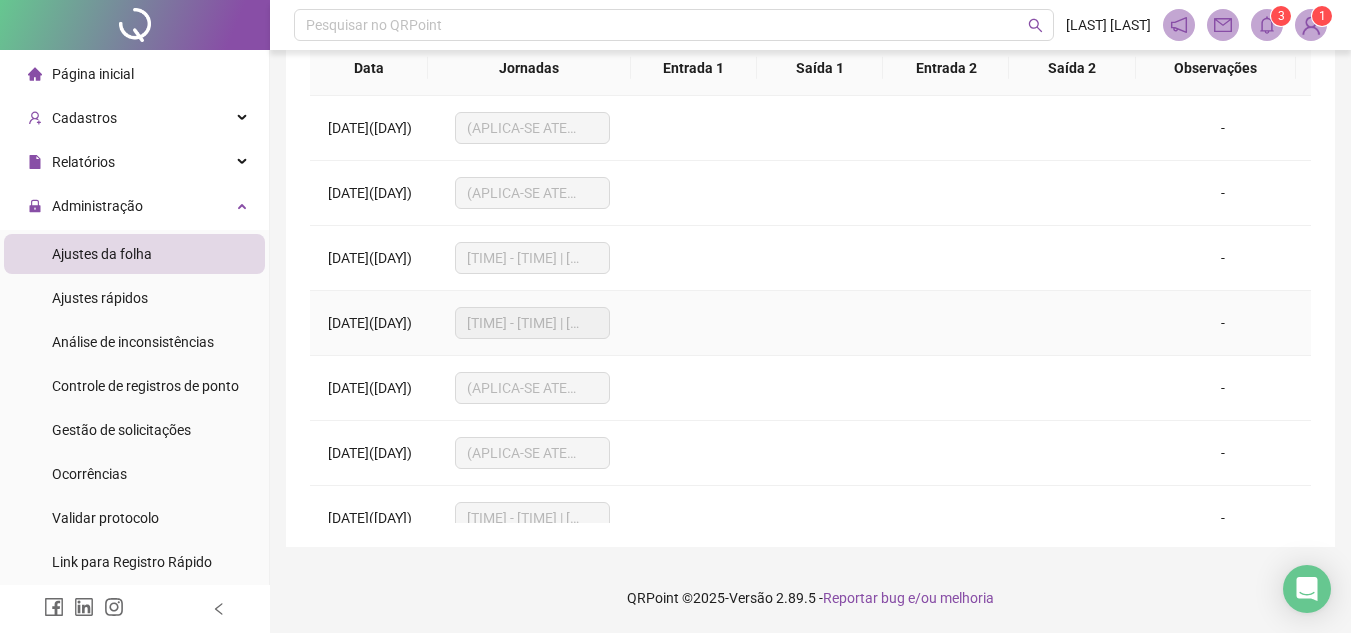 scroll, scrollTop: 345, scrollLeft: 0, axis: vertical 